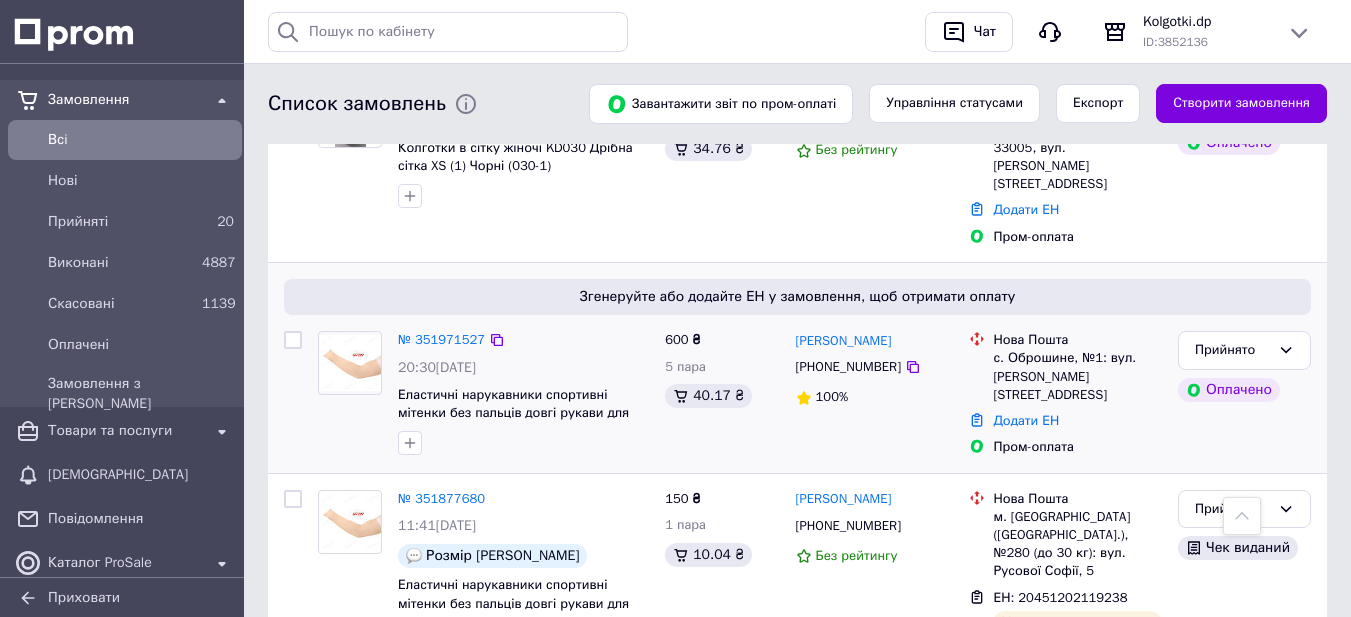 scroll, scrollTop: 1100, scrollLeft: 0, axis: vertical 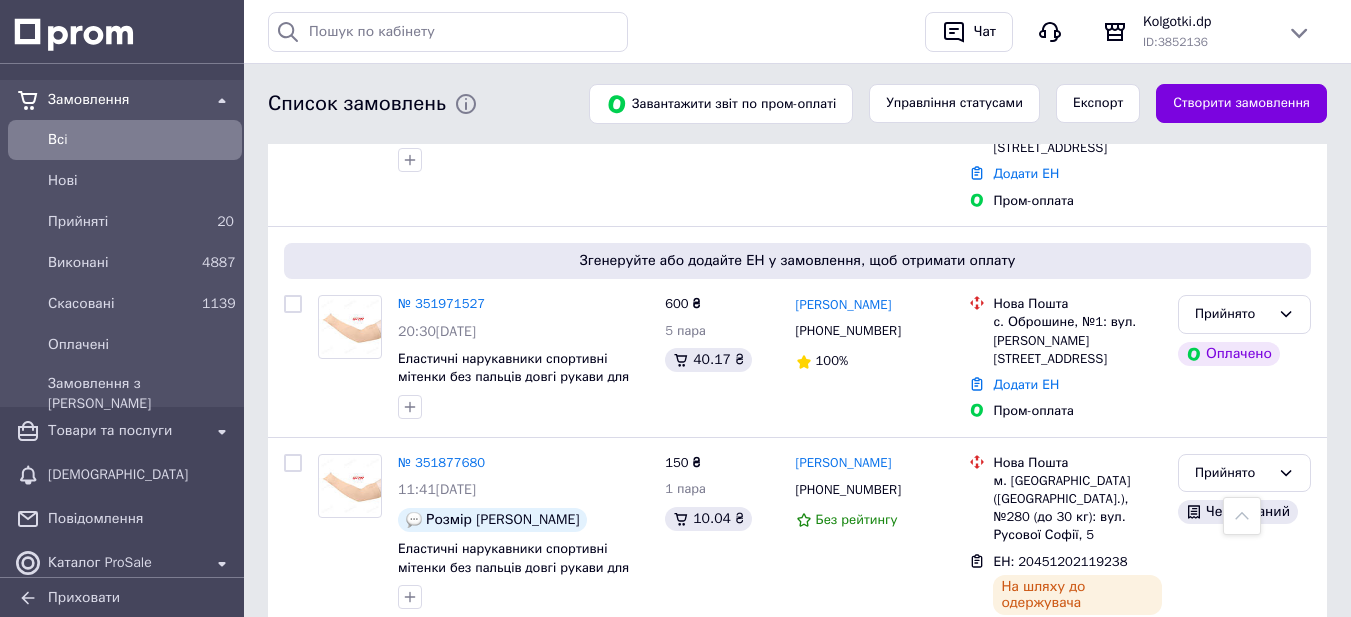 drag, startPoint x: 437, startPoint y: 247, endPoint x: 132, endPoint y: 146, distance: 321.28802 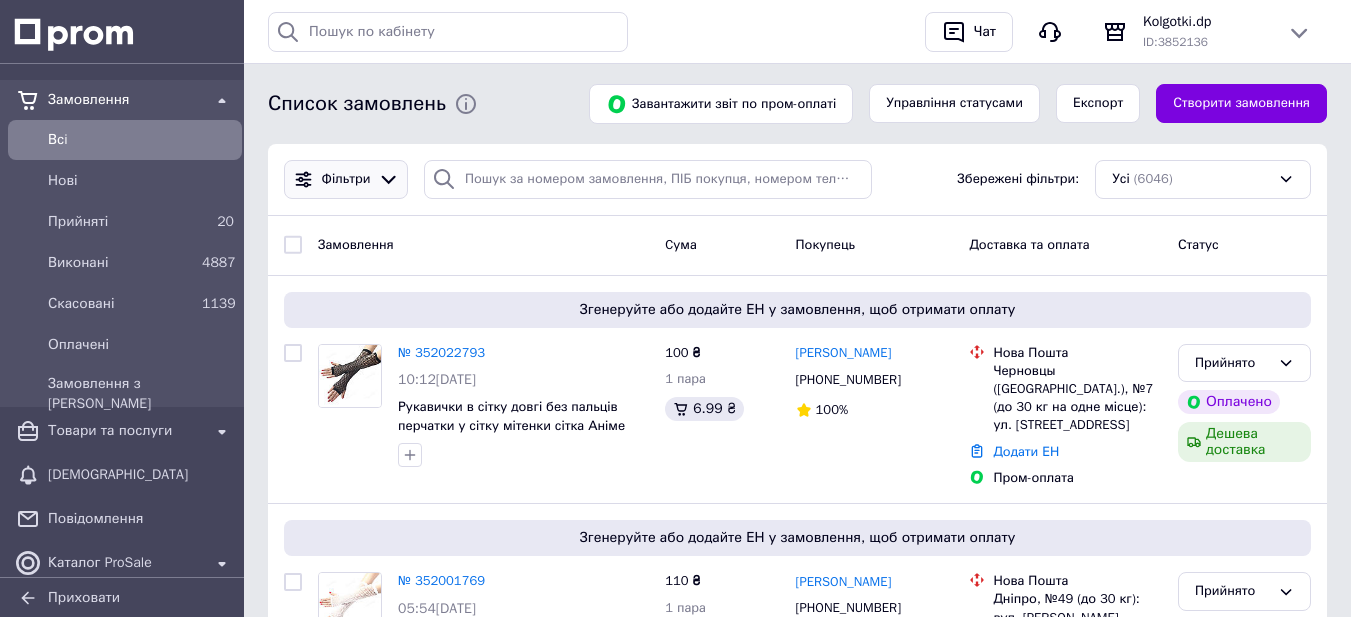 click at bounding box center (388, 179) 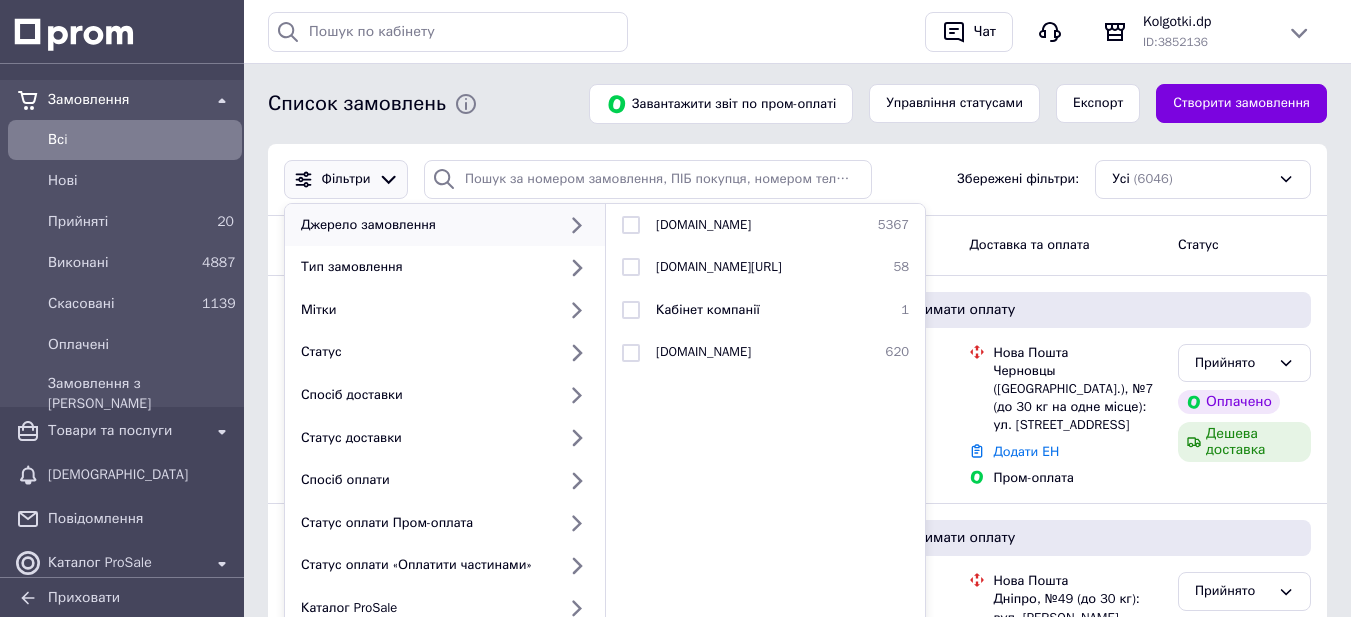 click on "Всi" at bounding box center (141, 140) 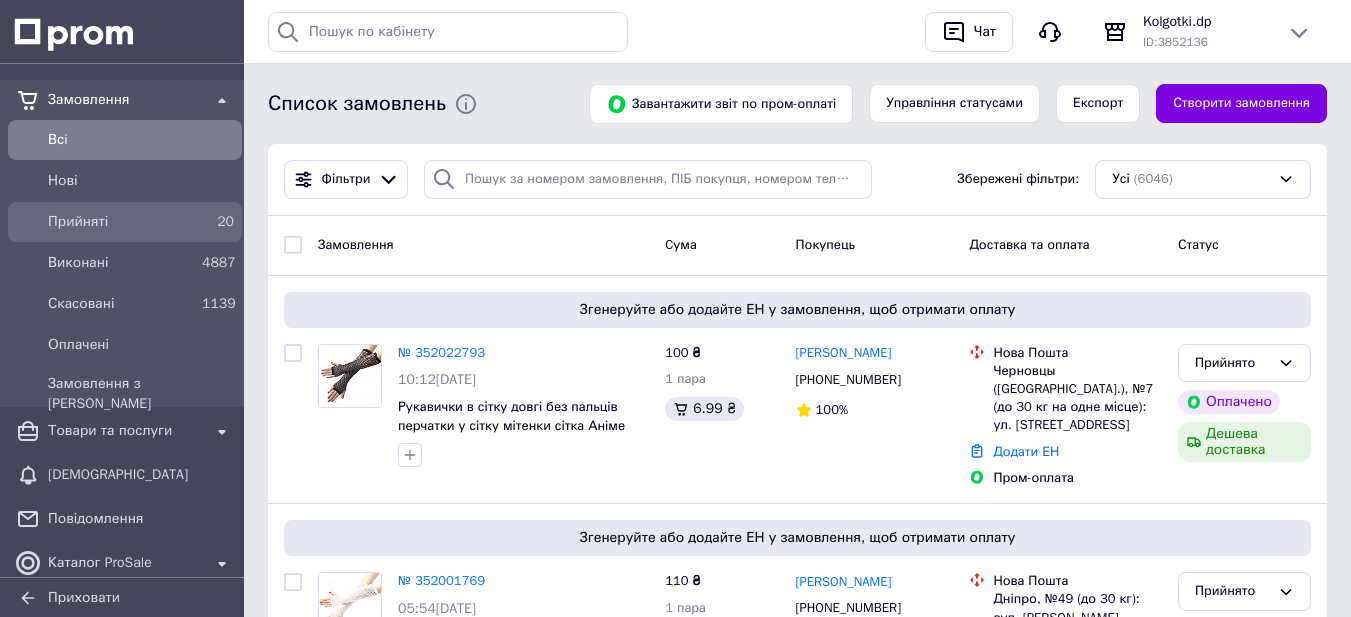 click on "Прийняті" at bounding box center (121, 222) 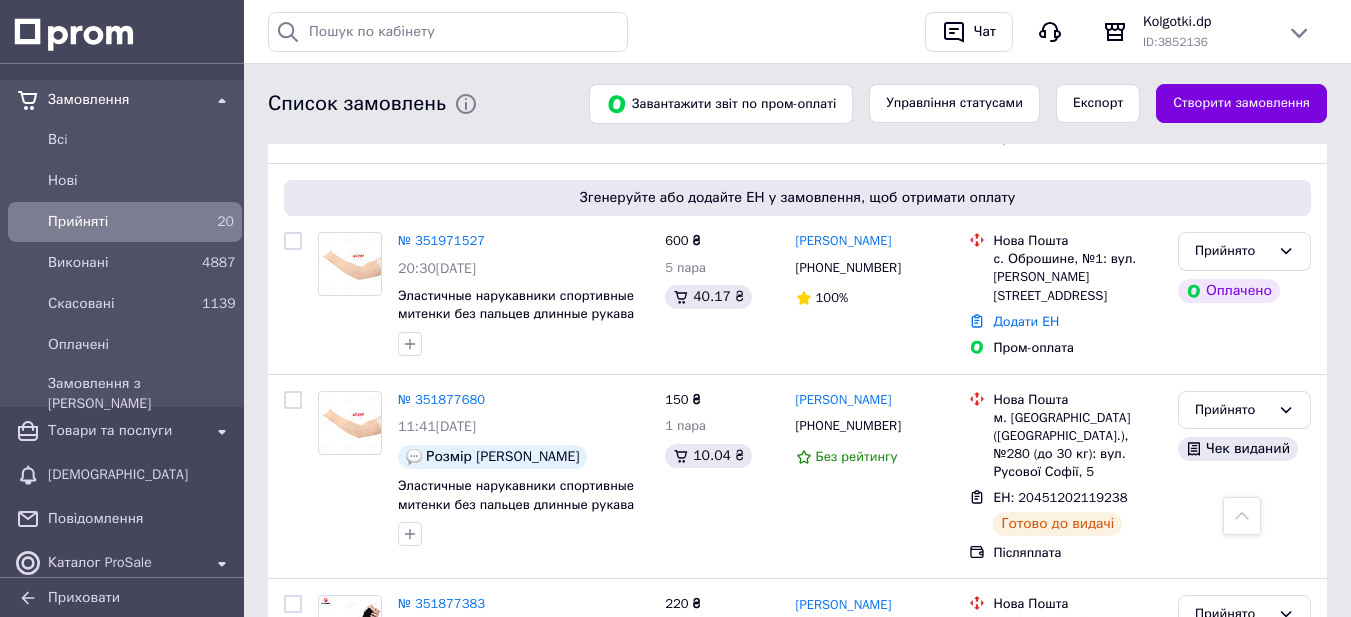 scroll, scrollTop: 1000, scrollLeft: 0, axis: vertical 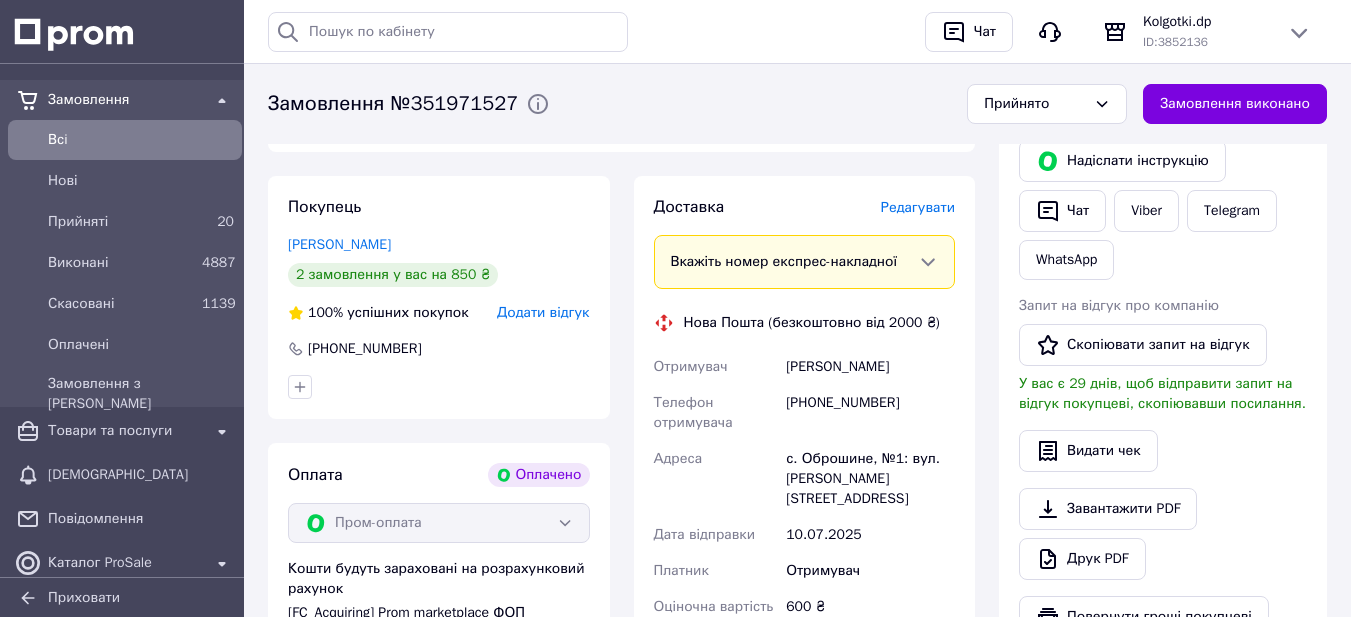 click on "Редагувати" at bounding box center (918, 207) 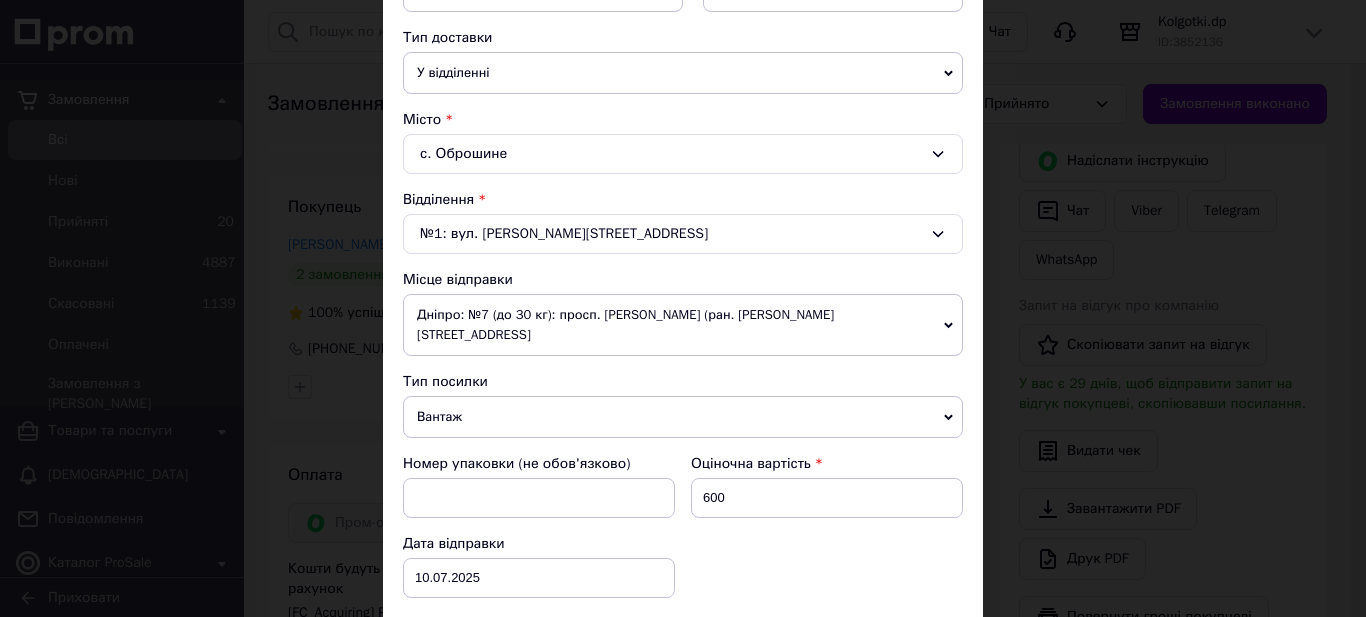 scroll, scrollTop: 500, scrollLeft: 0, axis: vertical 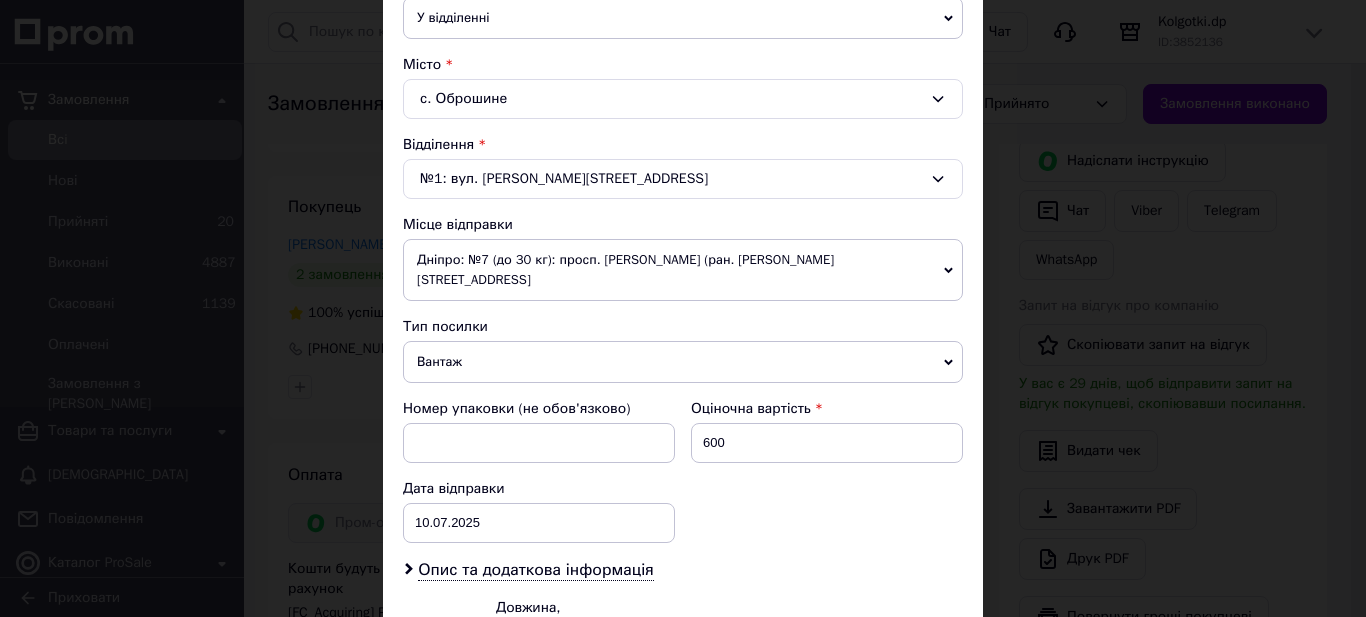 click on "Вантаж" at bounding box center [683, 362] 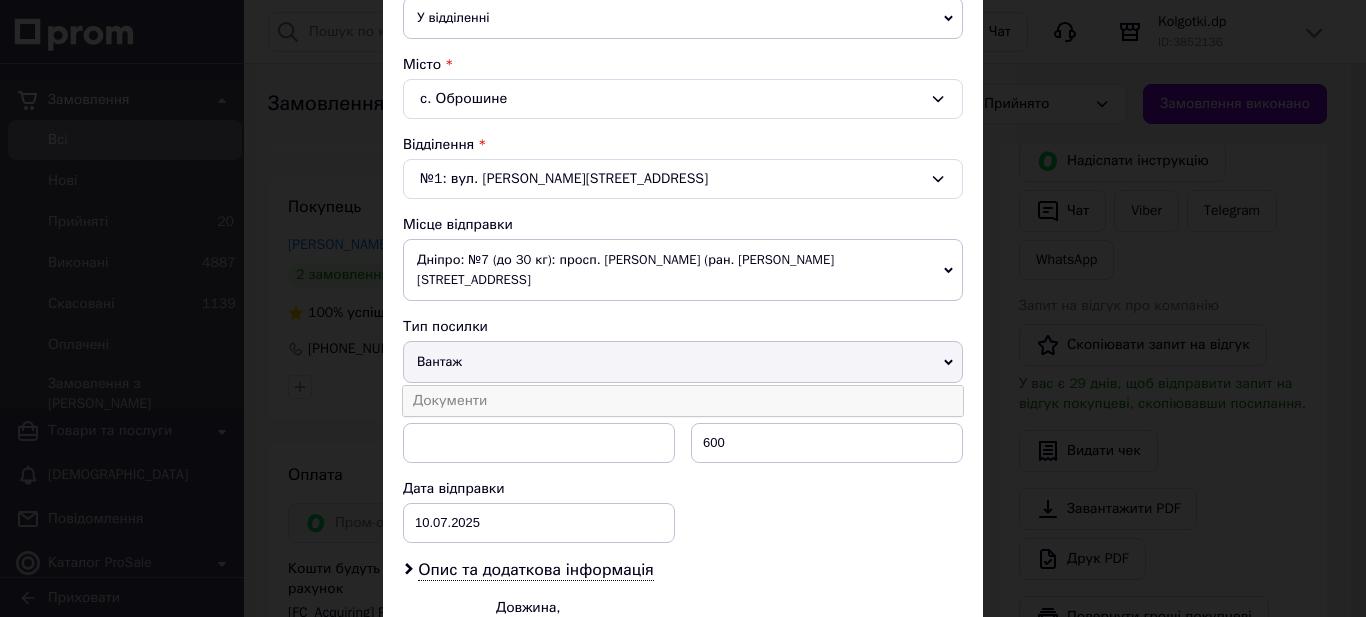click on "Документи" at bounding box center (683, 401) 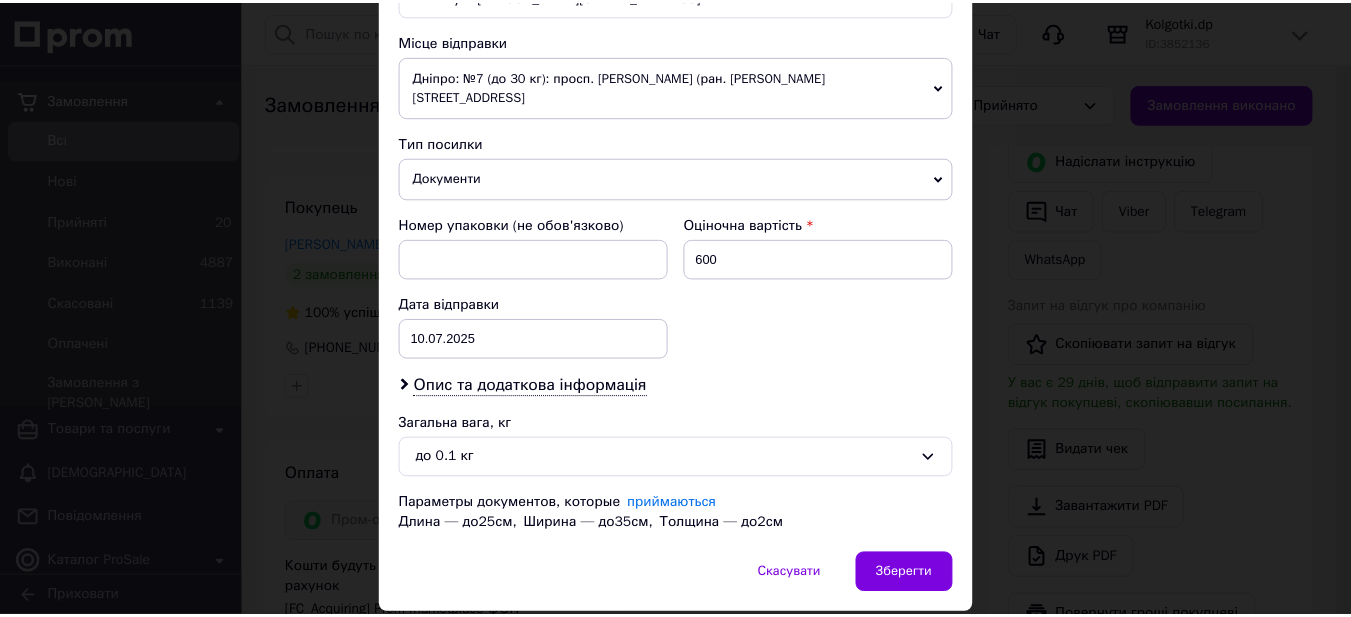 scroll, scrollTop: 731, scrollLeft: 0, axis: vertical 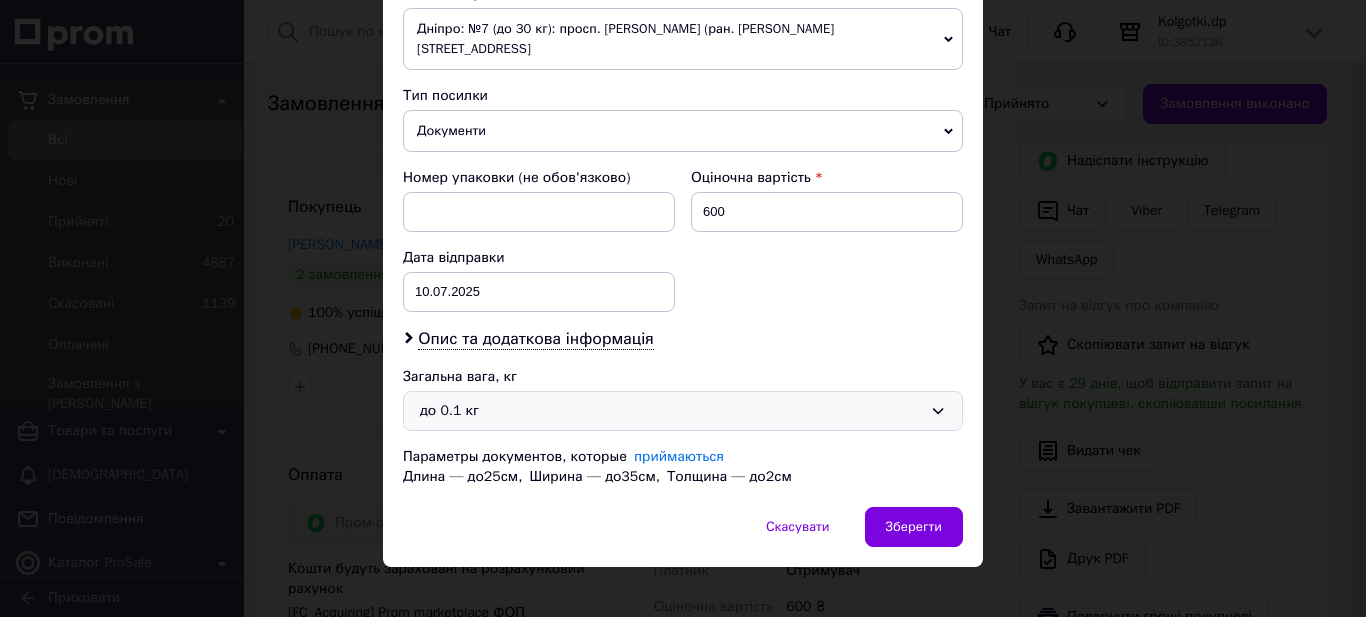 click on "до 0.1 кг" at bounding box center [671, 411] 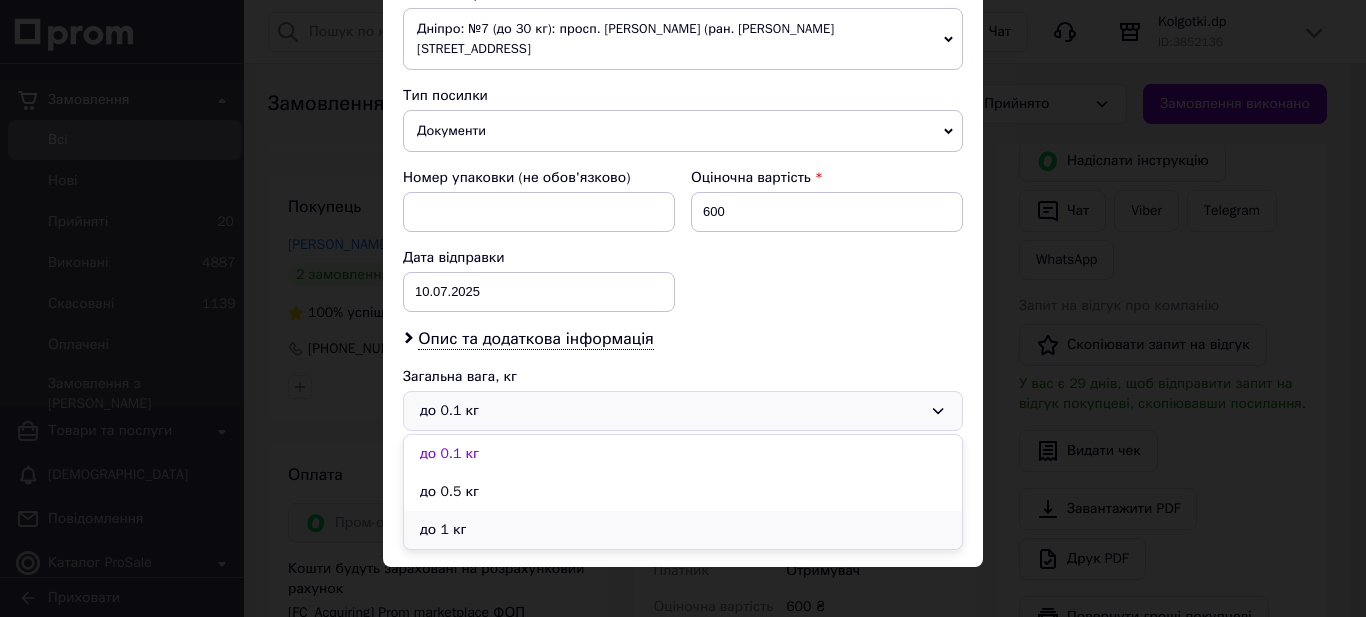 click on "до 1 кг" at bounding box center (683, 530) 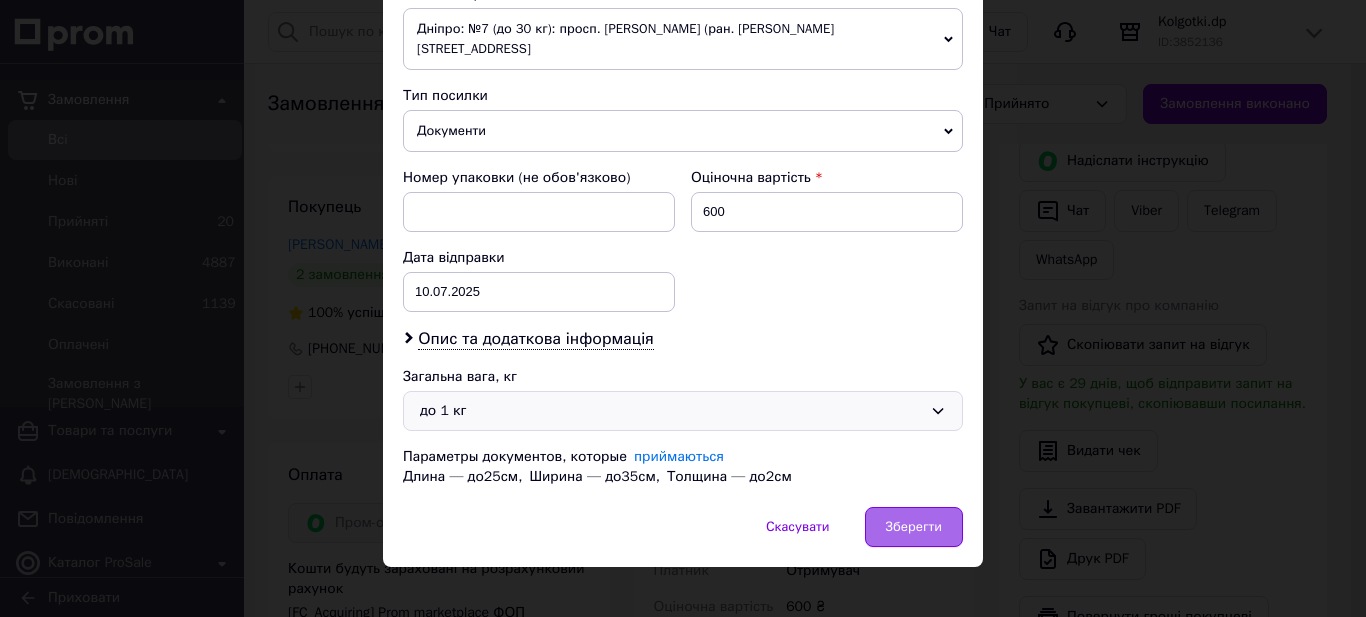 click on "Зберегти" at bounding box center [914, 527] 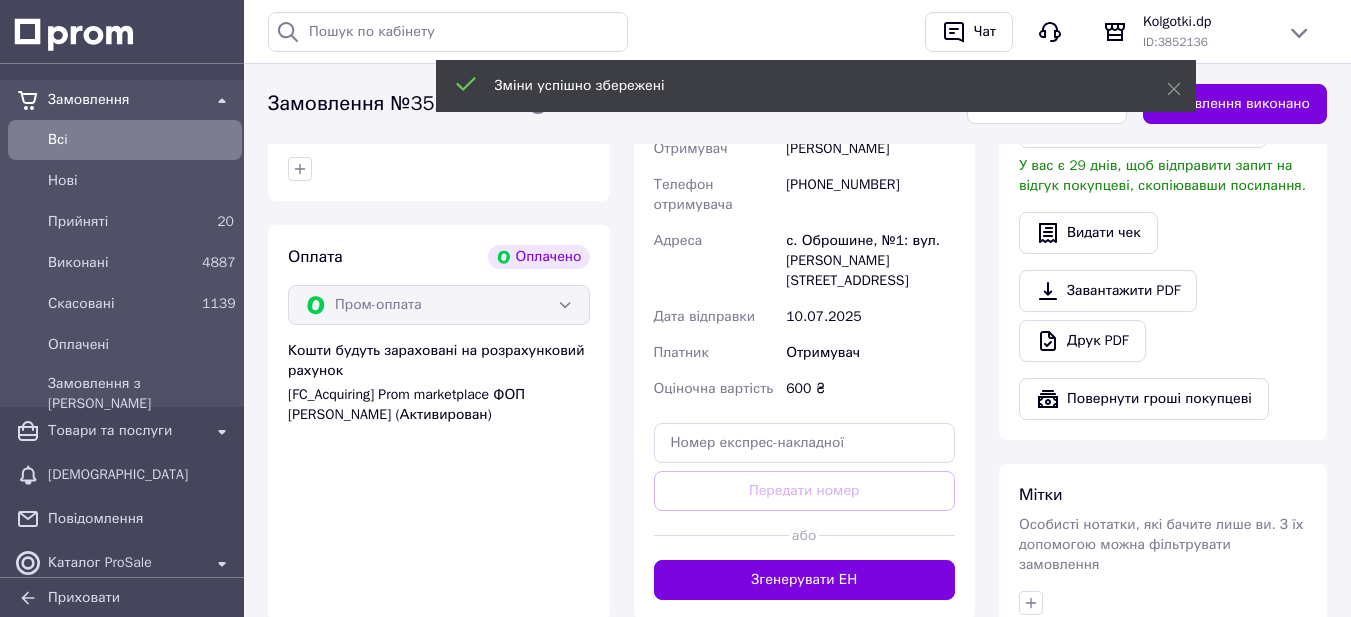 scroll, scrollTop: 753, scrollLeft: 0, axis: vertical 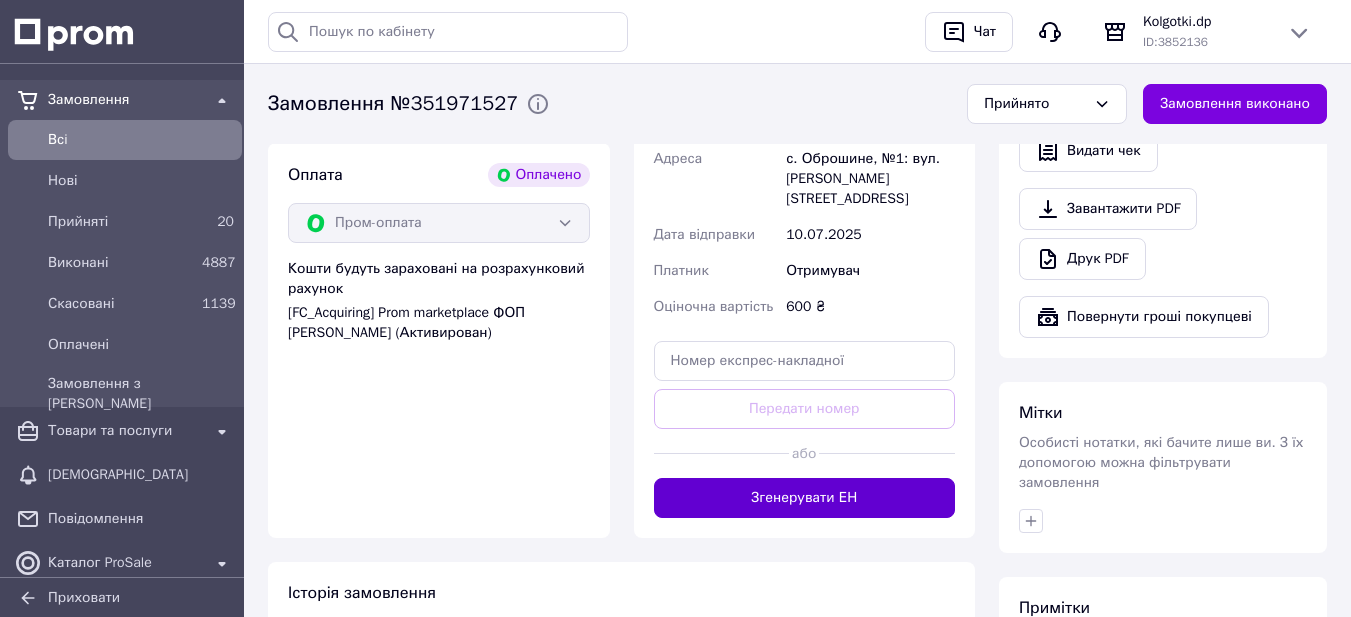 click on "Згенерувати ЕН" at bounding box center (805, 498) 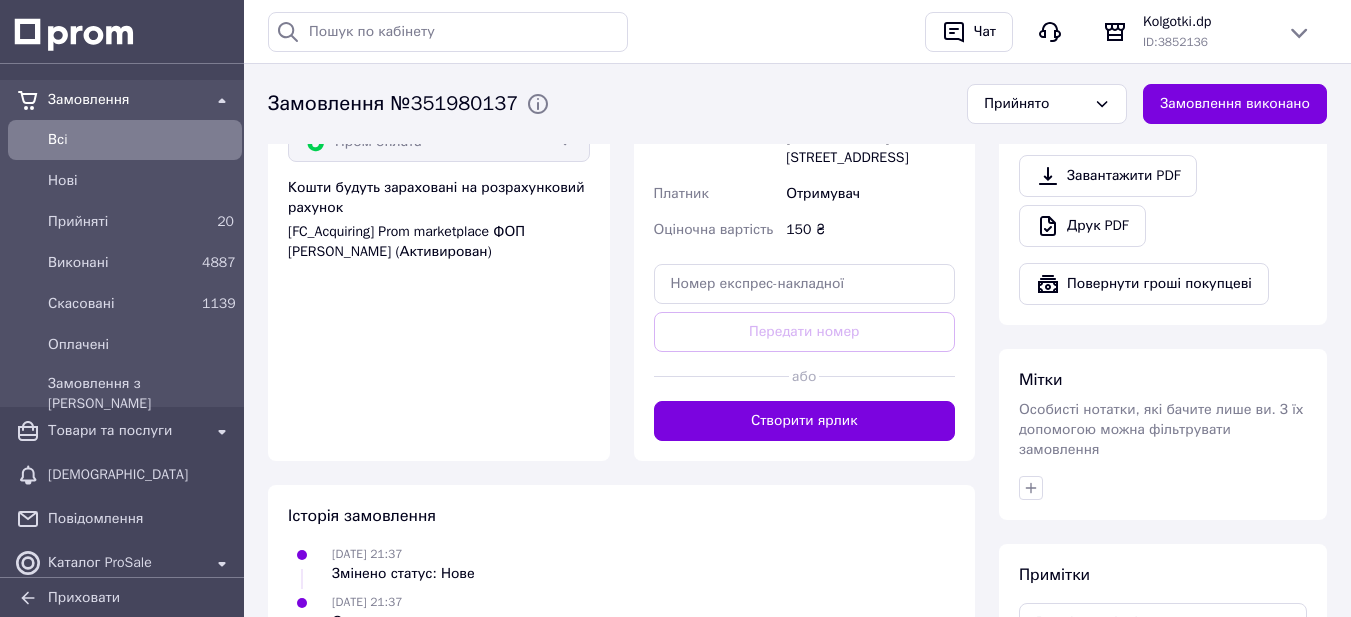 scroll, scrollTop: 800, scrollLeft: 0, axis: vertical 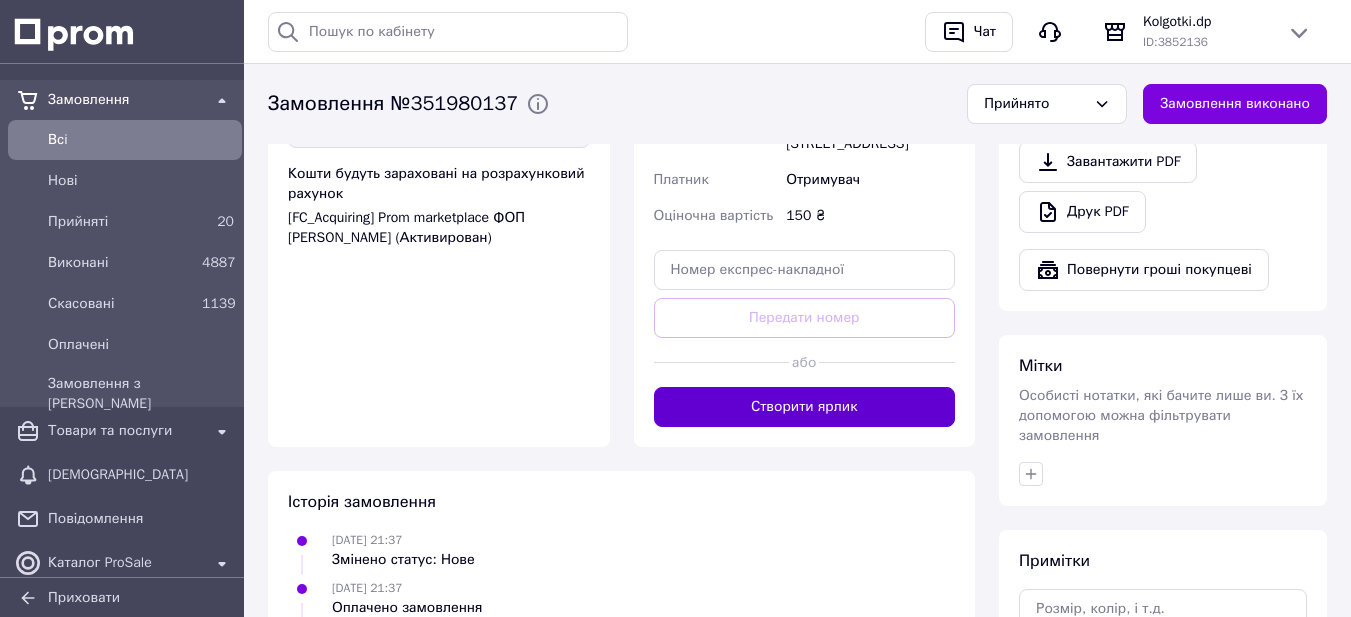 click on "Створити ярлик" at bounding box center [805, 407] 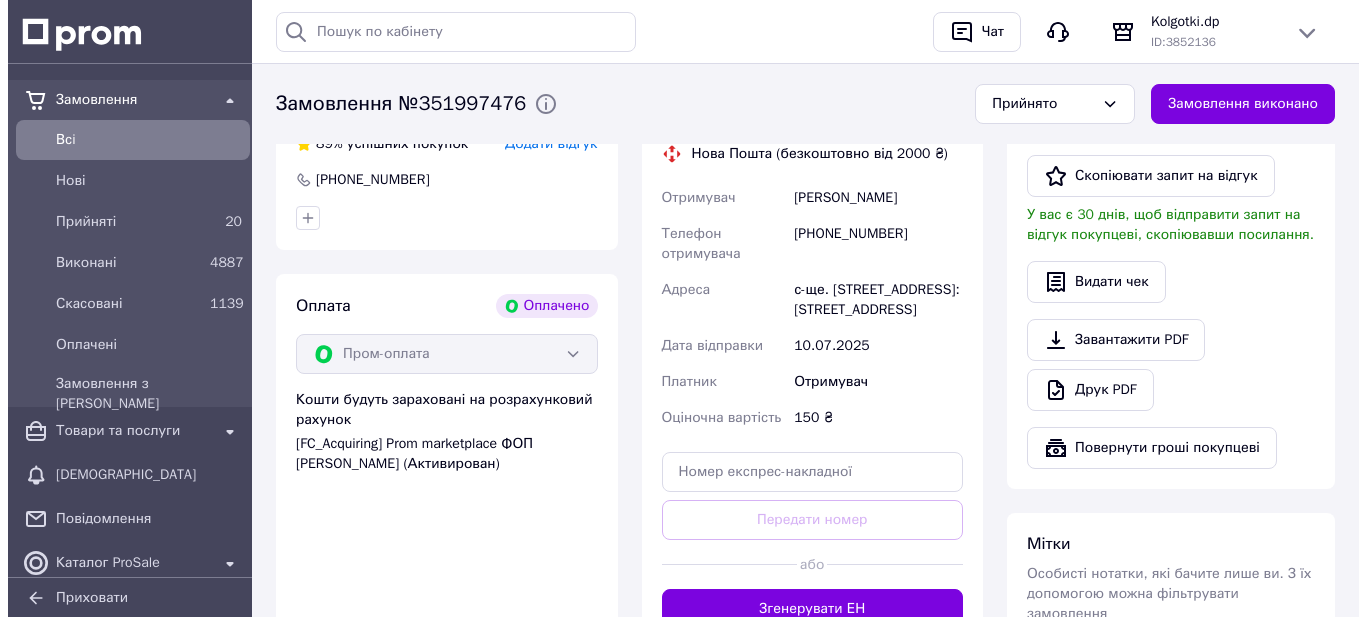 scroll, scrollTop: 500, scrollLeft: 0, axis: vertical 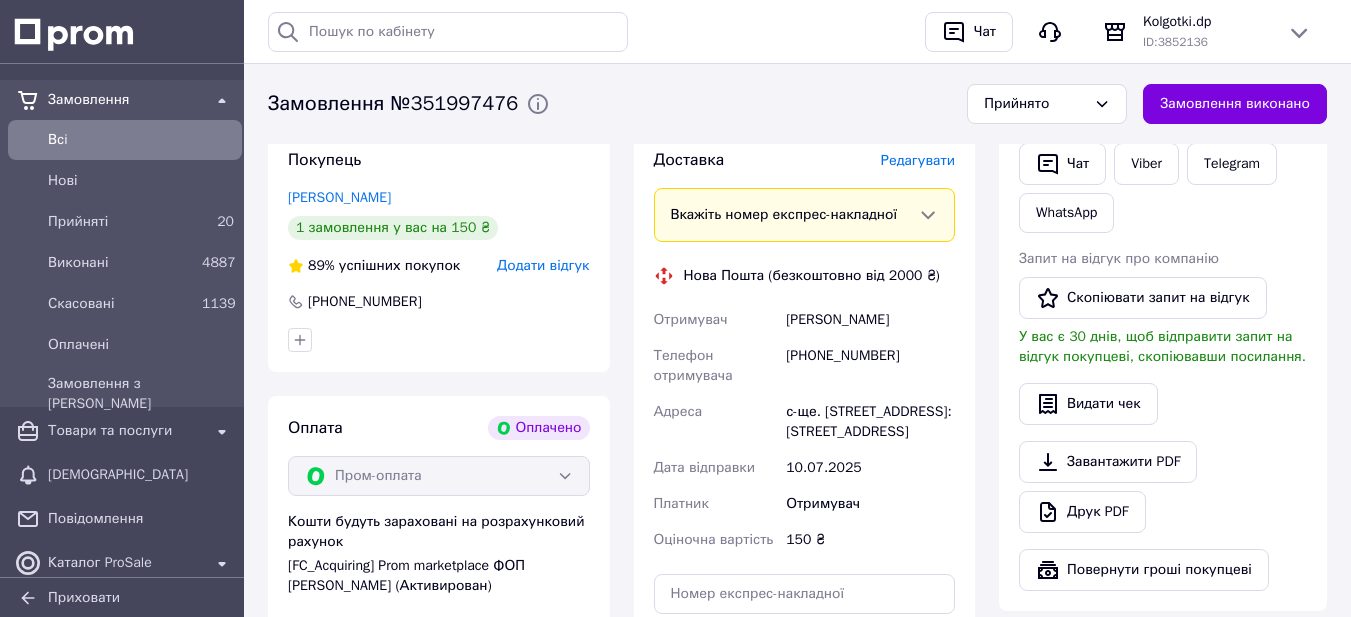 click on "Редагувати" at bounding box center [918, 160] 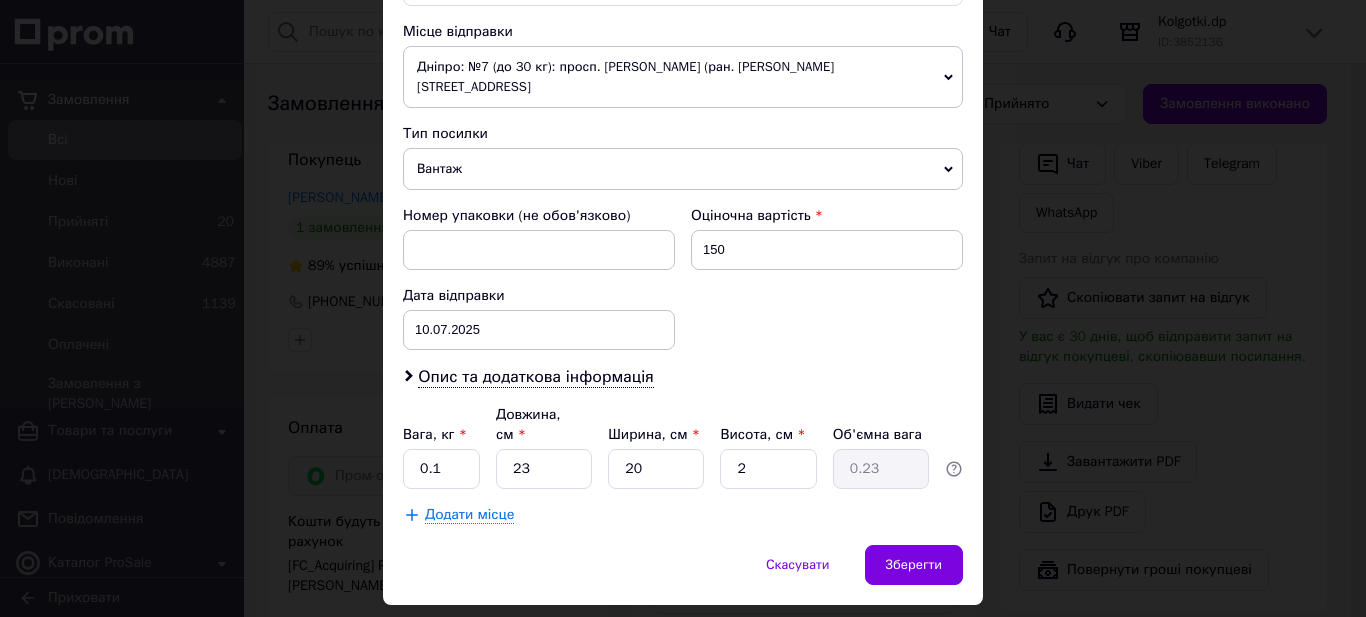 scroll, scrollTop: 700, scrollLeft: 0, axis: vertical 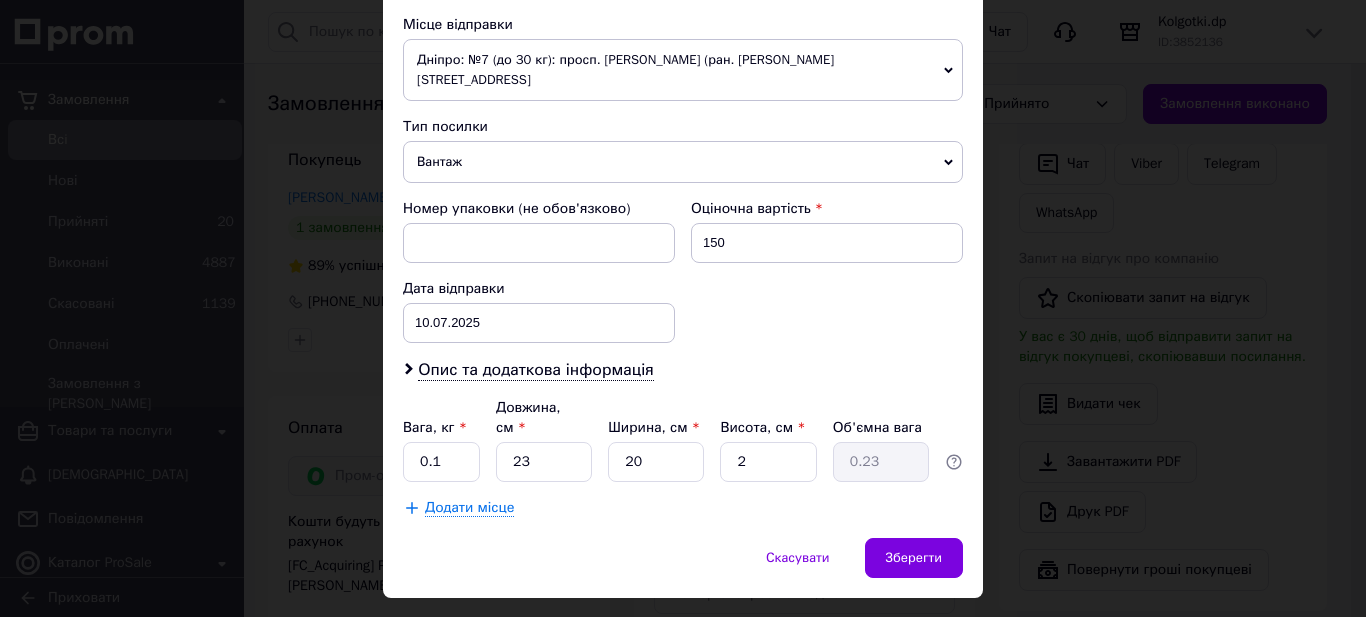 click on "Вантаж" at bounding box center (683, 162) 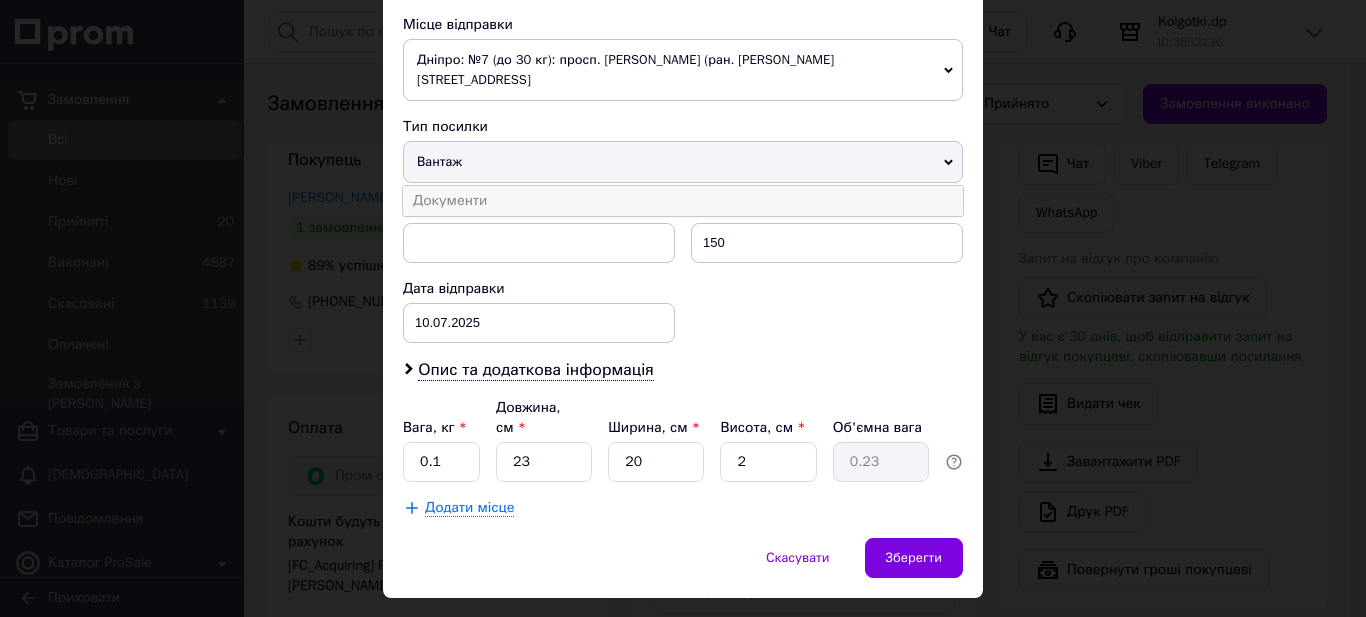 click on "Документи" at bounding box center (683, 201) 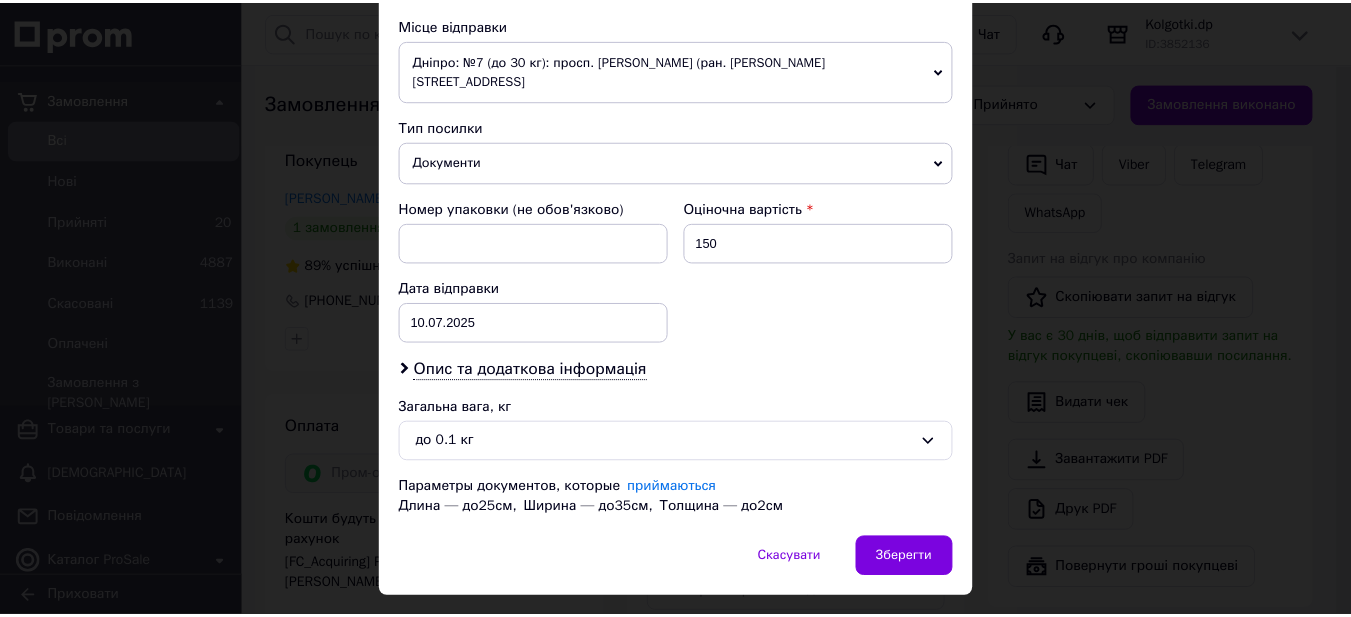scroll, scrollTop: 731, scrollLeft: 0, axis: vertical 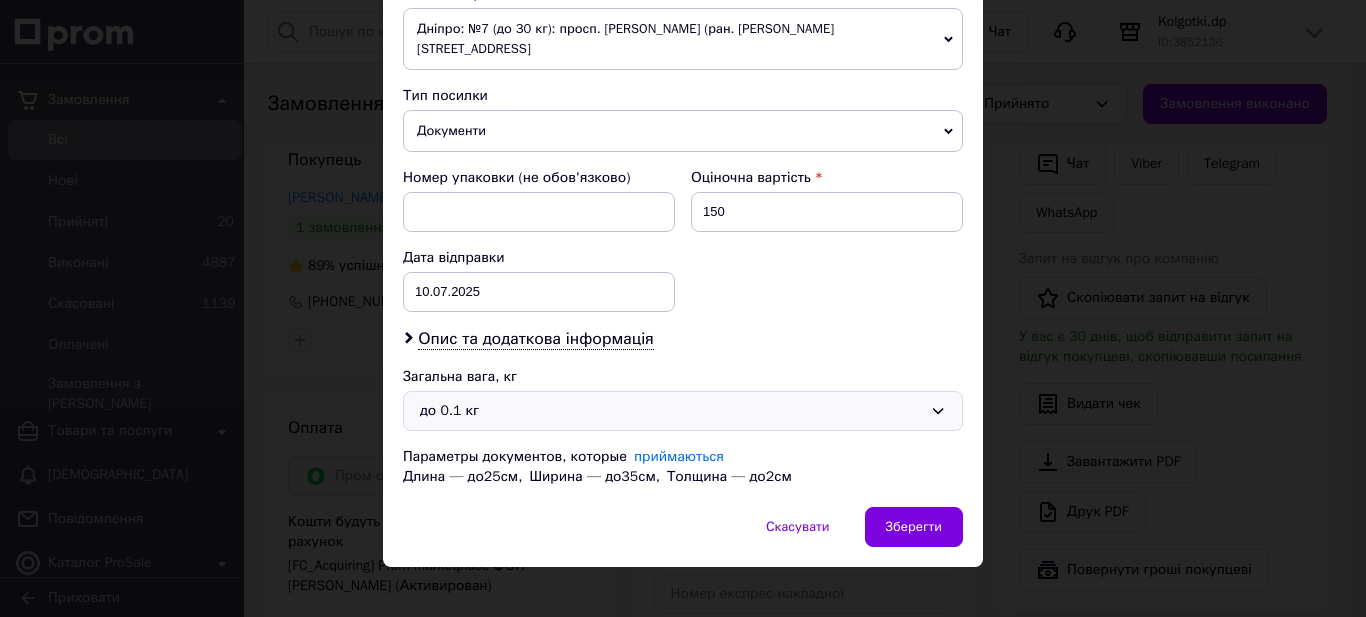 click on "до 0.1 кг" at bounding box center [671, 411] 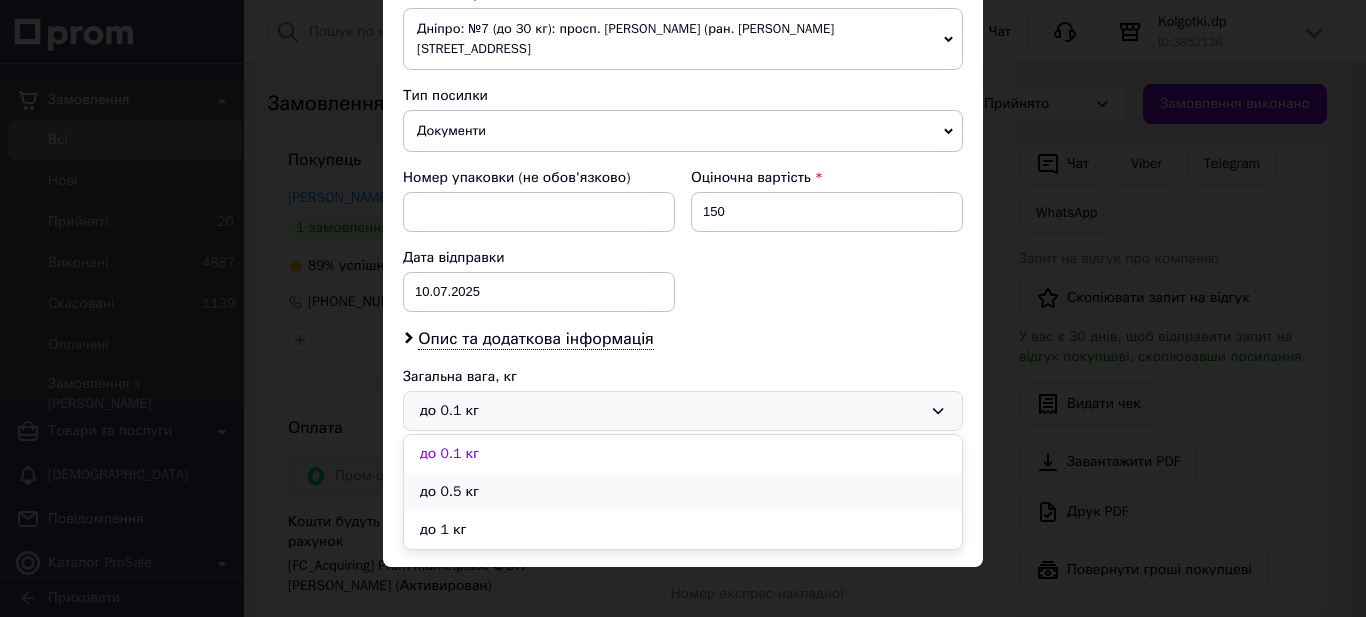 click on "до 0.5 кг" at bounding box center [683, 492] 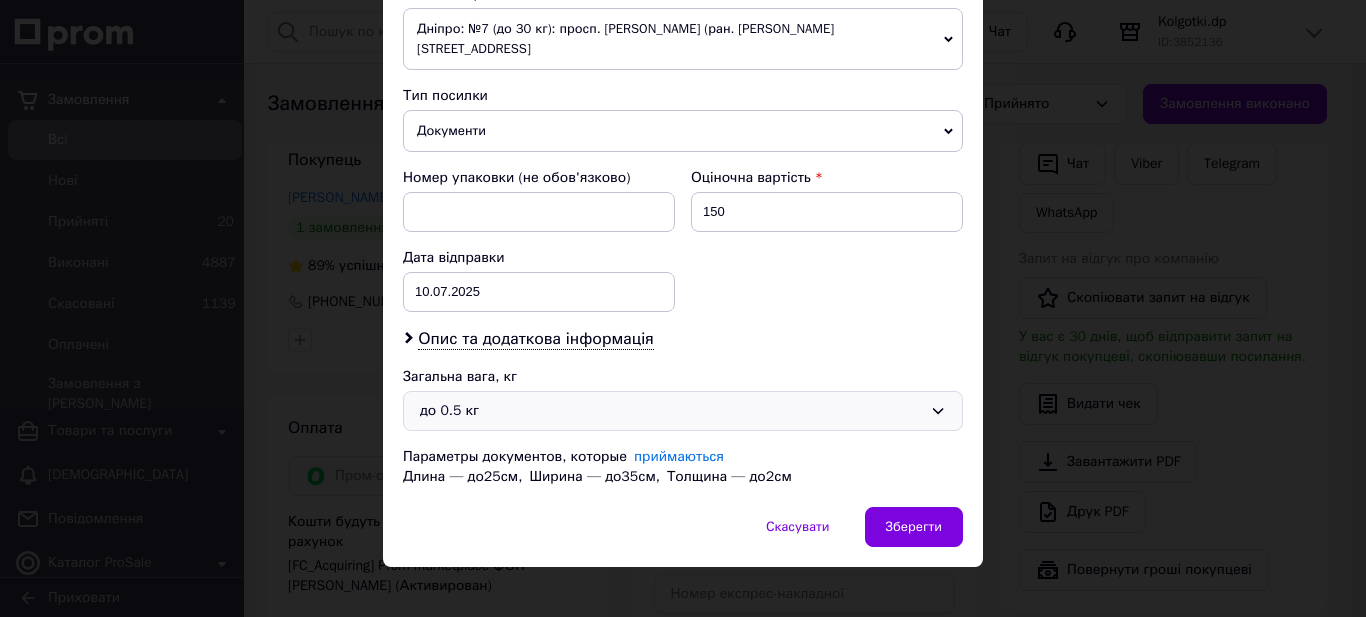 click on "до 0.5 кг" at bounding box center (671, 411) 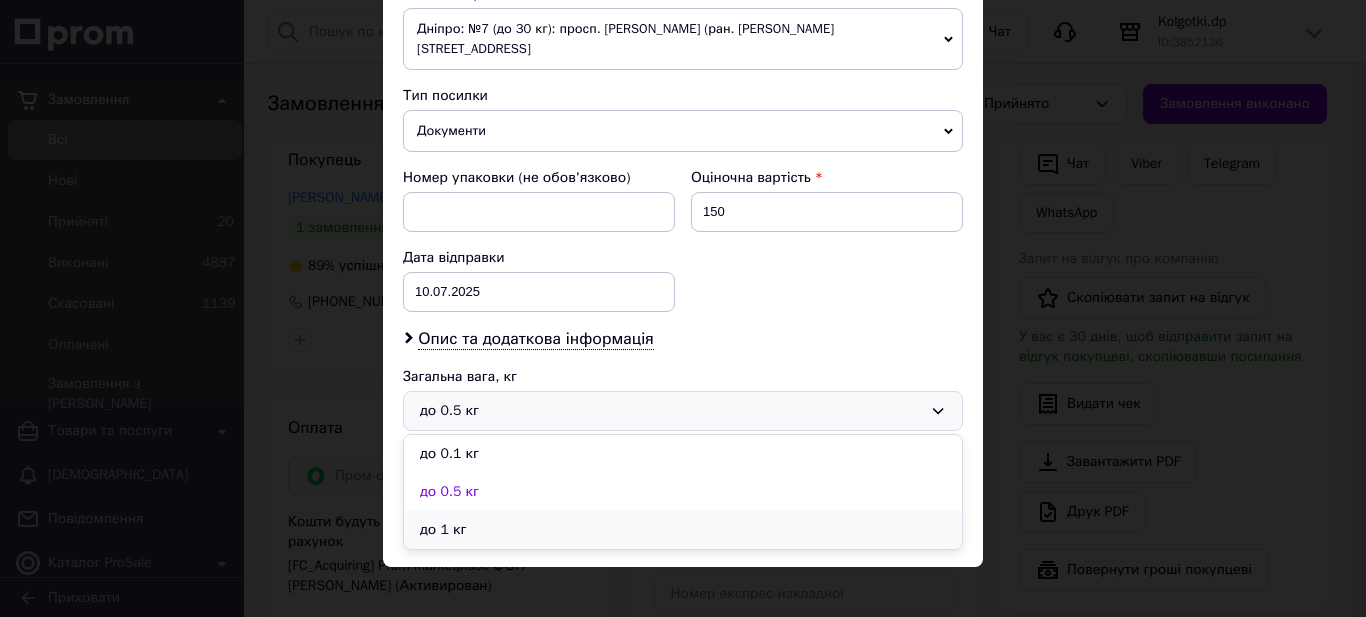 click on "до 1 кг" at bounding box center [683, 530] 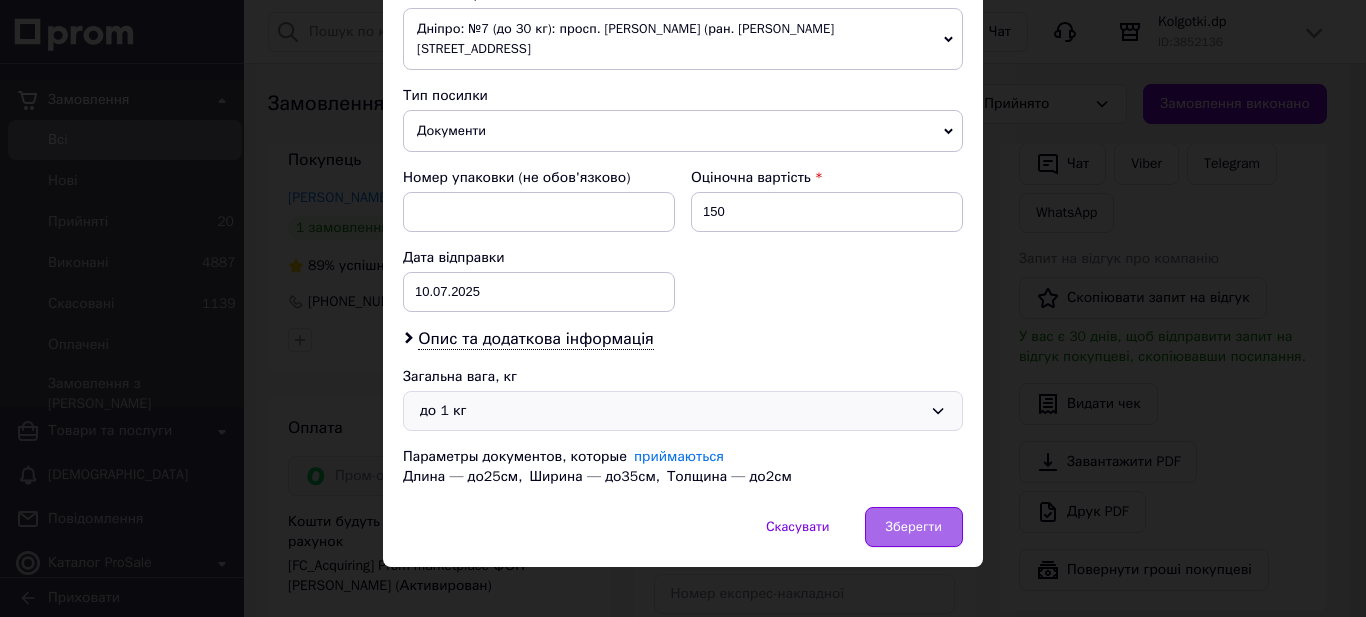 click on "Зберегти" at bounding box center (914, 527) 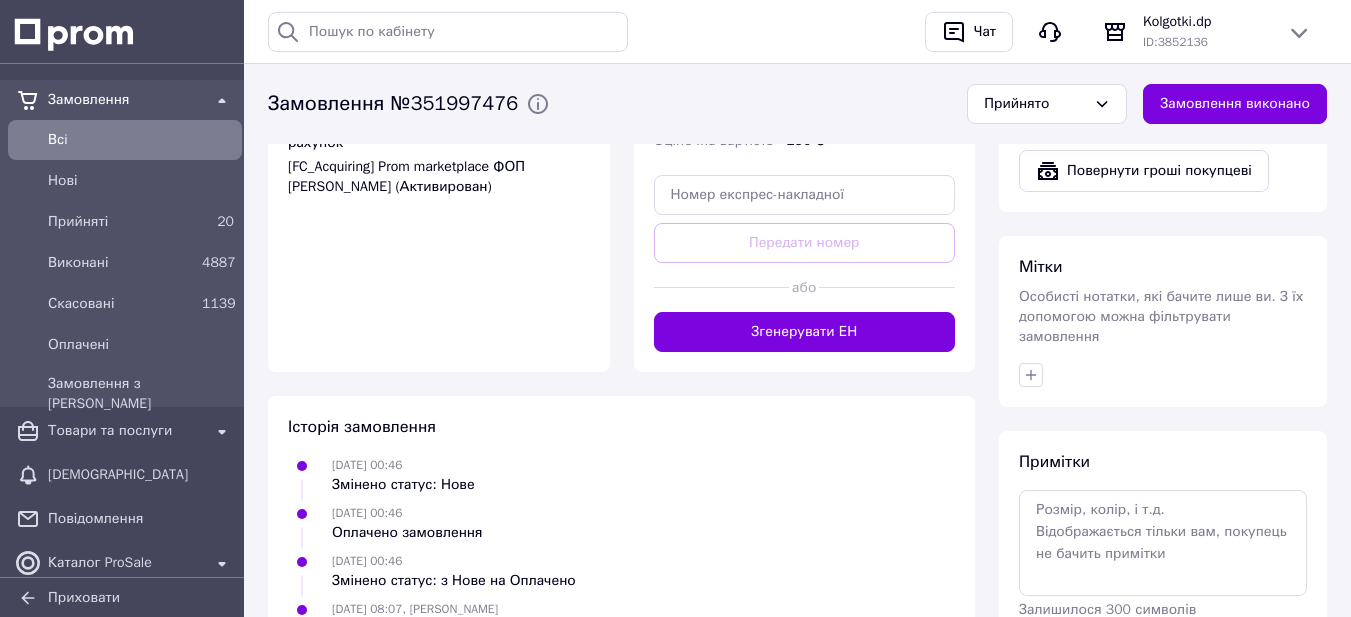 scroll, scrollTop: 900, scrollLeft: 0, axis: vertical 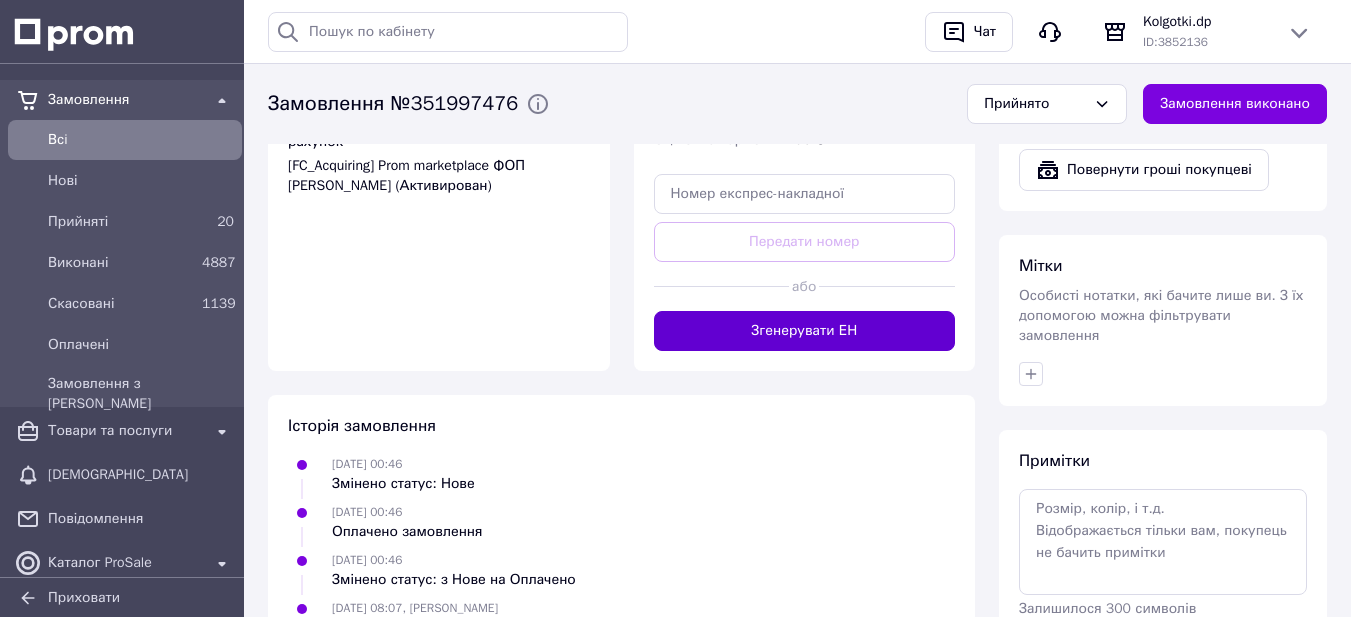click on "Згенерувати ЕН" at bounding box center (805, 331) 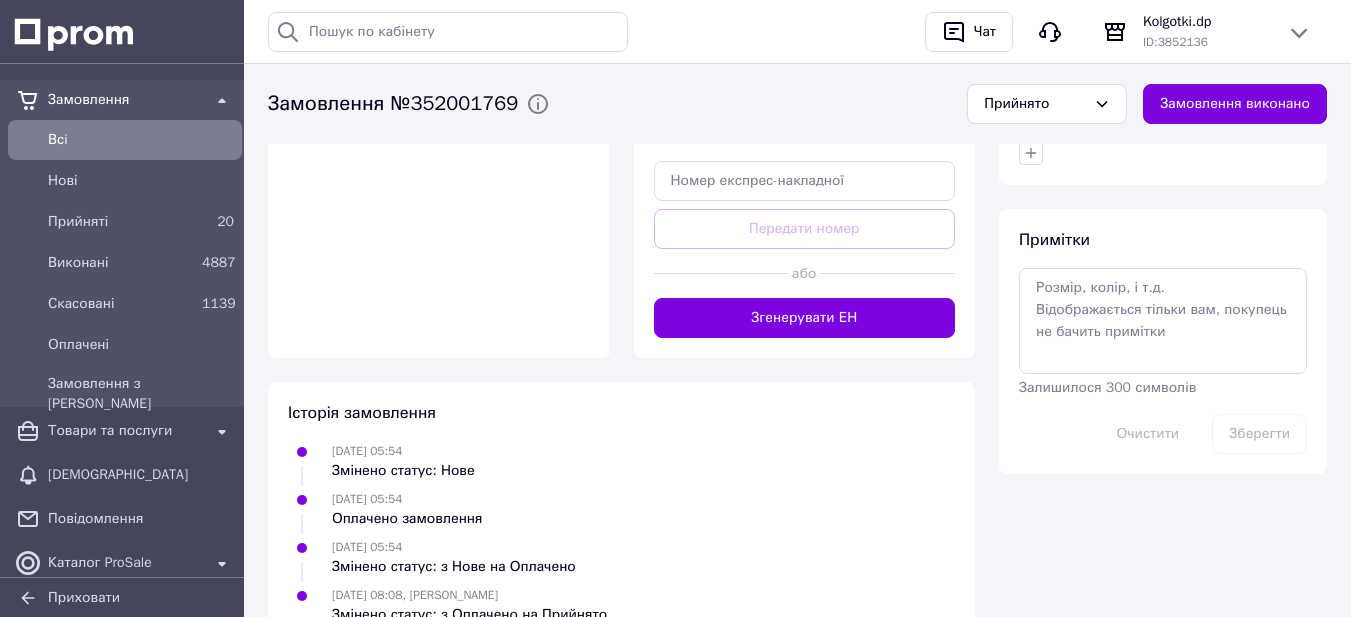 scroll, scrollTop: 1193, scrollLeft: 0, axis: vertical 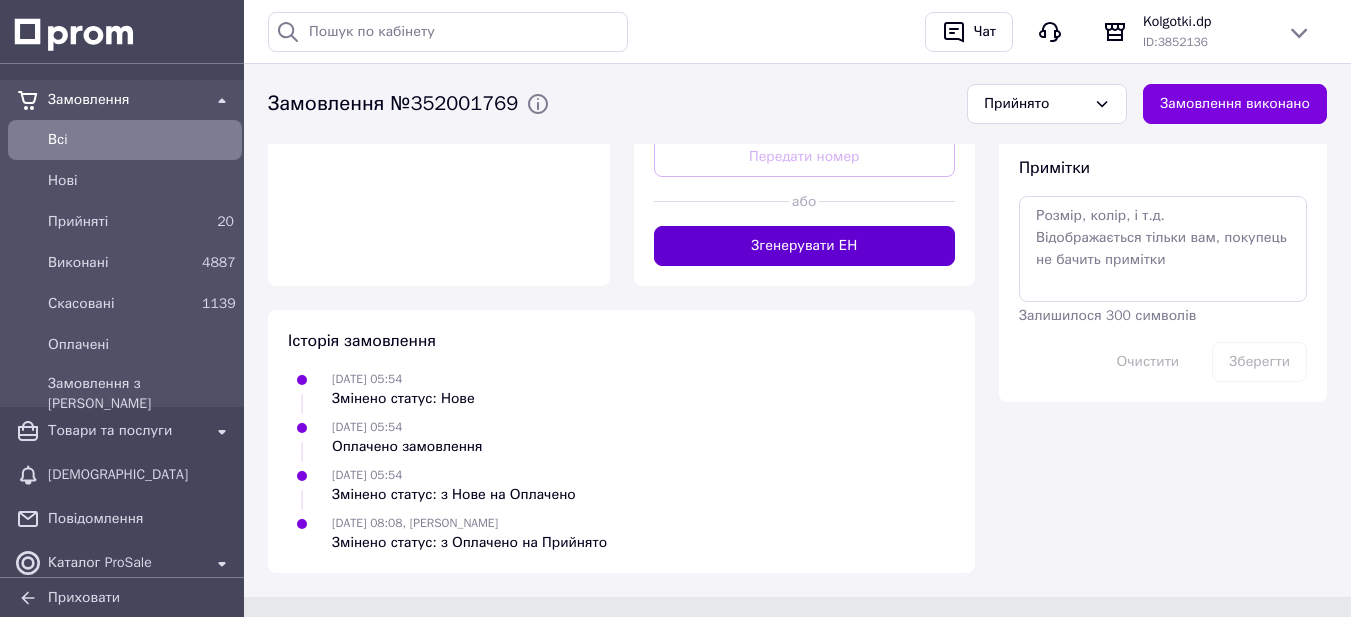 click on "Згенерувати ЕН" at bounding box center (805, 246) 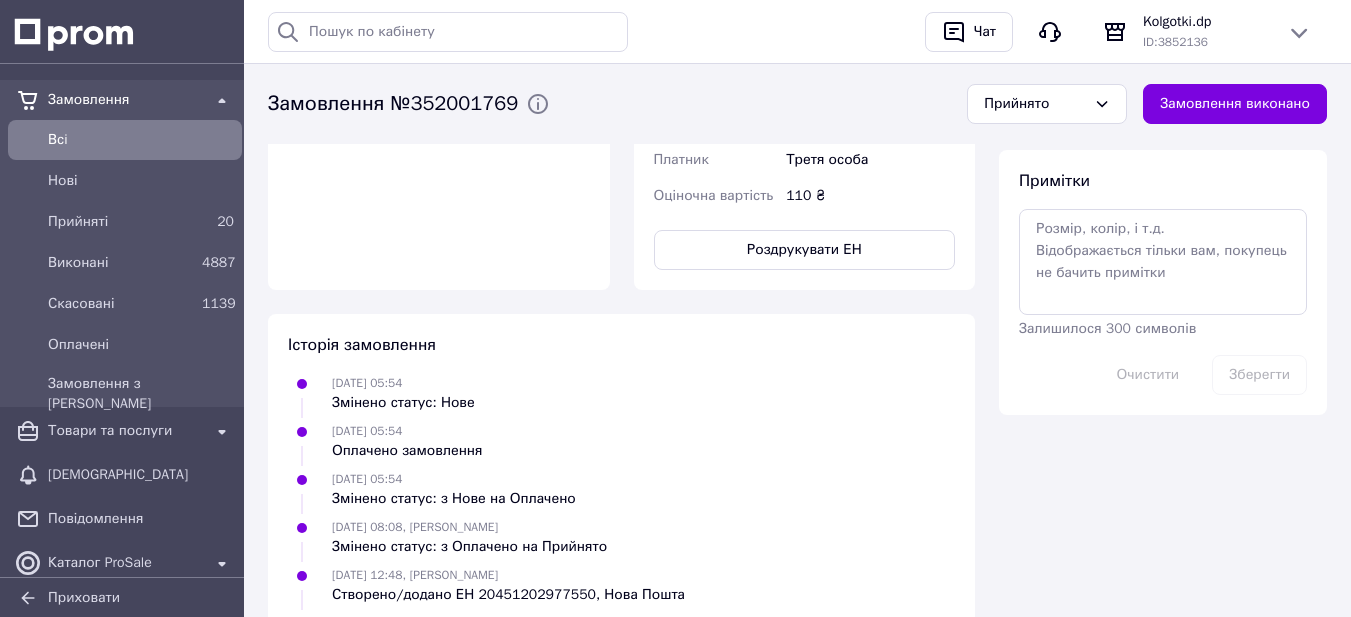 scroll, scrollTop: 844, scrollLeft: 0, axis: vertical 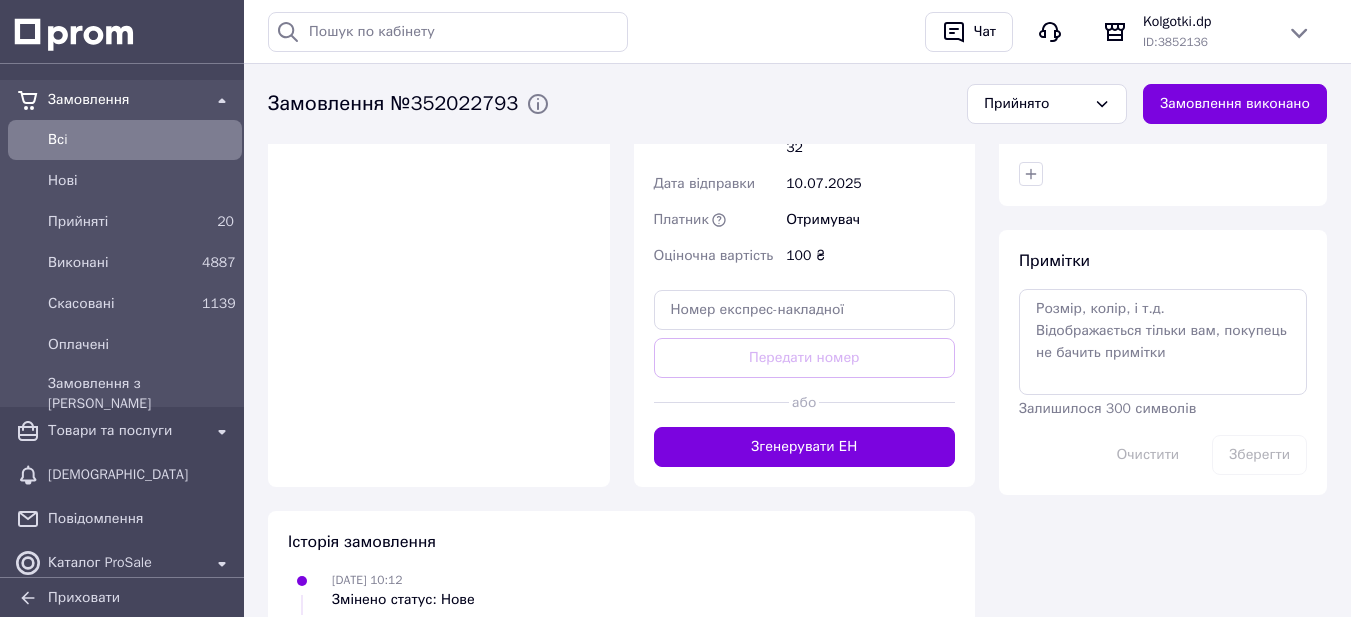 click on "Згенерувати ЕН" at bounding box center [805, 447] 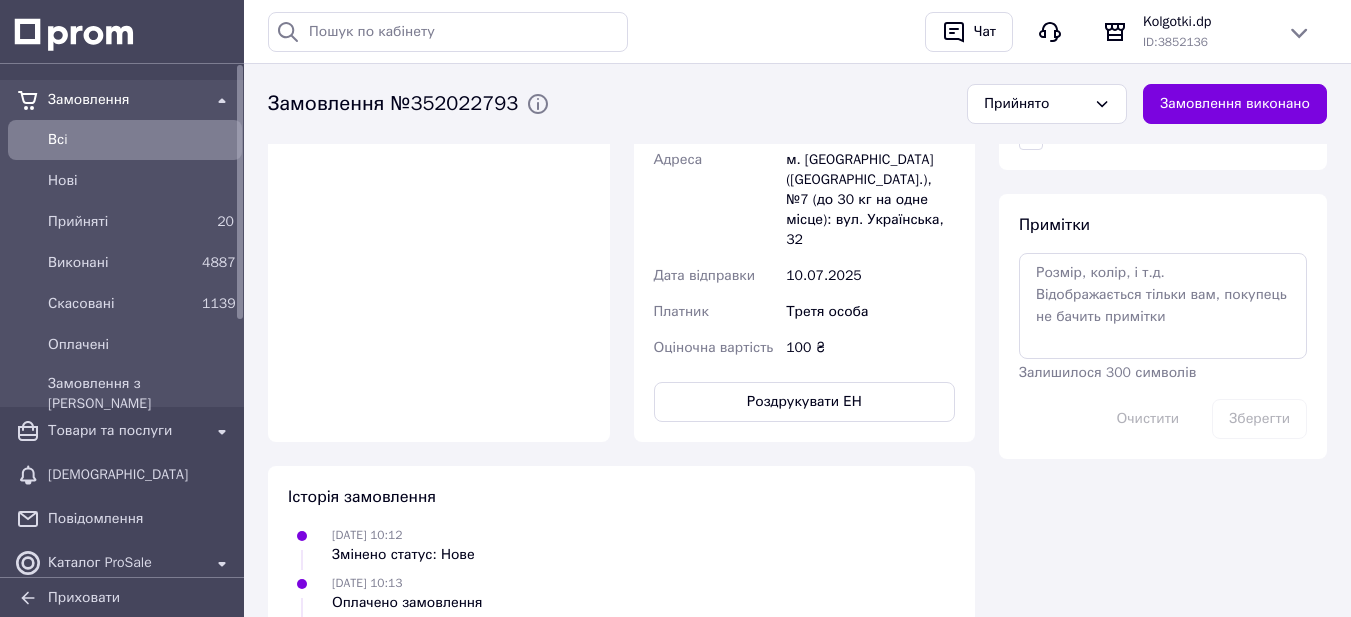 click on "Всi" at bounding box center (141, 140) 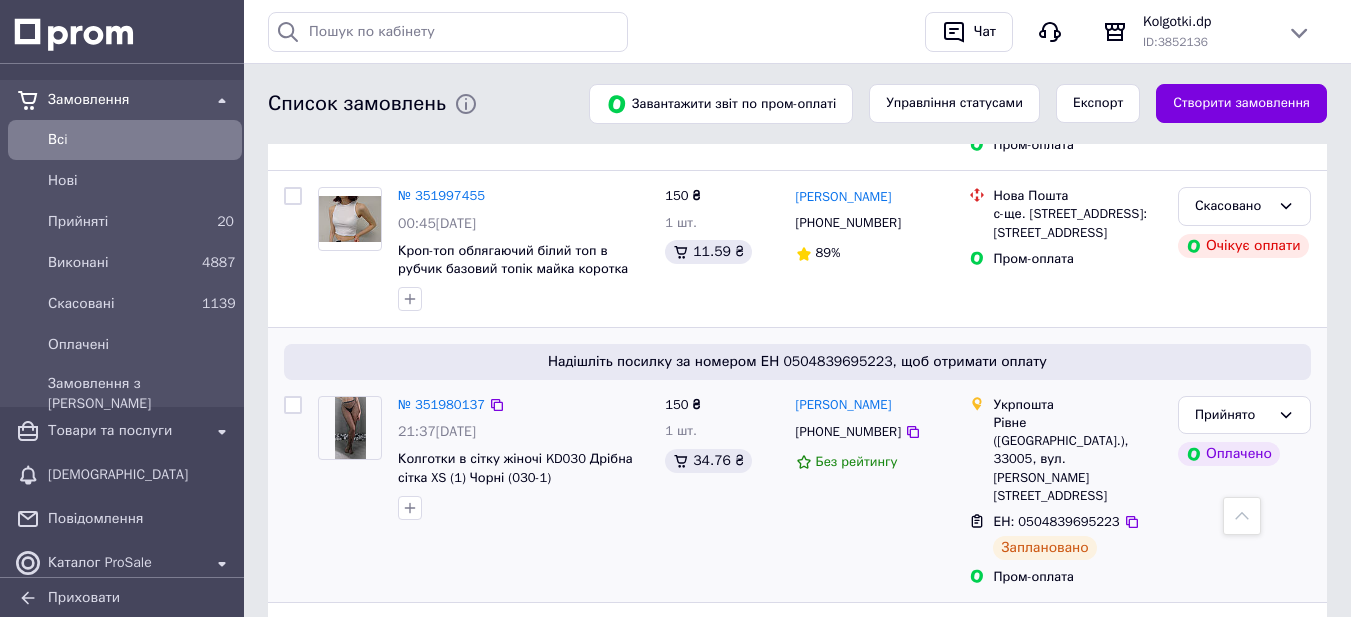 scroll, scrollTop: 800, scrollLeft: 0, axis: vertical 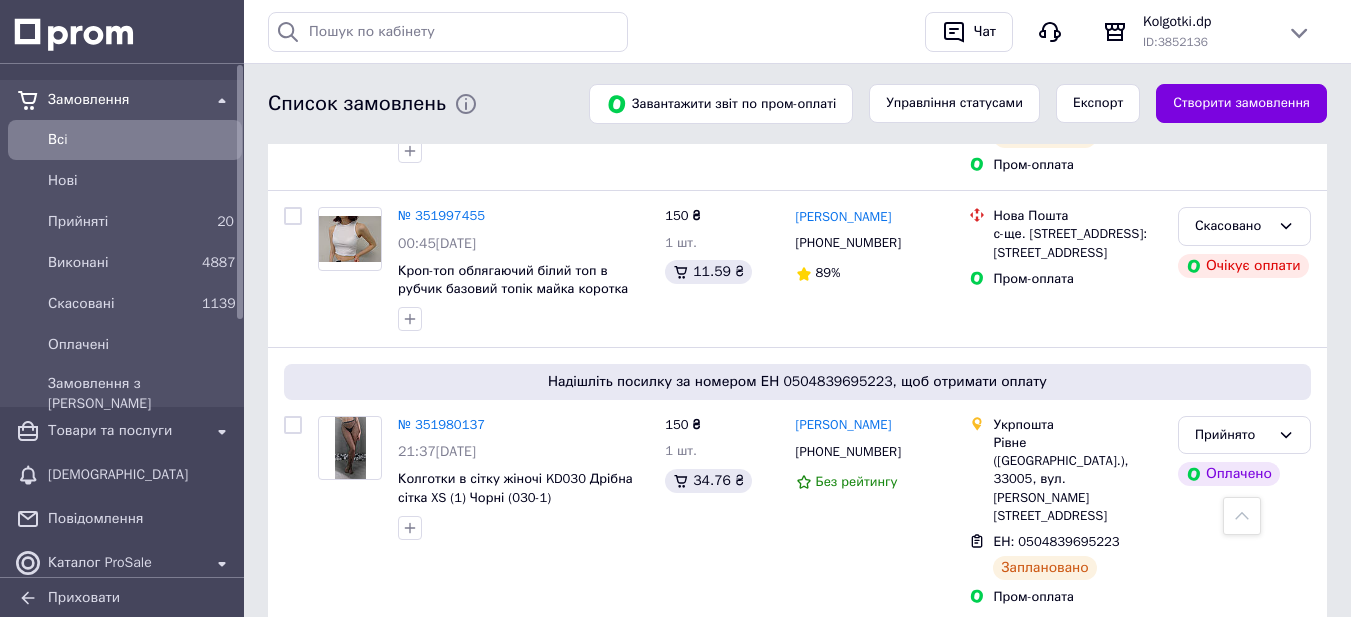 click on "Всi" at bounding box center [141, 140] 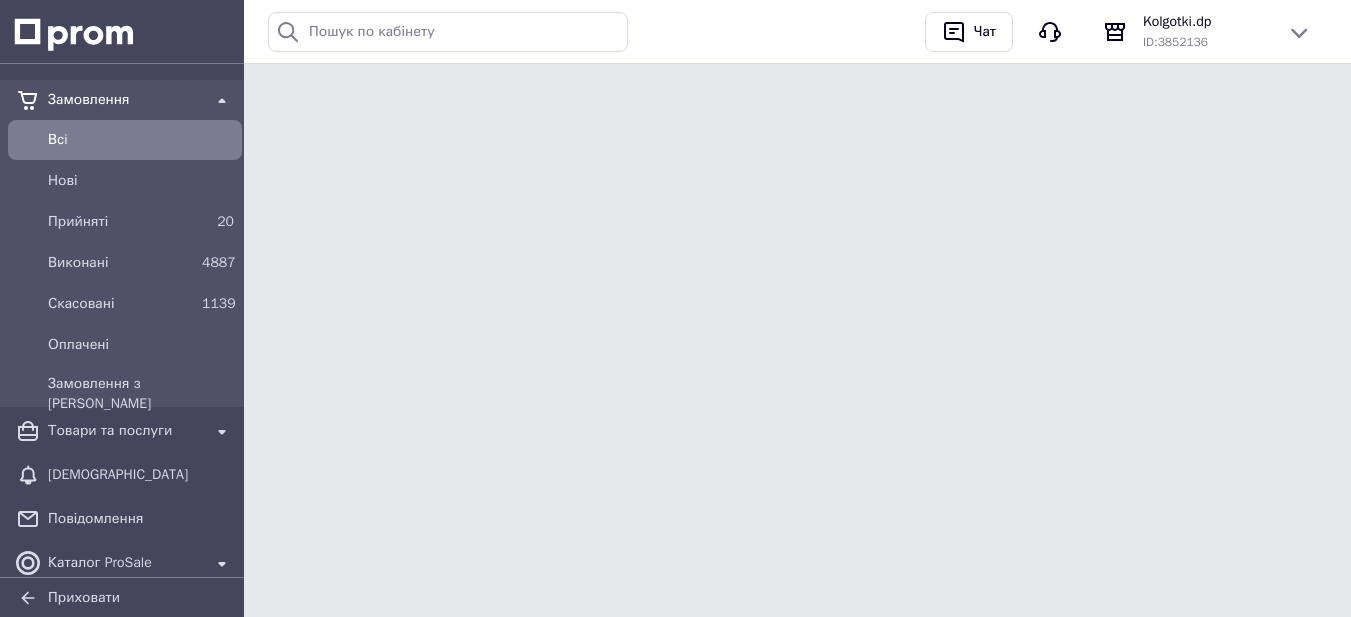 scroll, scrollTop: 0, scrollLeft: 0, axis: both 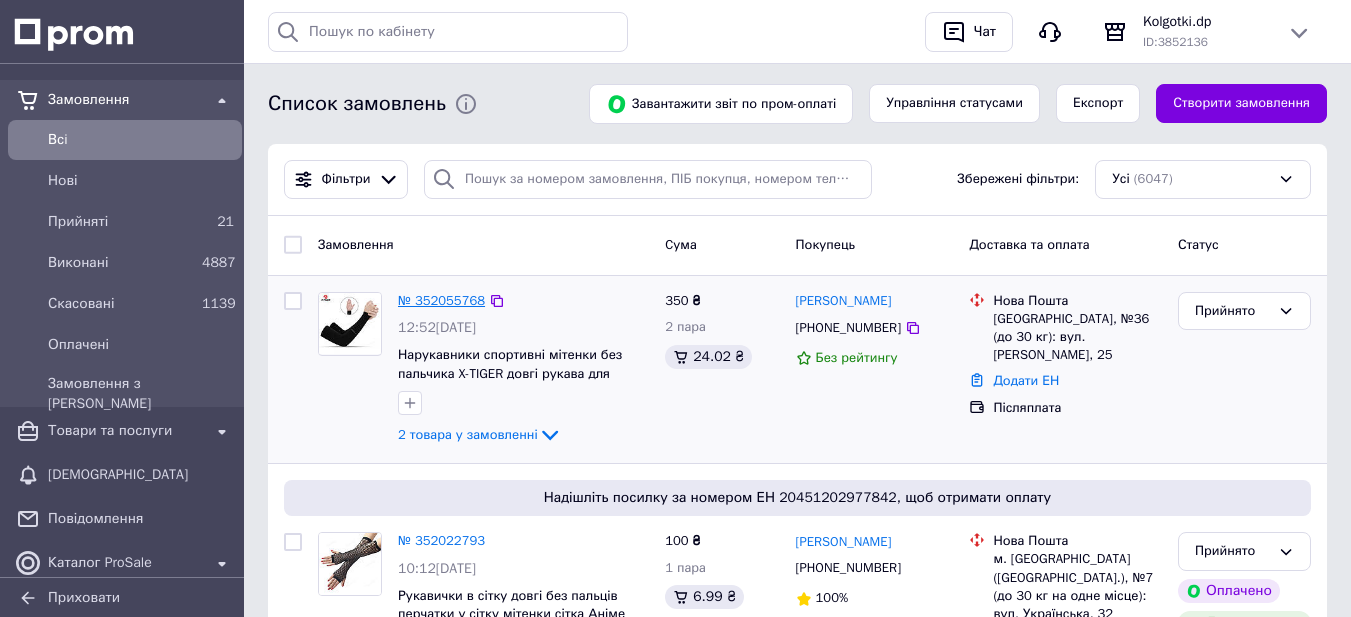 click on "№ 352055768" at bounding box center (441, 300) 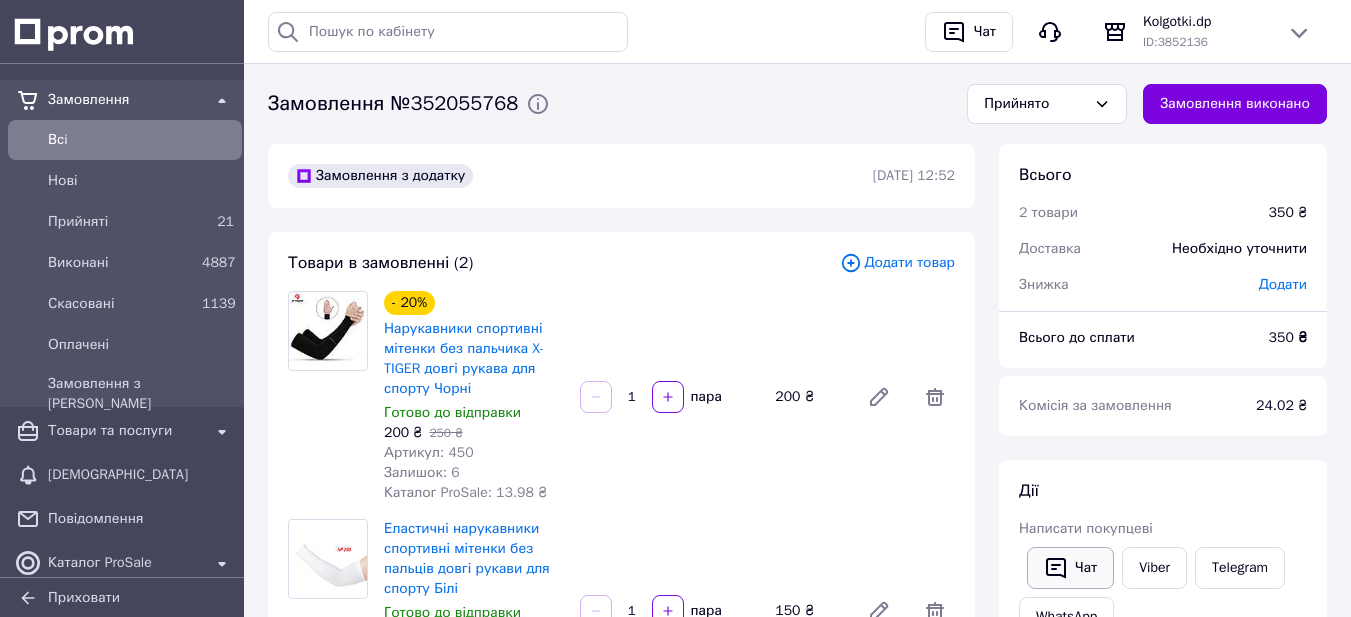 click on "Чат" at bounding box center [1070, 568] 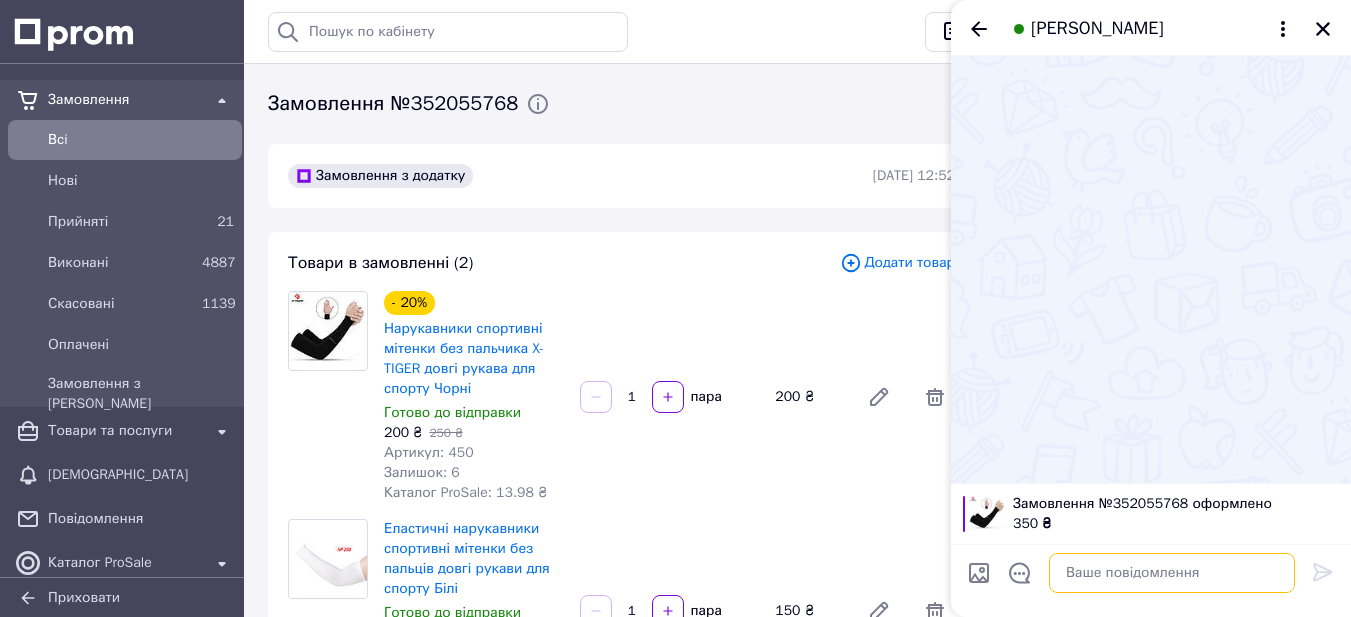 click at bounding box center [1172, 573] 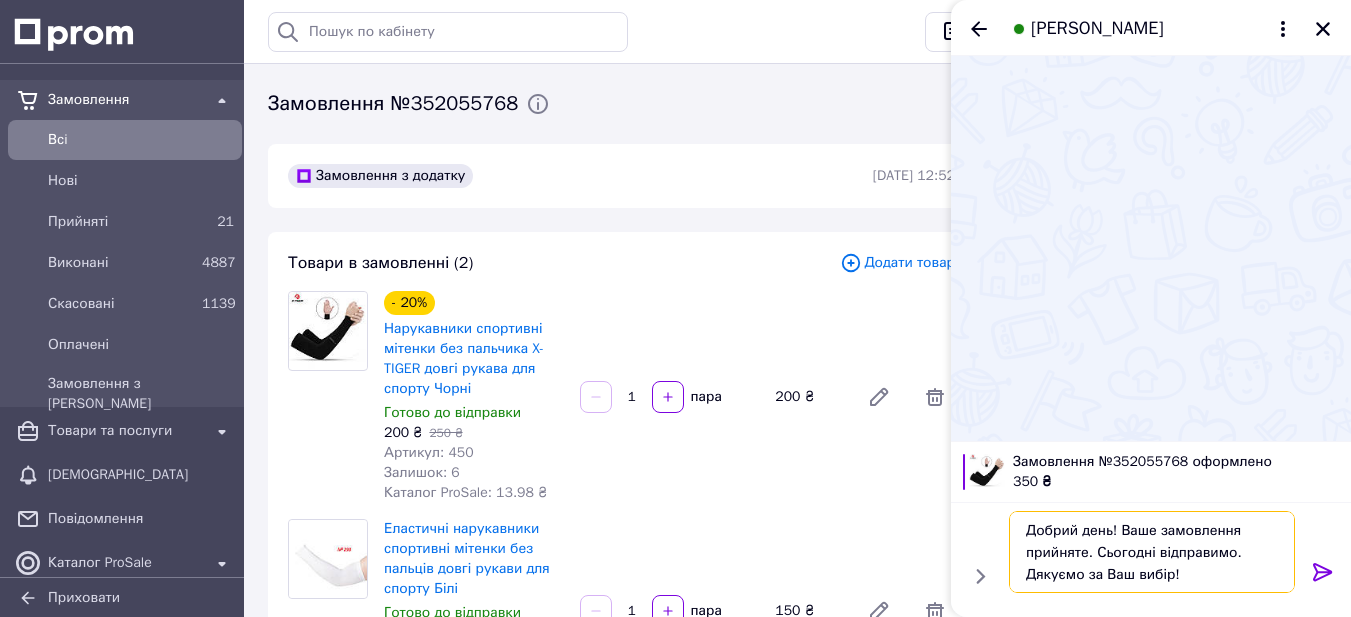 type on "Добрий день! Ваше замовлення прийняте. Сьогодні відправимо. Дякуємо за Ваш вибір!" 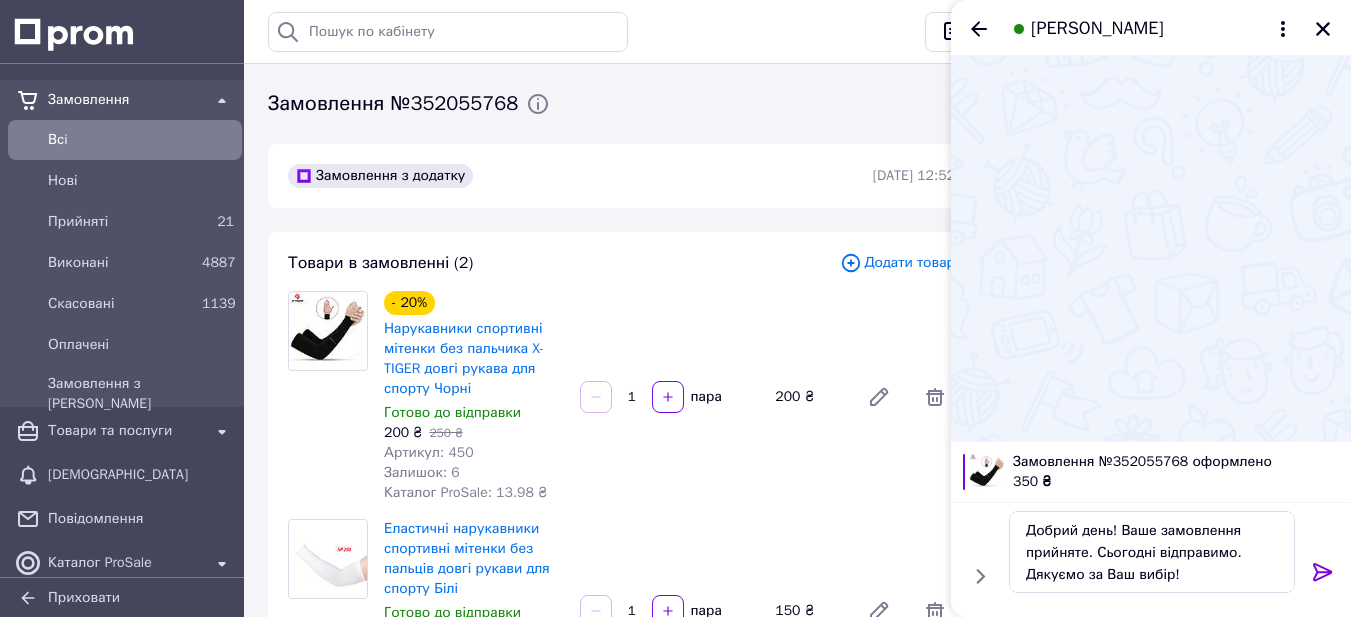 click 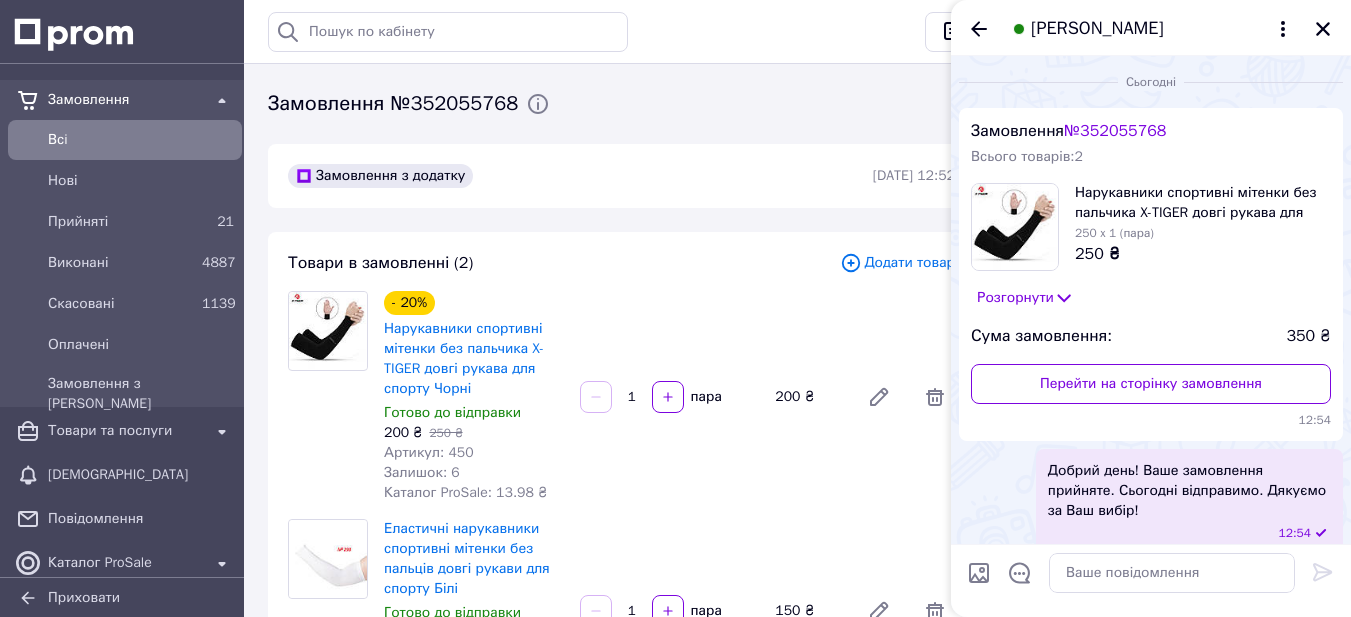 scroll, scrollTop: 18, scrollLeft: 0, axis: vertical 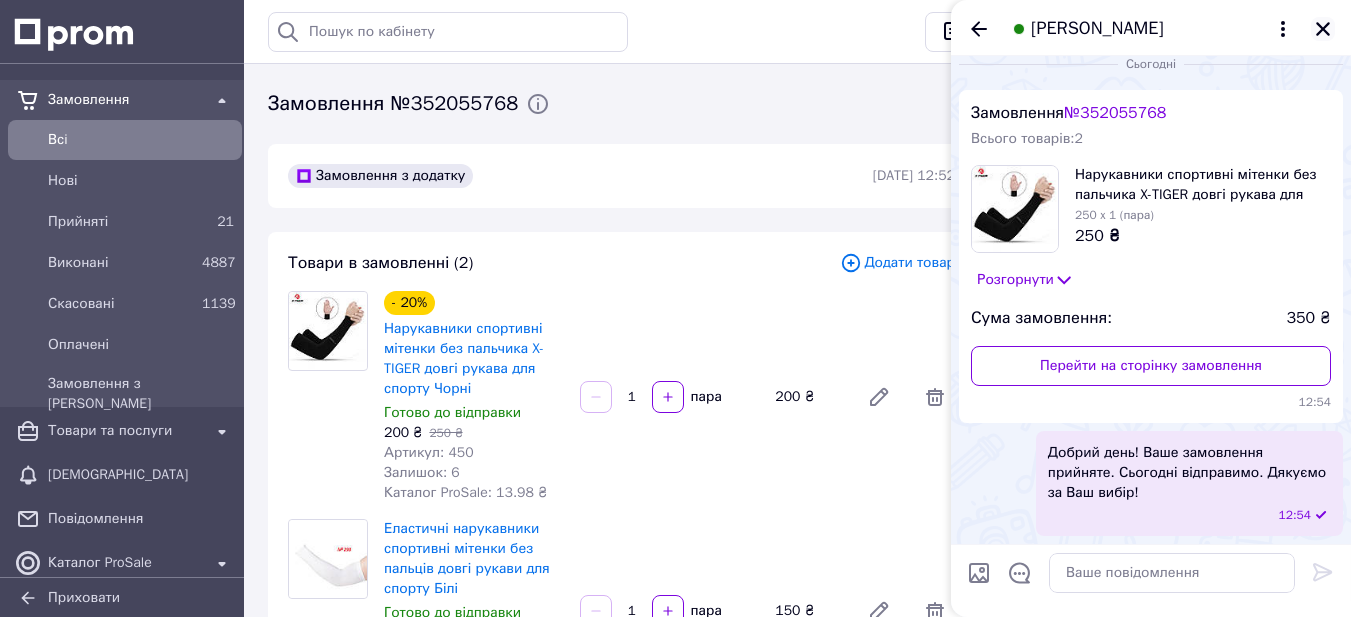 click 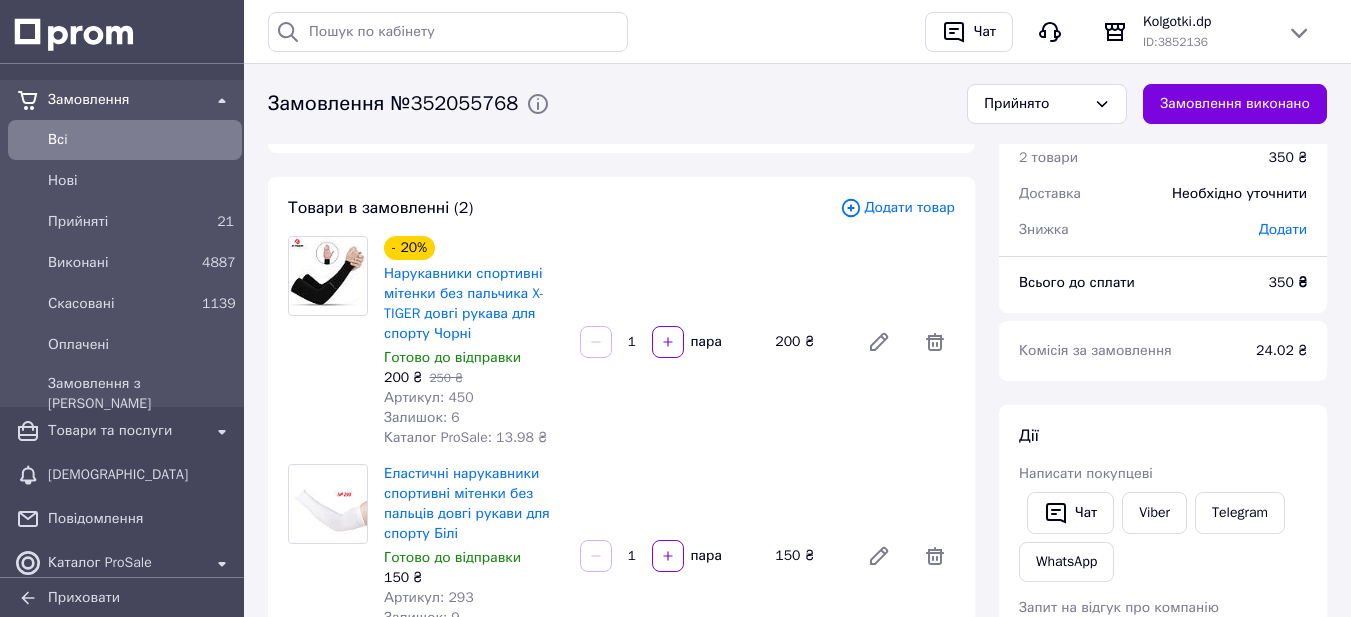 scroll, scrollTop: 100, scrollLeft: 0, axis: vertical 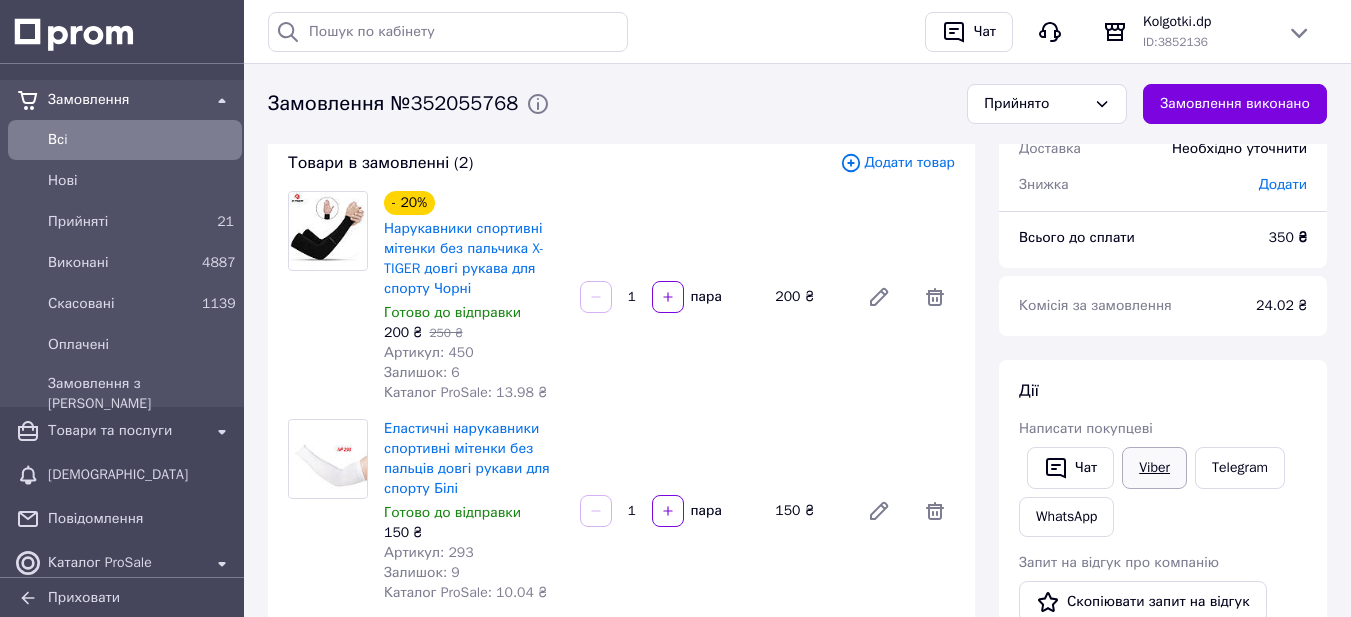 click on "Viber" at bounding box center [1154, 468] 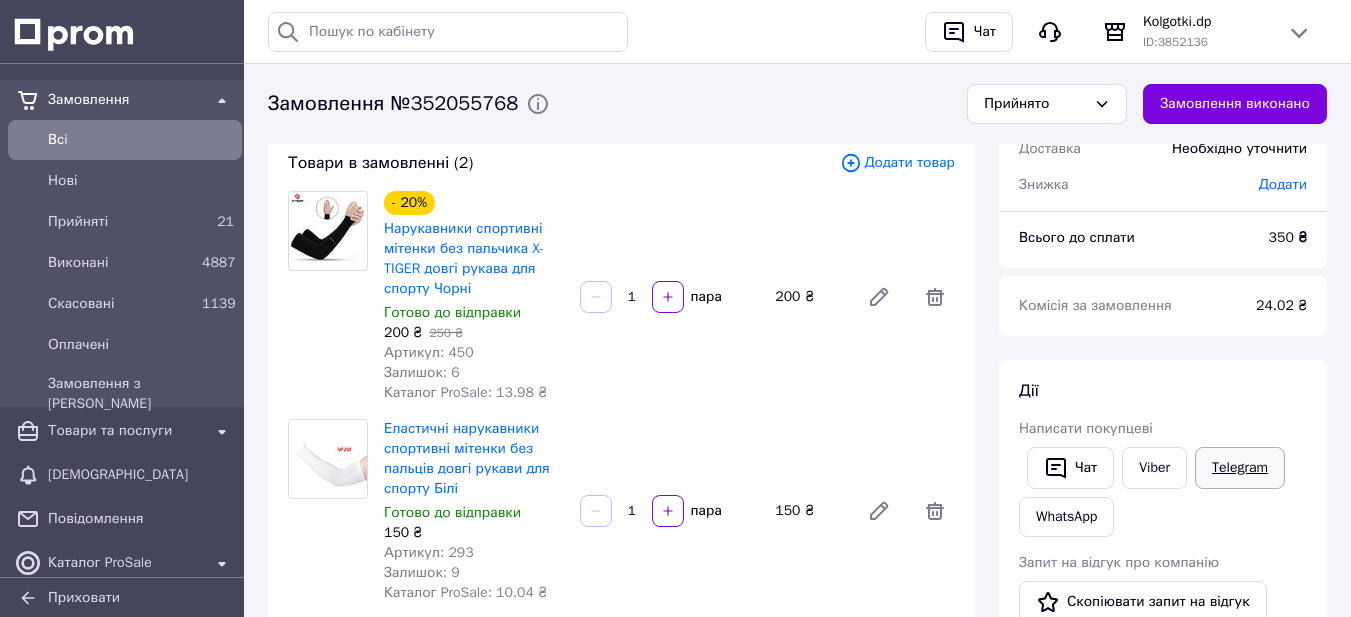 click on "Telegram" at bounding box center [1240, 468] 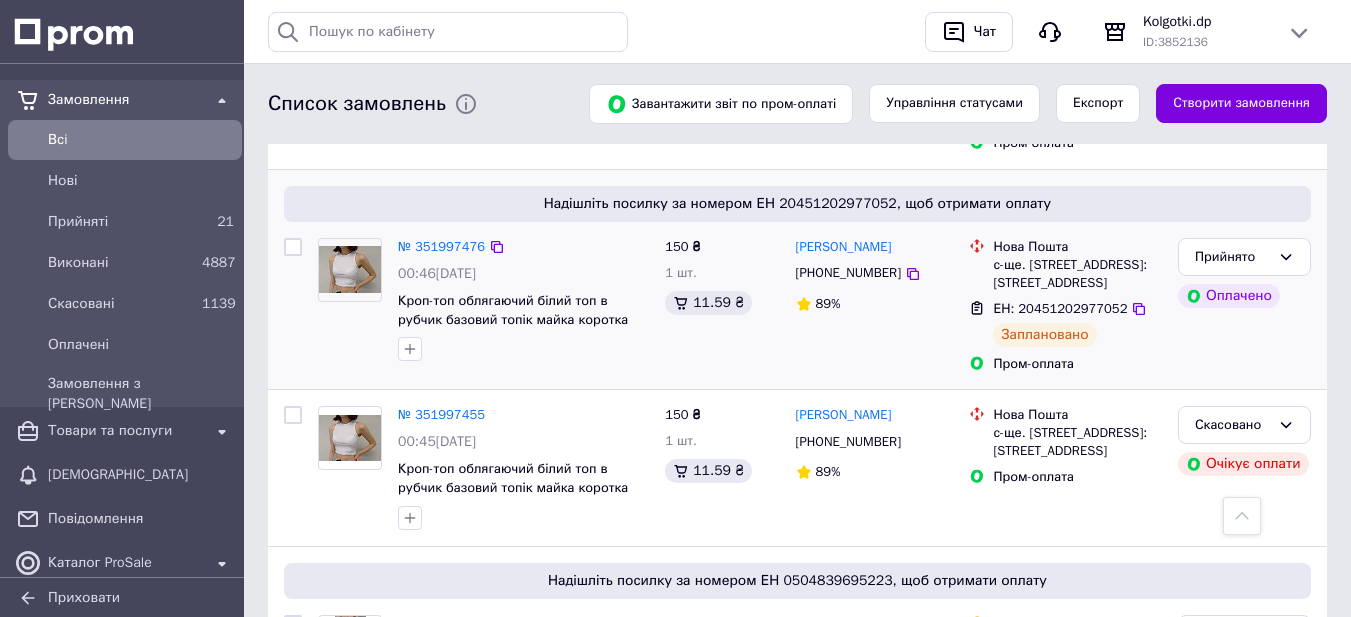 scroll, scrollTop: 900, scrollLeft: 0, axis: vertical 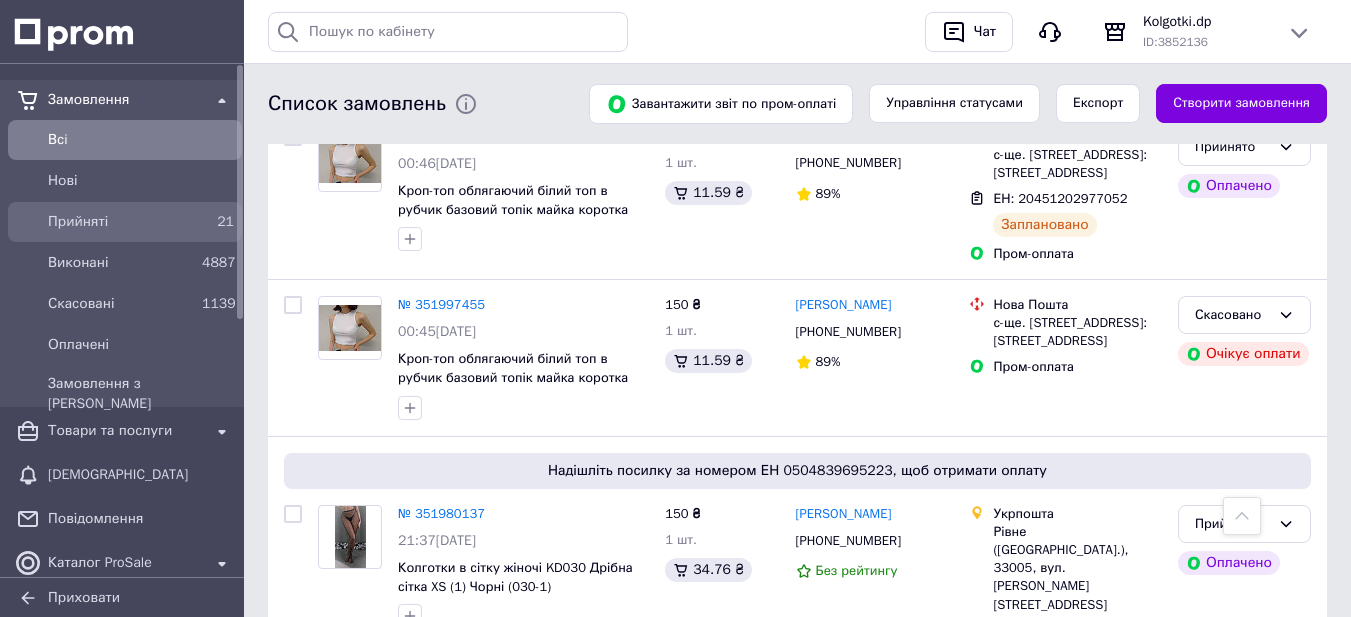 click on "Прийняті" at bounding box center (121, 222) 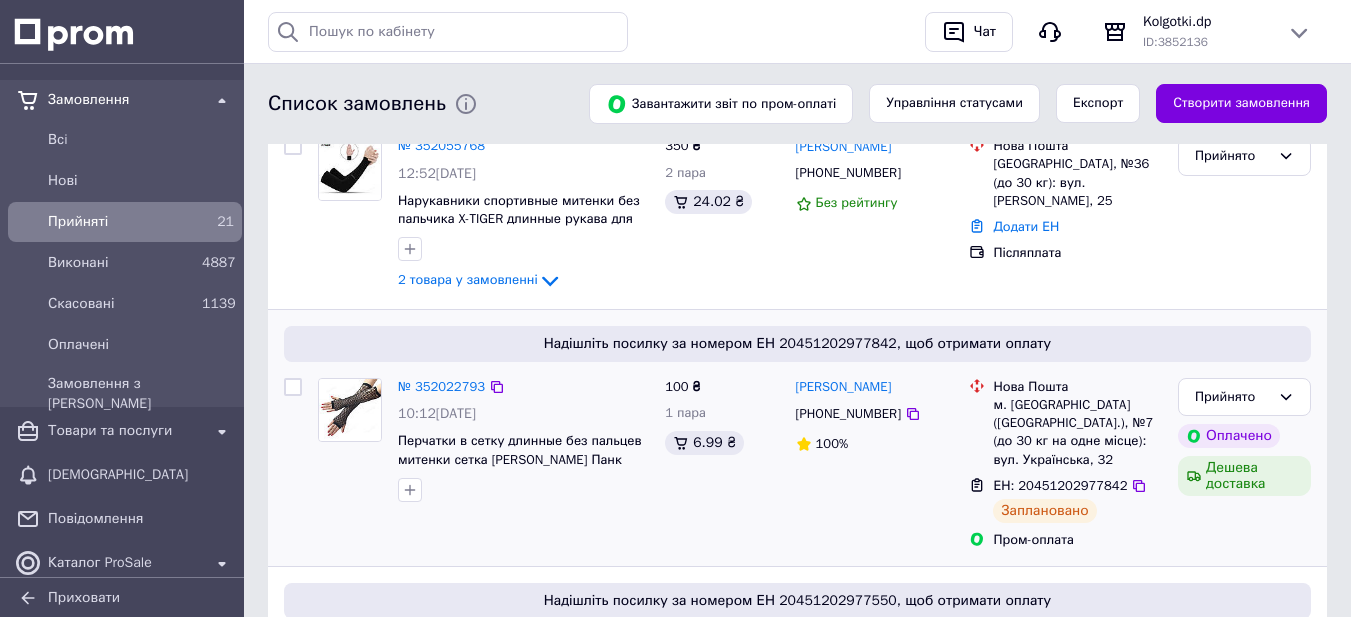 scroll, scrollTop: 100, scrollLeft: 0, axis: vertical 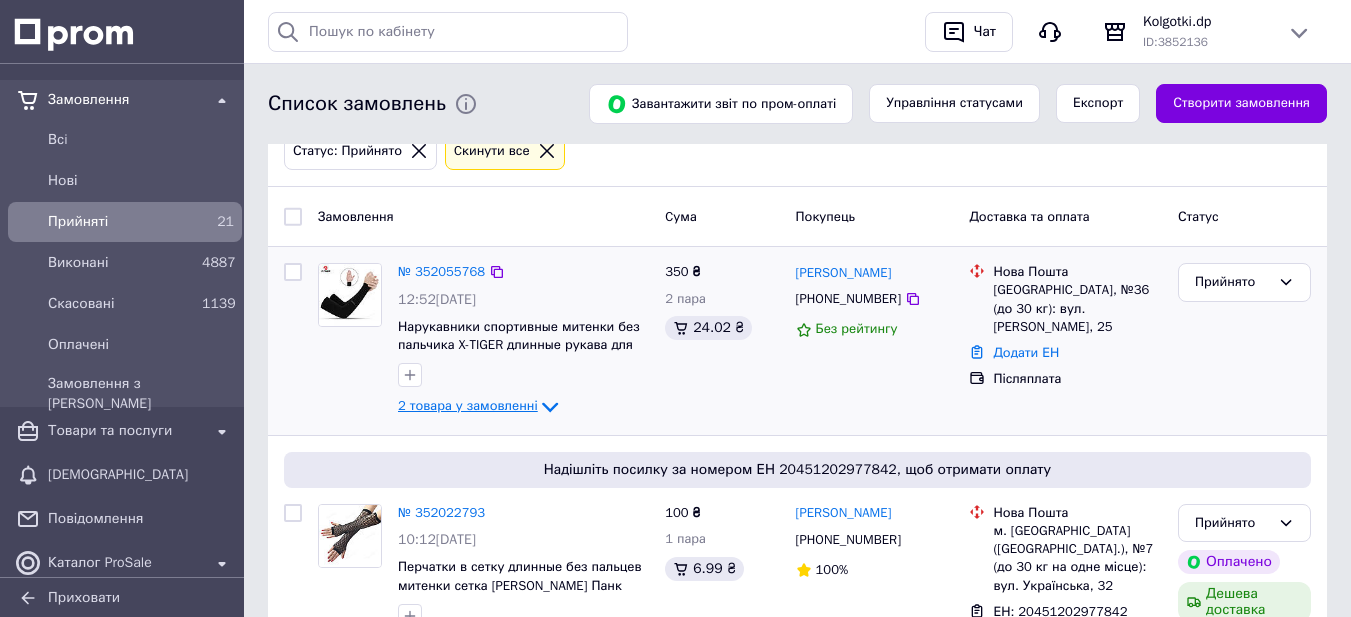 click on "2 товара у замовленні" at bounding box center (468, 406) 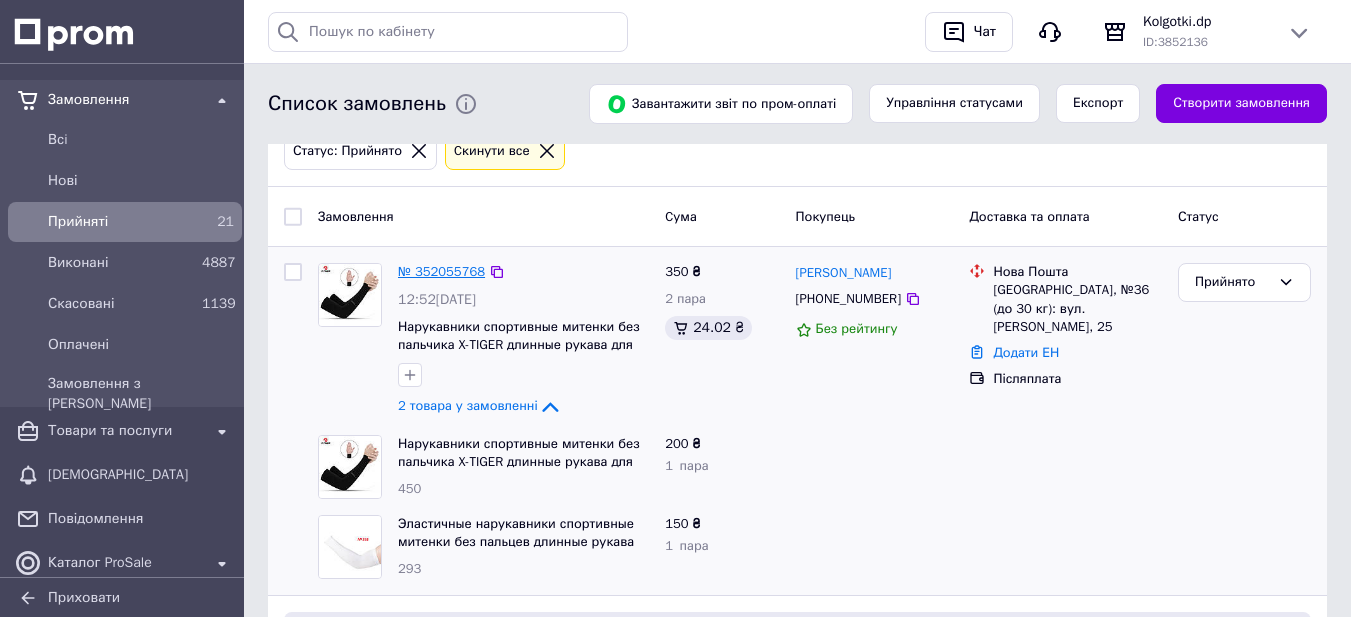 click on "№ 352055768" at bounding box center (441, 271) 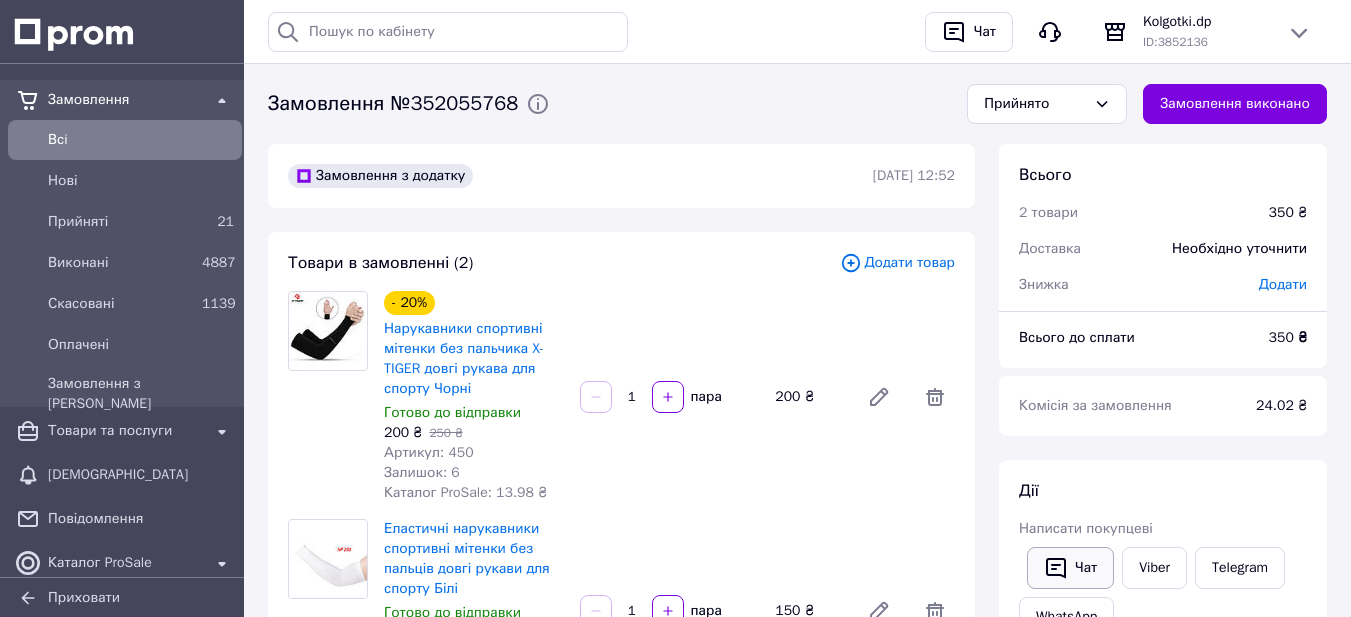 click 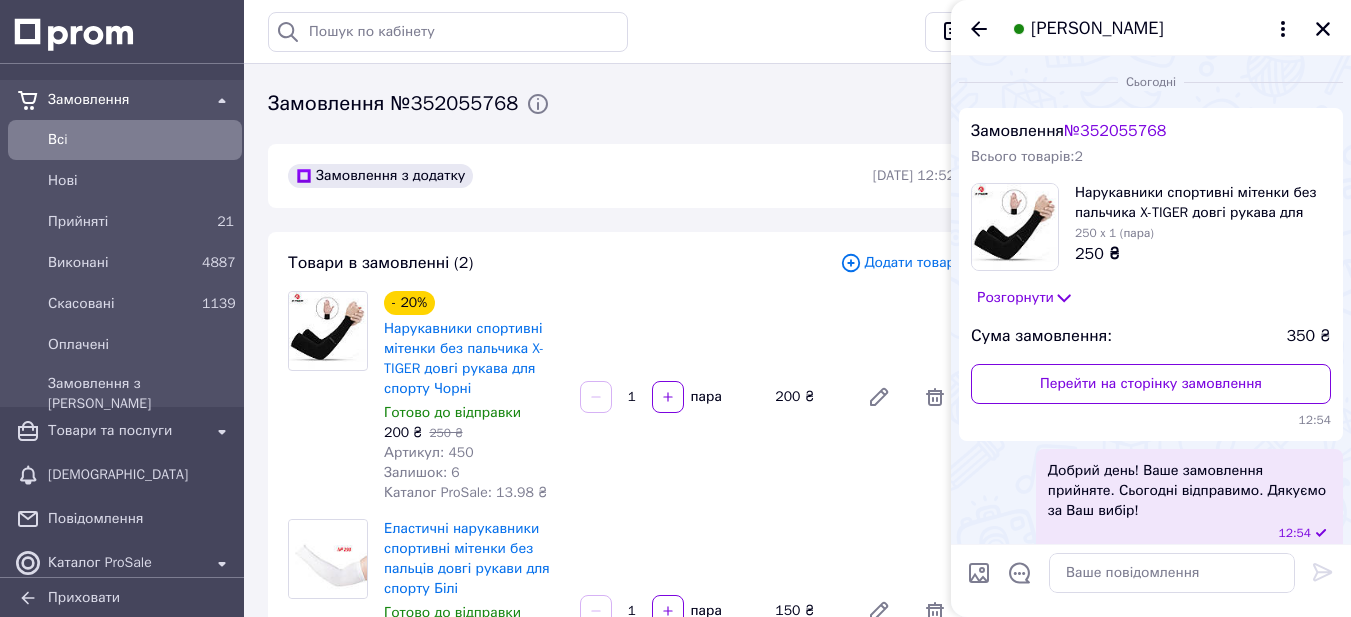 scroll, scrollTop: 18, scrollLeft: 0, axis: vertical 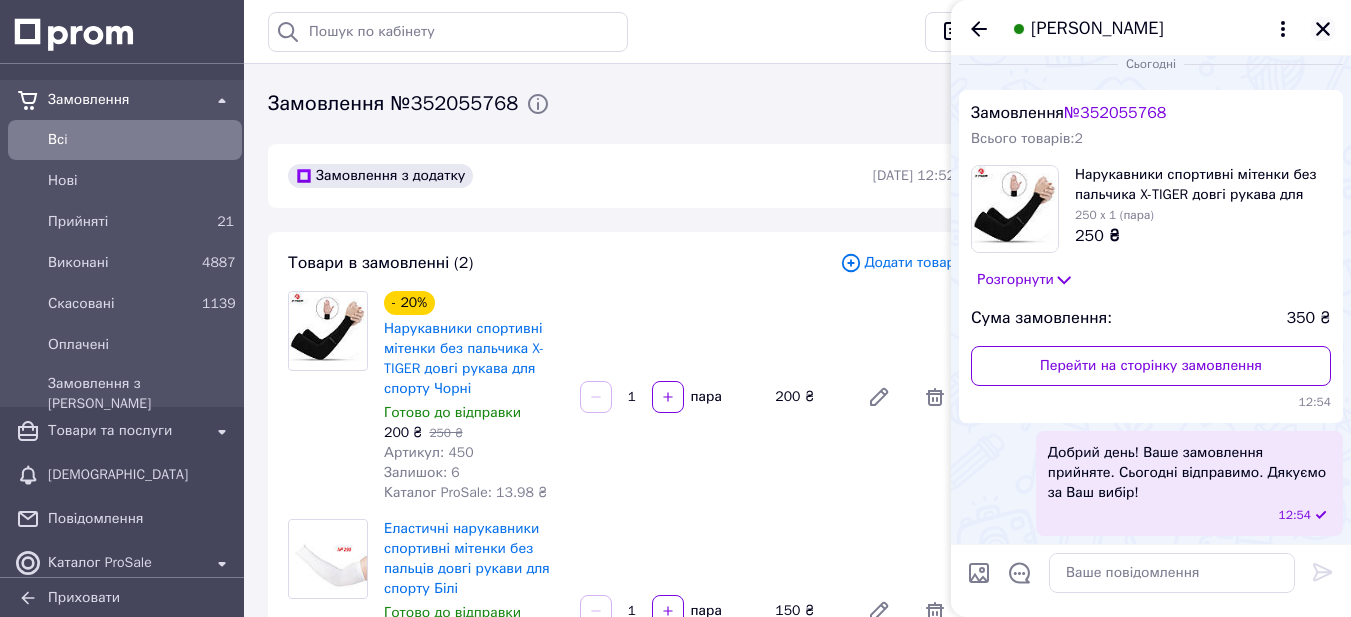 click 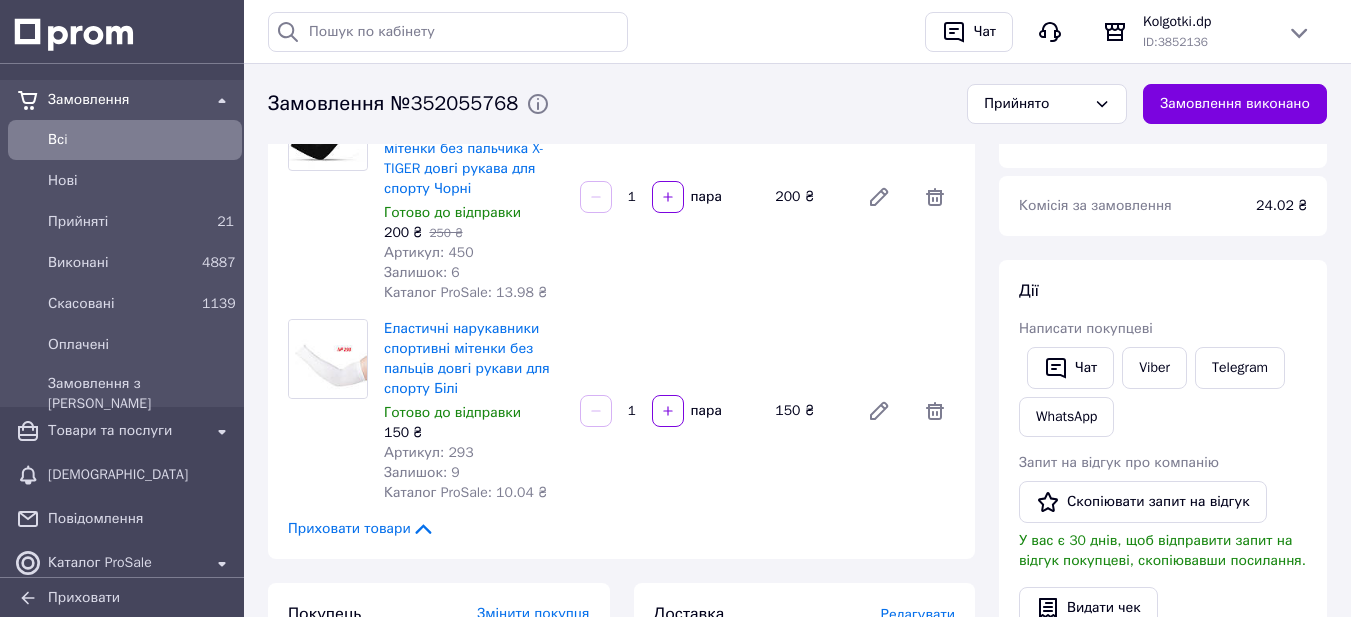 scroll, scrollTop: 100, scrollLeft: 0, axis: vertical 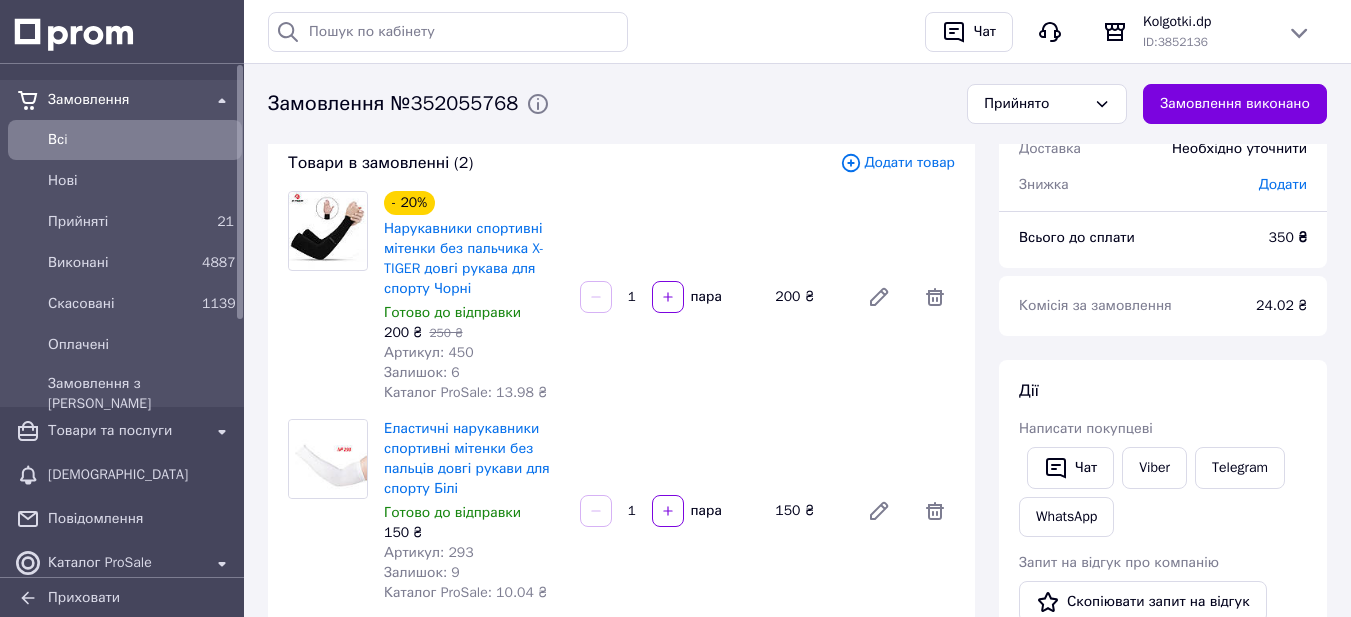 click on "Всi" at bounding box center (141, 140) 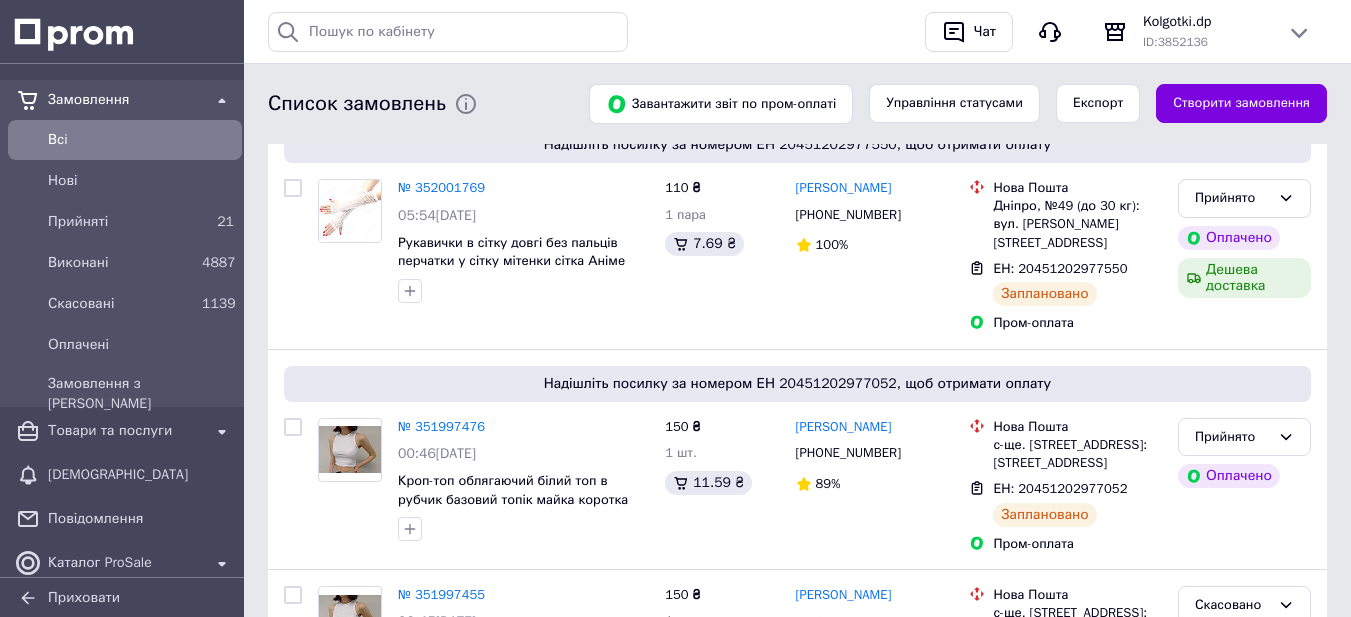 scroll, scrollTop: 600, scrollLeft: 0, axis: vertical 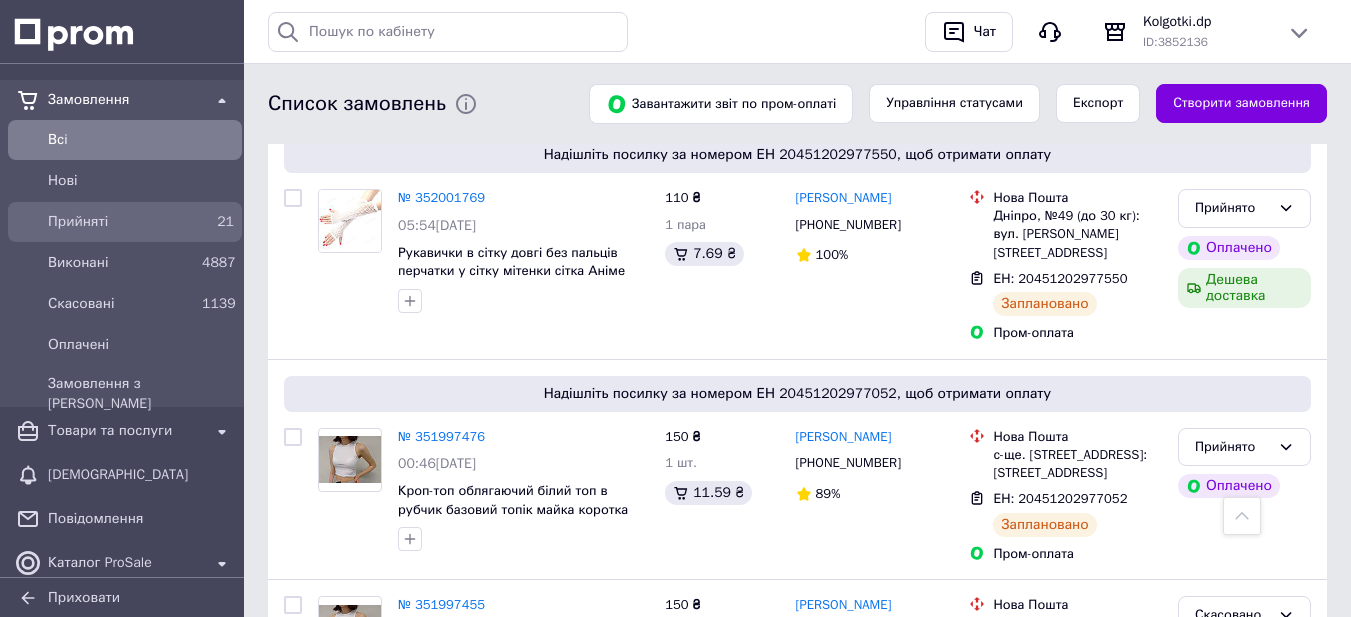click on "Прийняті" at bounding box center (121, 222) 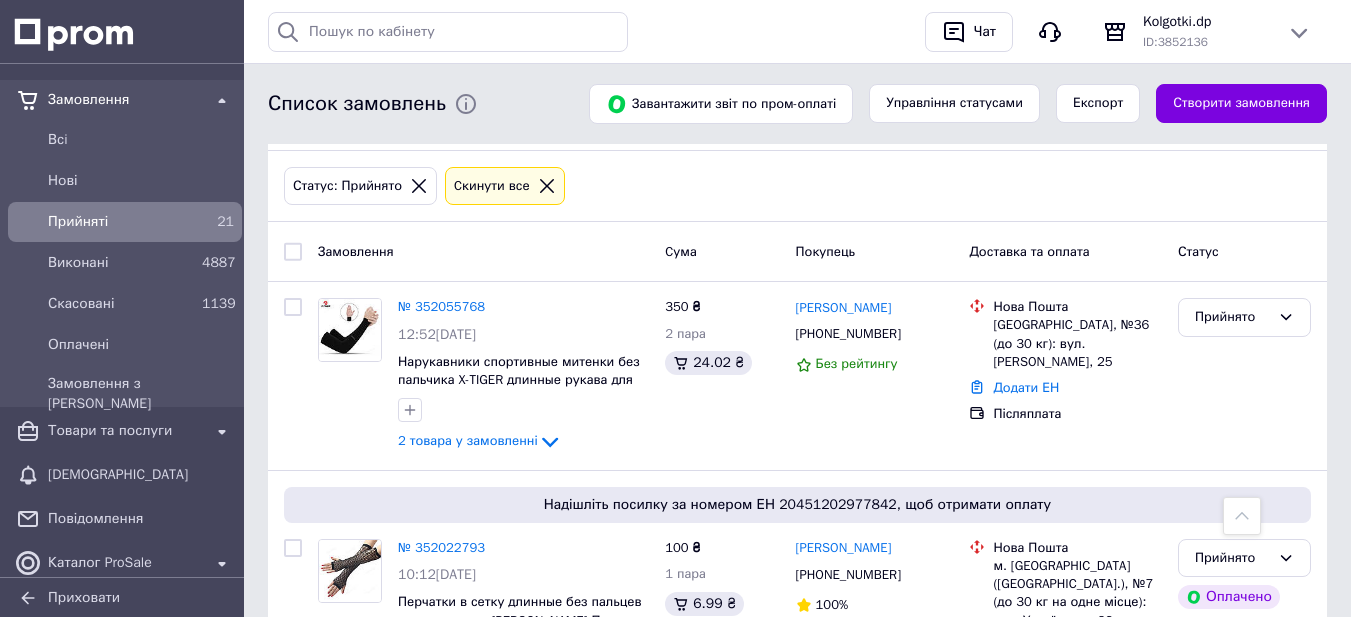 scroll, scrollTop: 63, scrollLeft: 0, axis: vertical 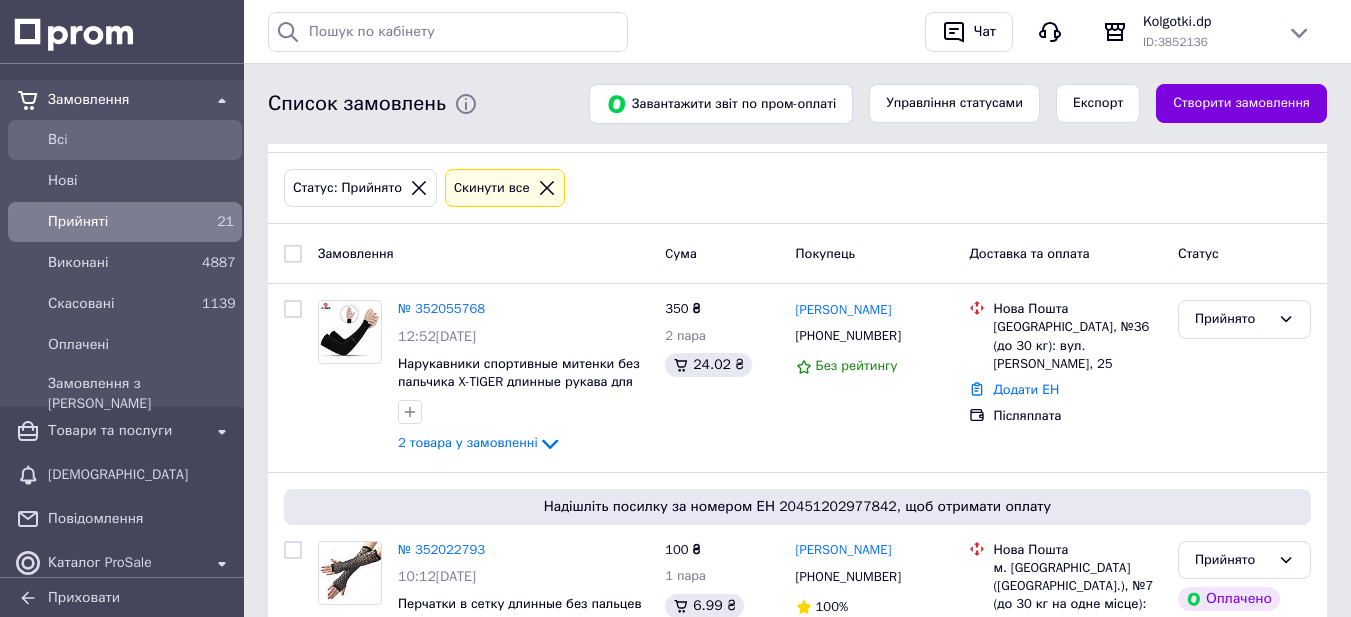 click on "Всi" at bounding box center [141, 140] 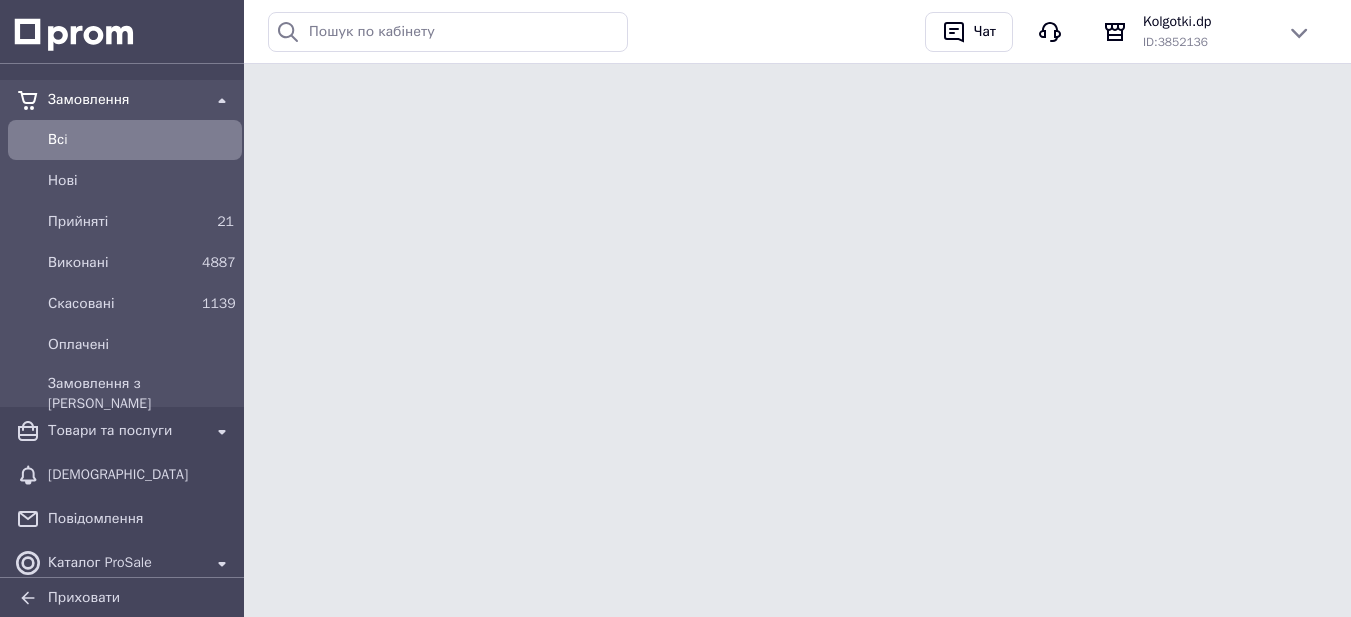 scroll, scrollTop: 0, scrollLeft: 0, axis: both 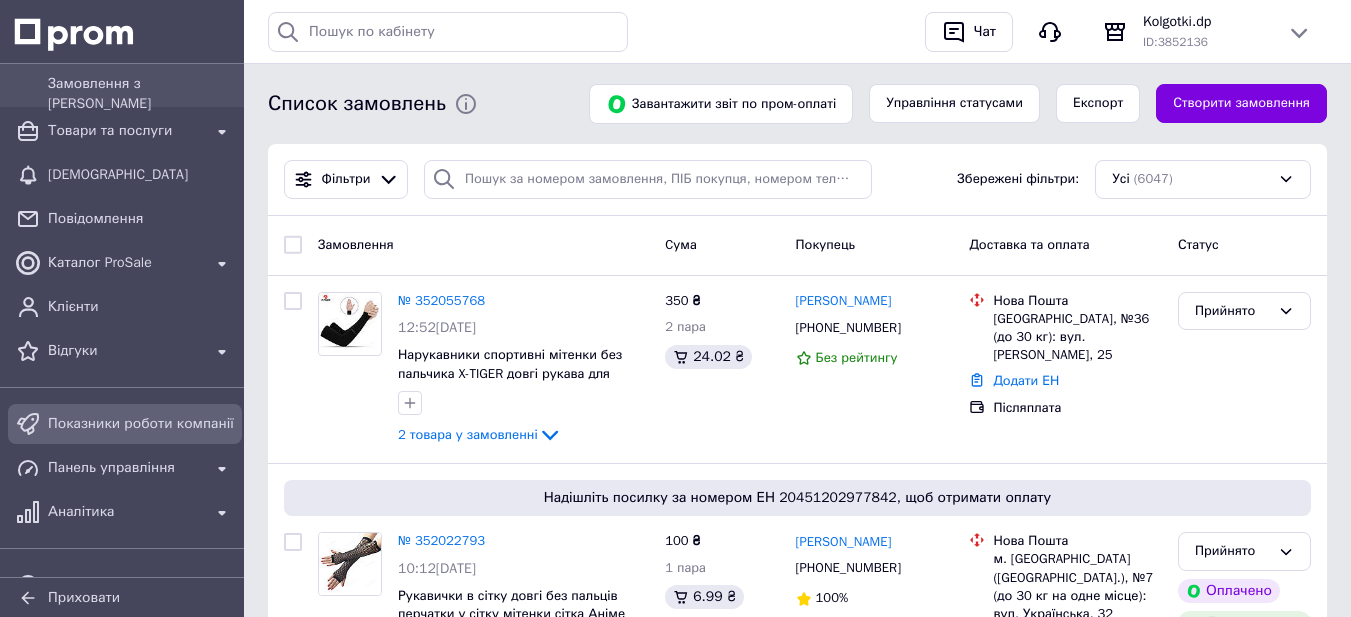 click on "Показники роботи компанії" at bounding box center [141, 424] 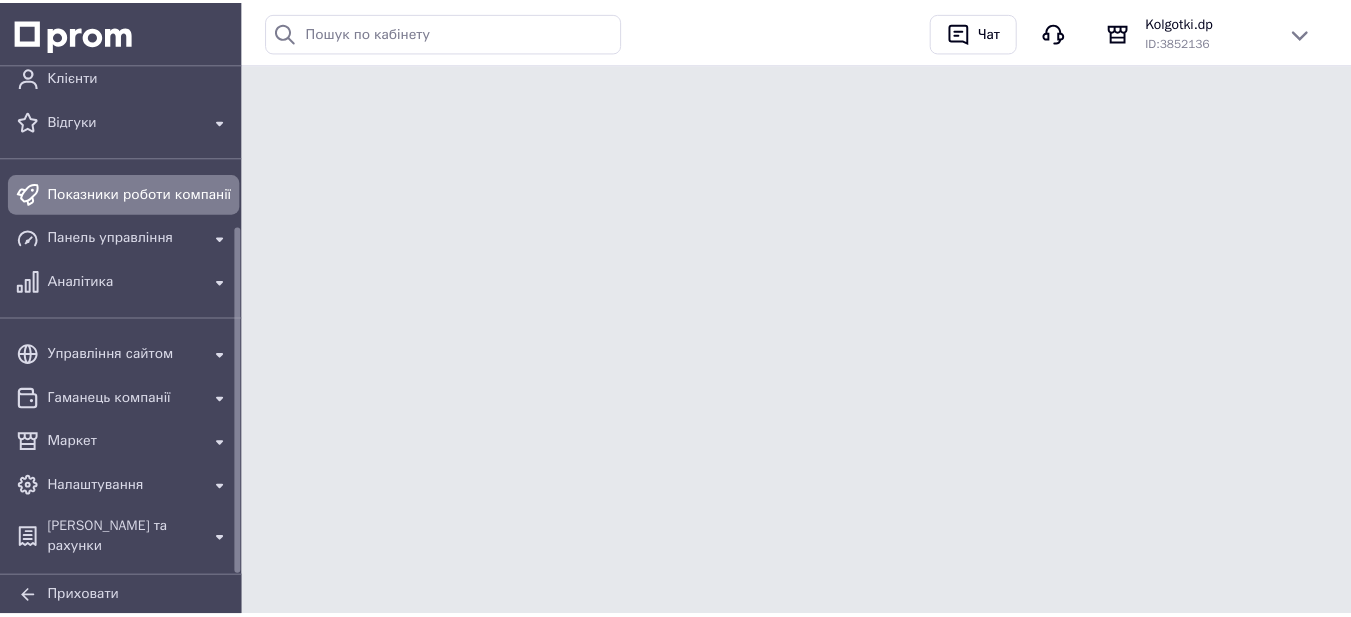 scroll, scrollTop: 233, scrollLeft: 0, axis: vertical 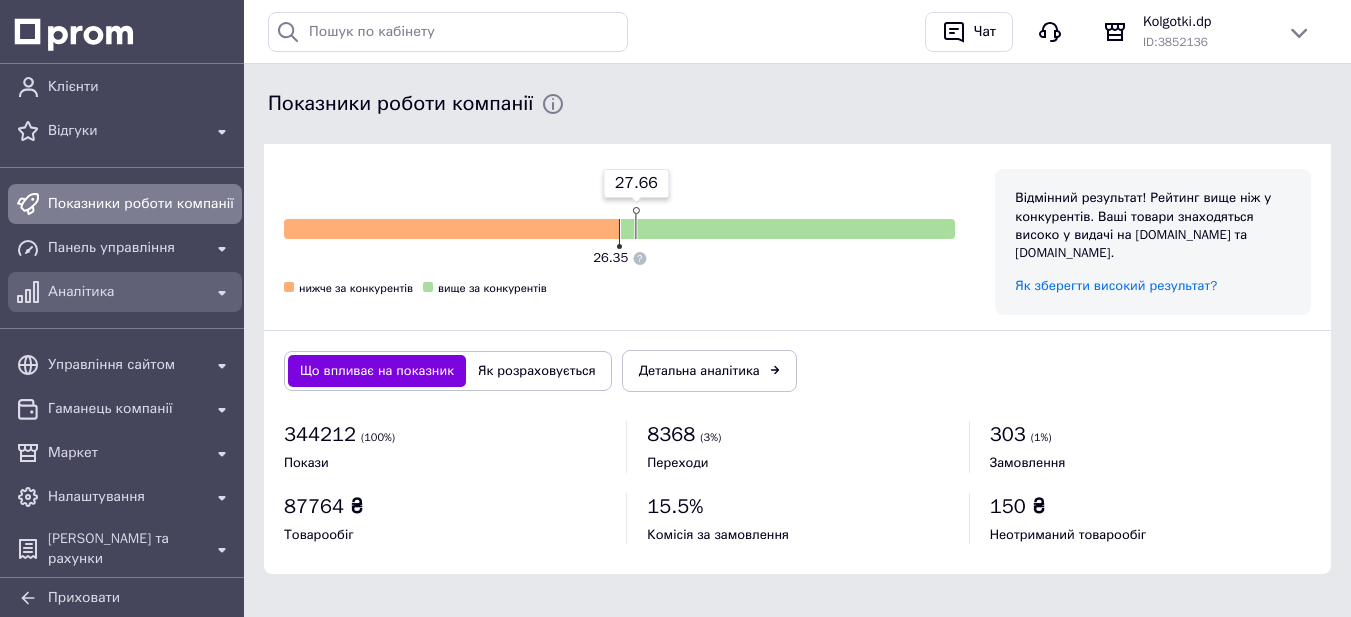 click on "Аналітика" at bounding box center [125, 292] 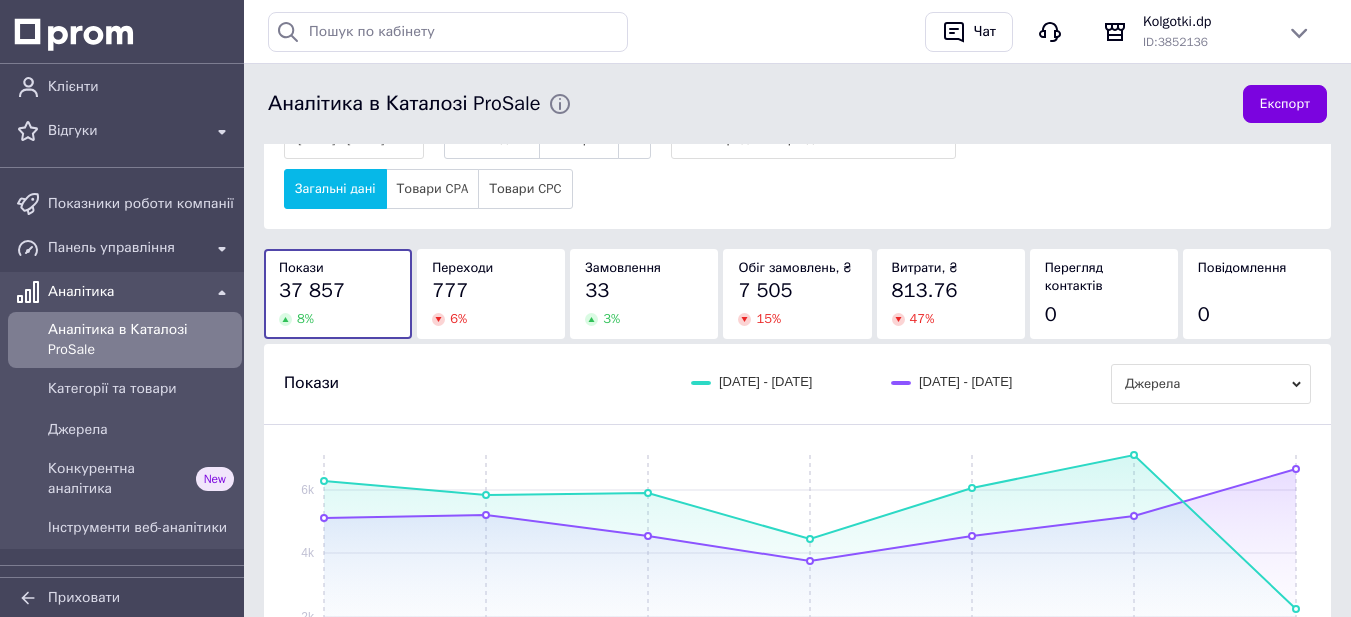 scroll, scrollTop: 200, scrollLeft: 0, axis: vertical 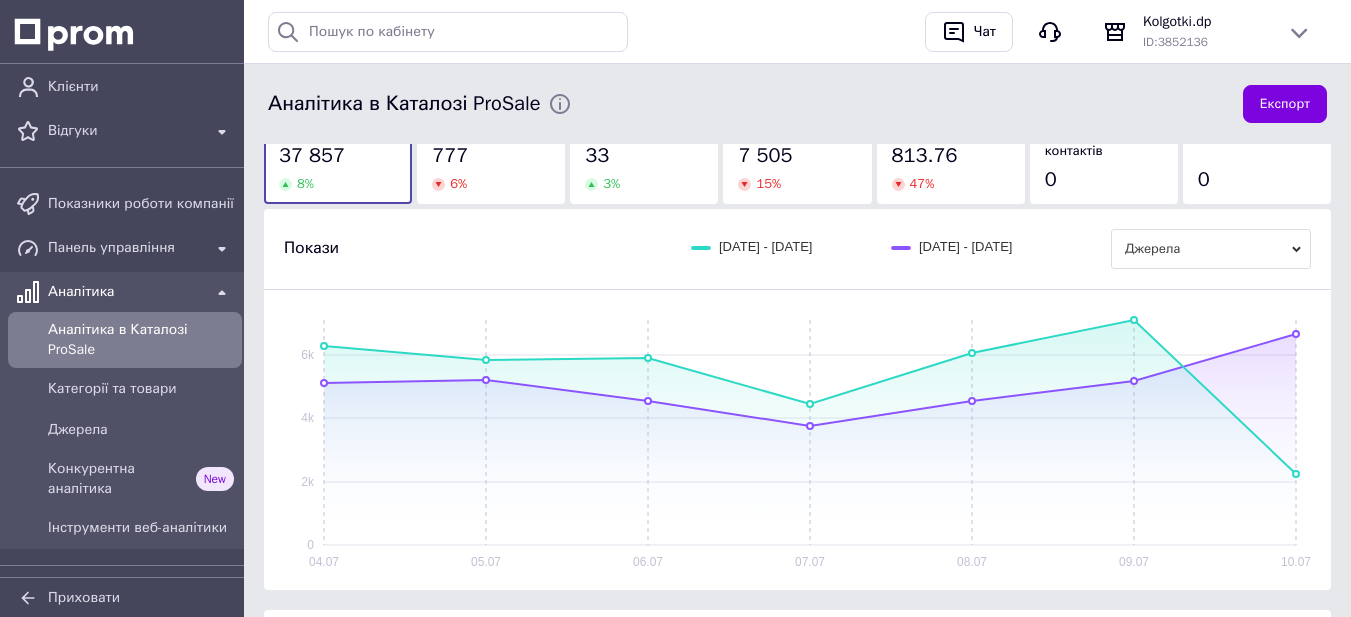 click on "777" at bounding box center (491, 156) 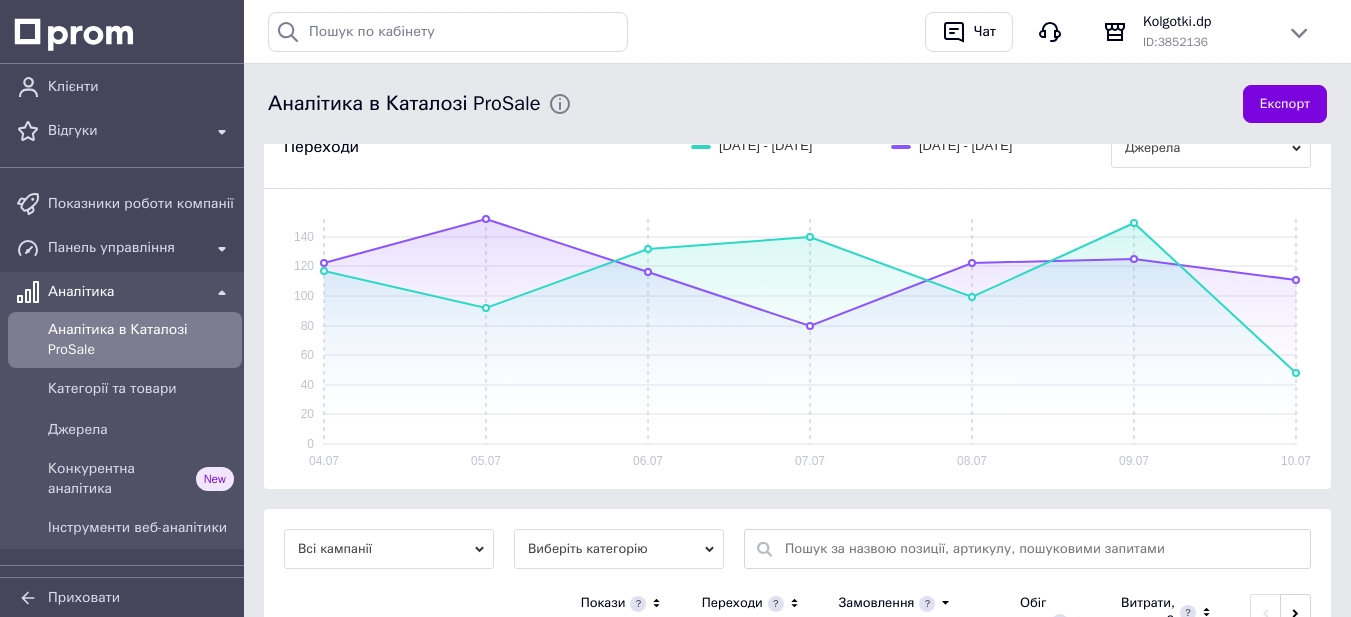 scroll, scrollTop: 300, scrollLeft: 0, axis: vertical 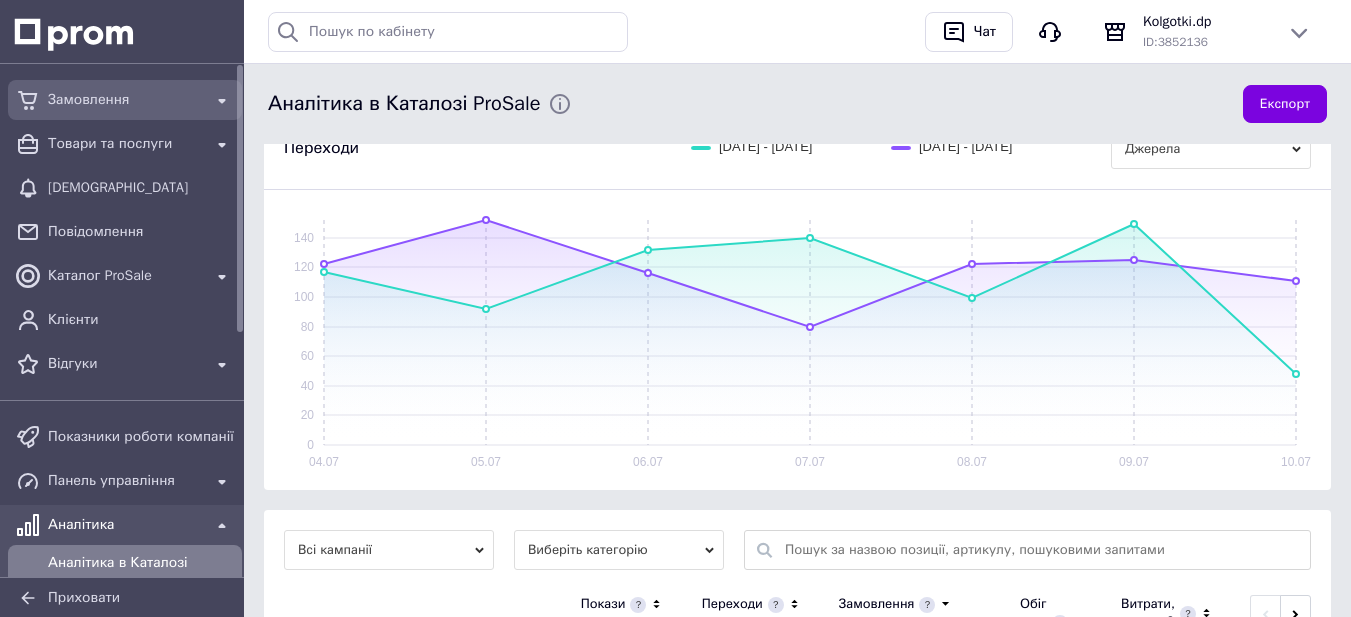 click on "Замовлення" at bounding box center [125, 100] 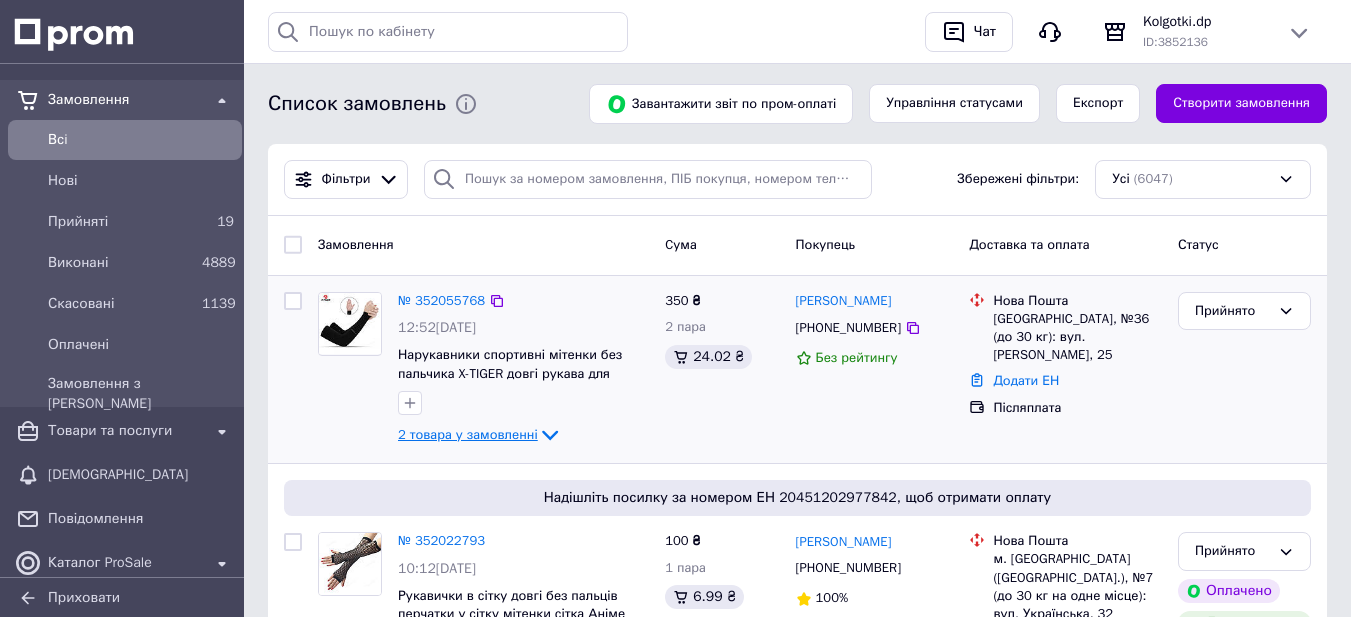 click on "2 товара у замовленні" at bounding box center (468, 434) 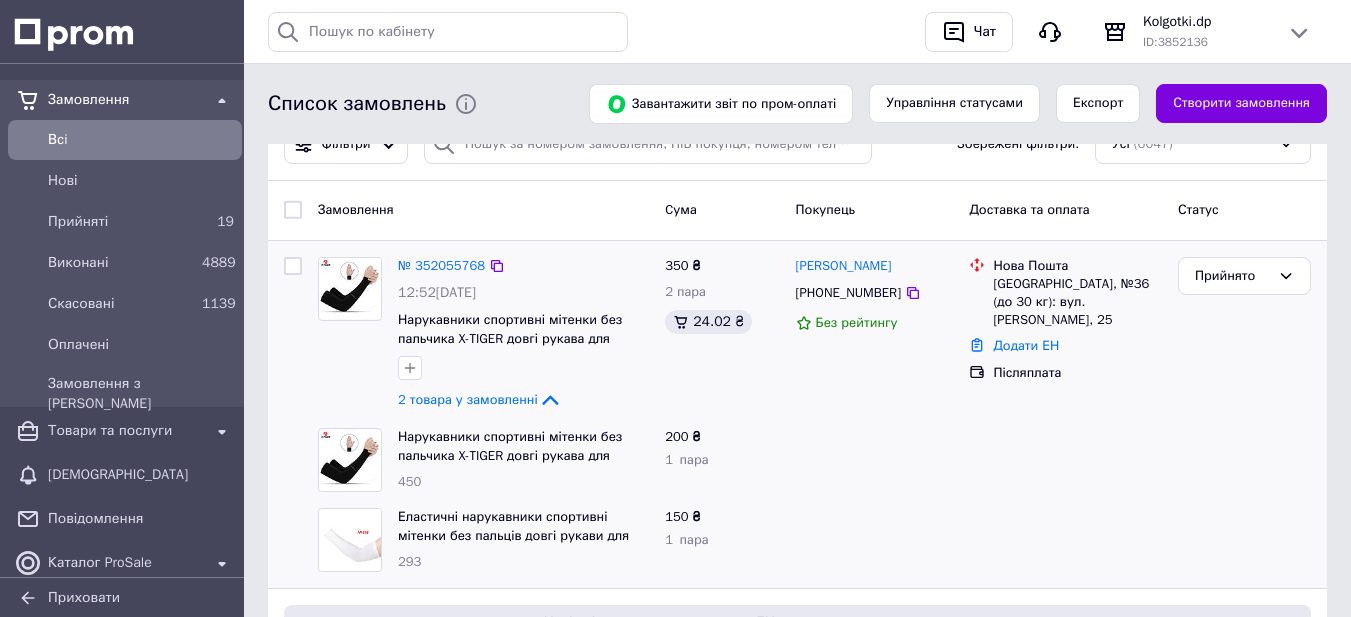 scroll, scrollTop: 0, scrollLeft: 0, axis: both 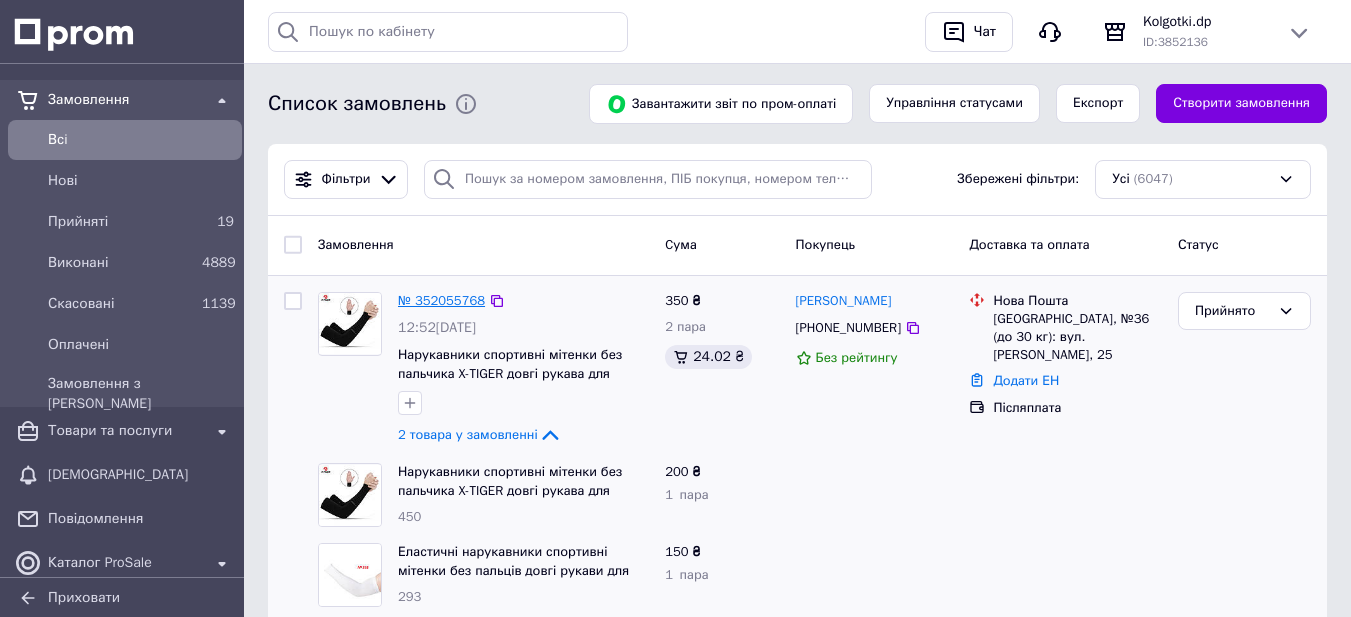 click on "№ 352055768" at bounding box center [441, 300] 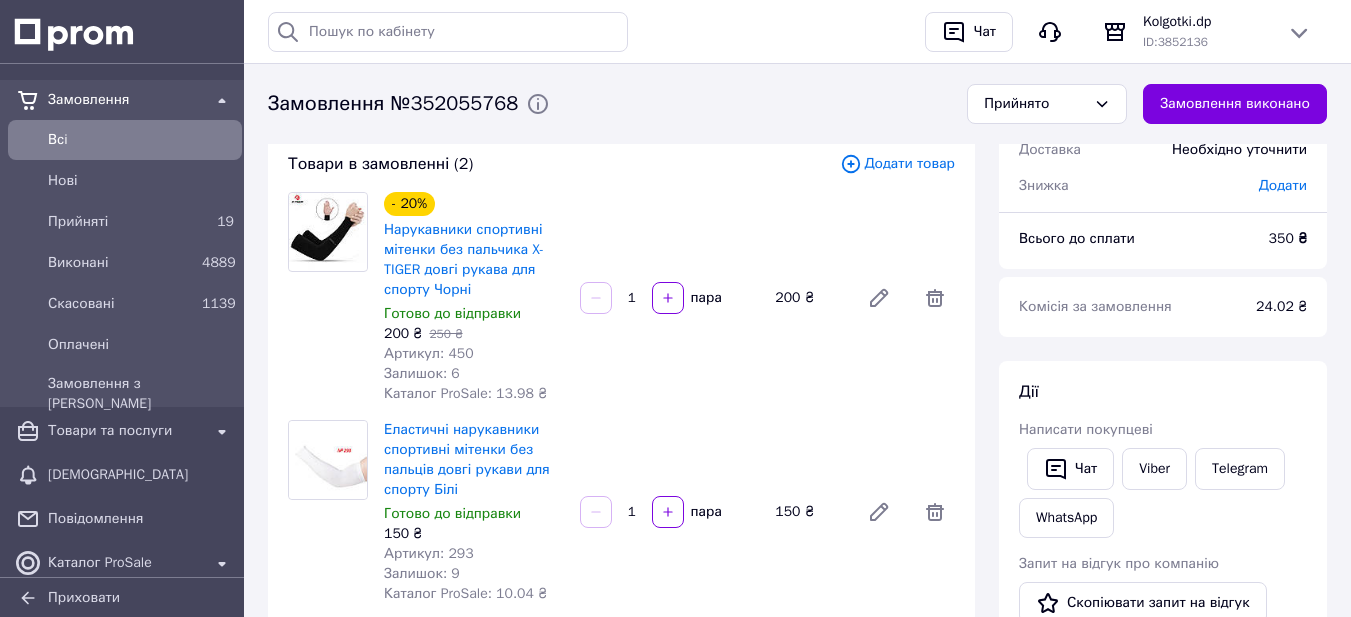 scroll, scrollTop: 100, scrollLeft: 0, axis: vertical 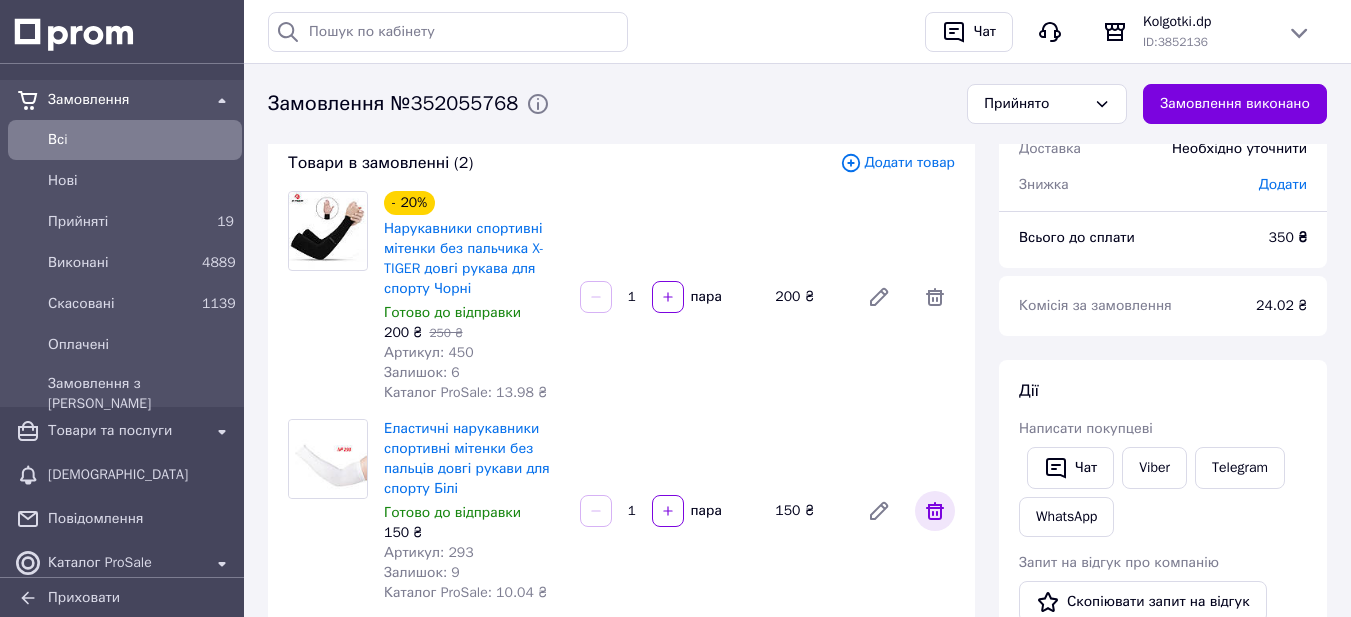 click 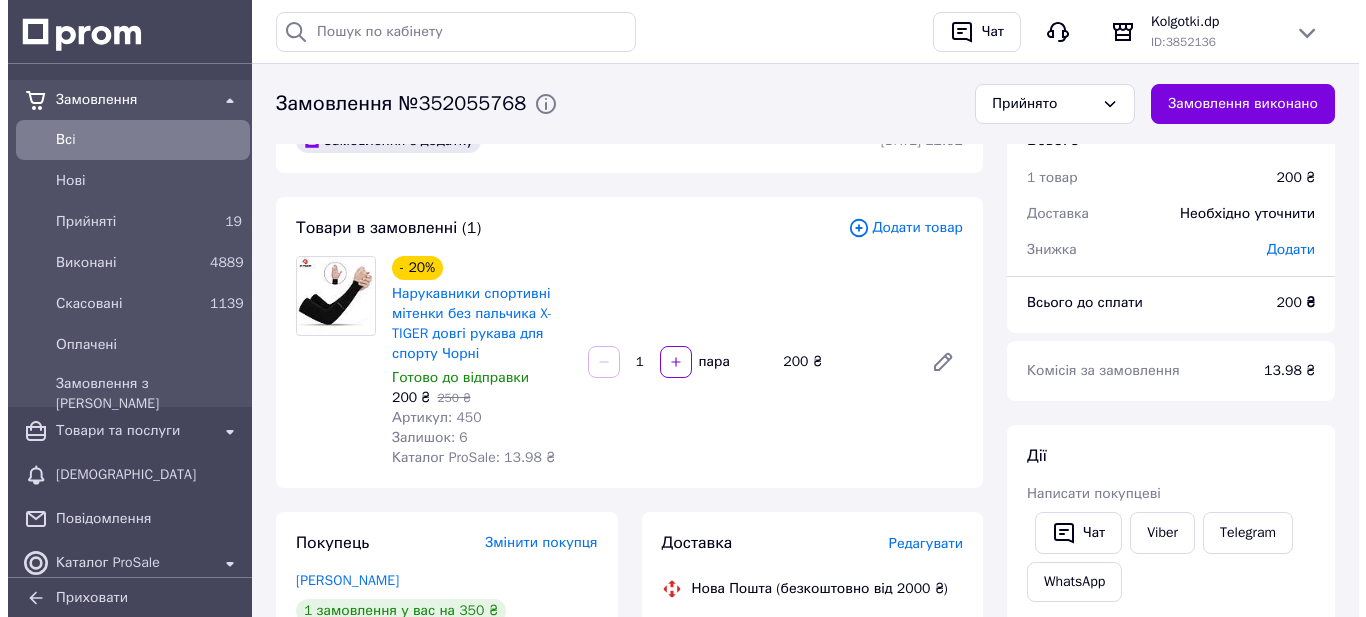 scroll, scrollTop: 0, scrollLeft: 0, axis: both 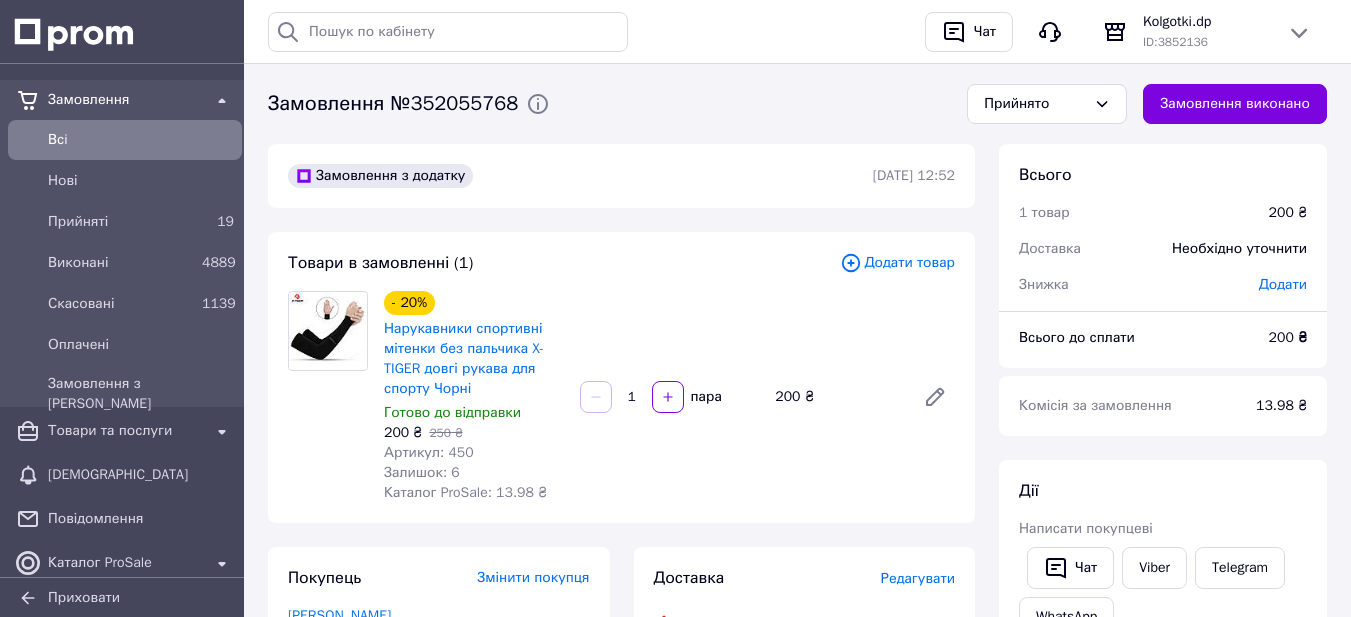 click on "Додати товар" at bounding box center [897, 263] 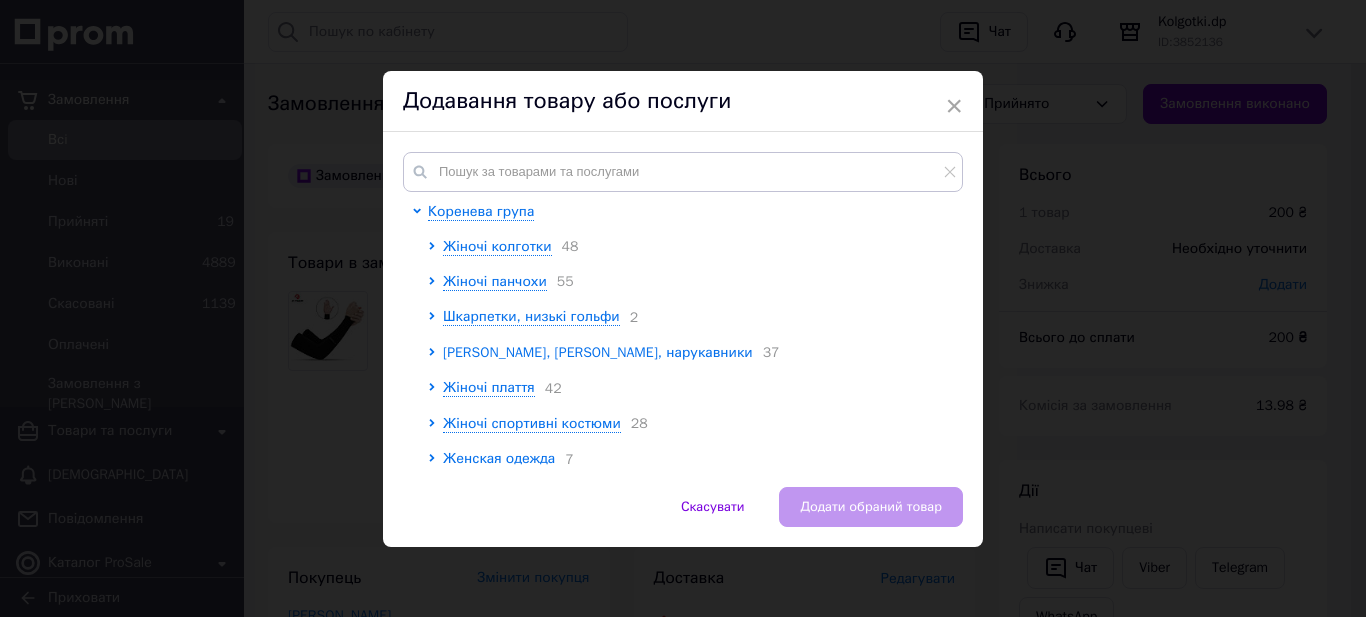 click on "Рукавички, мітенки, нарукавники" at bounding box center [598, 352] 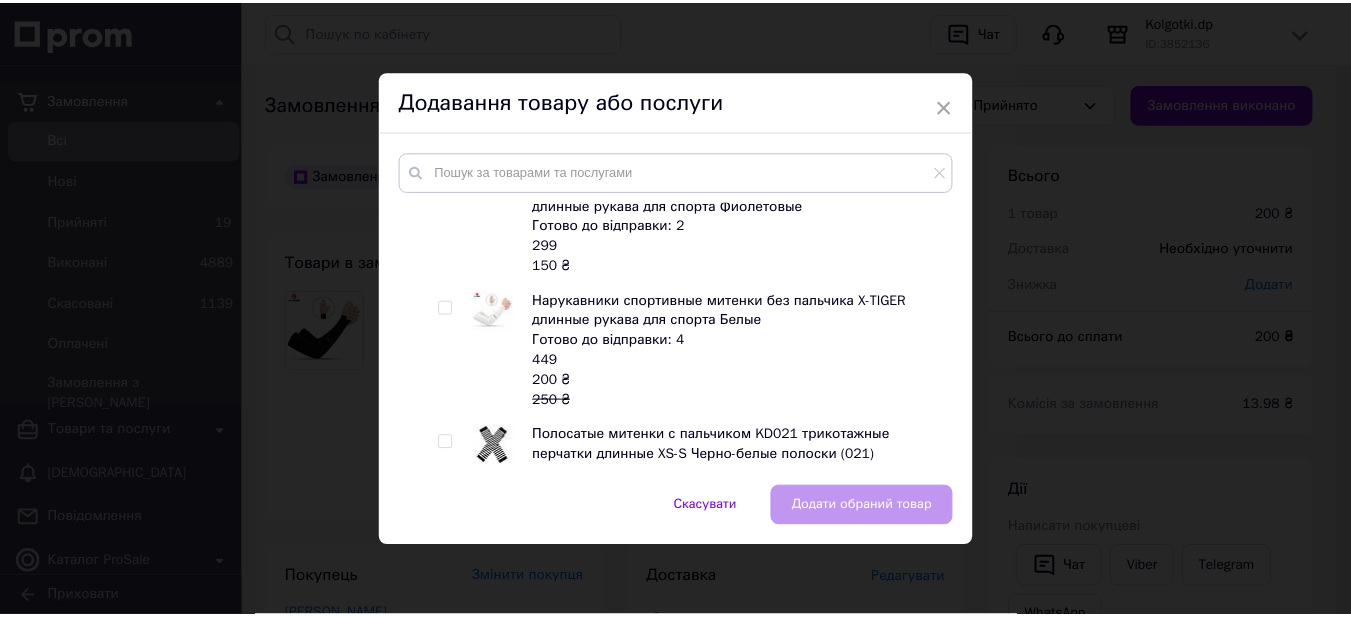 scroll, scrollTop: 7158, scrollLeft: 0, axis: vertical 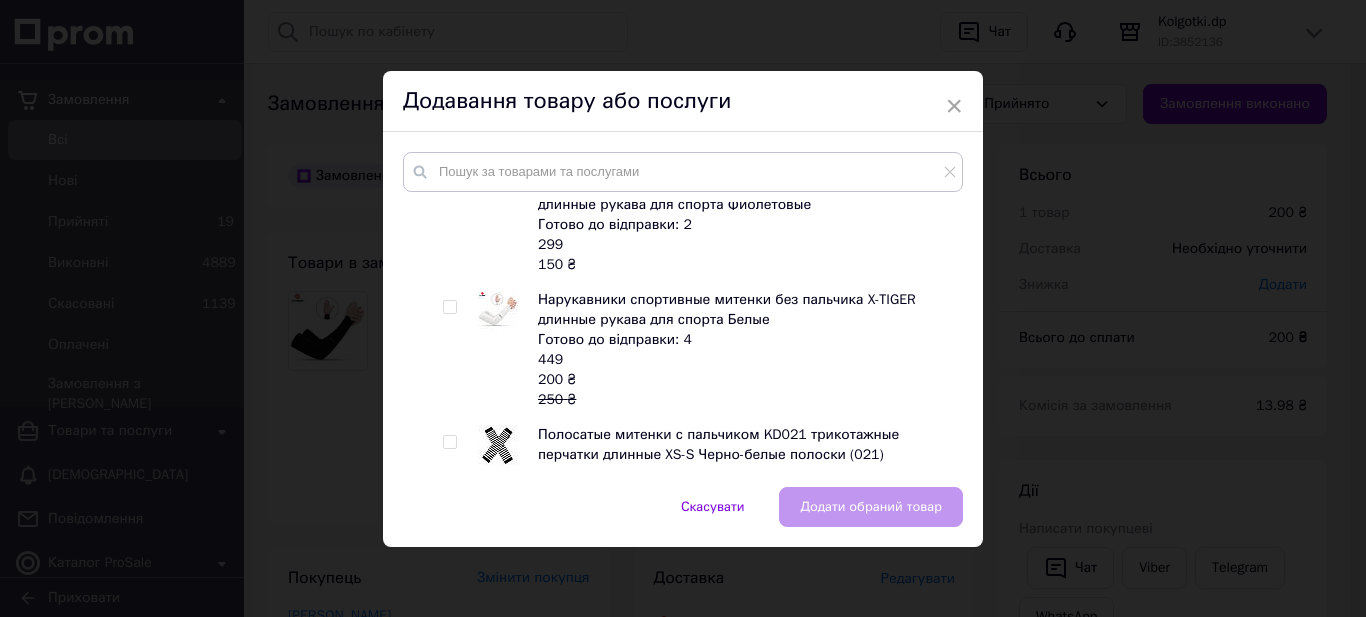 click at bounding box center [449, 307] 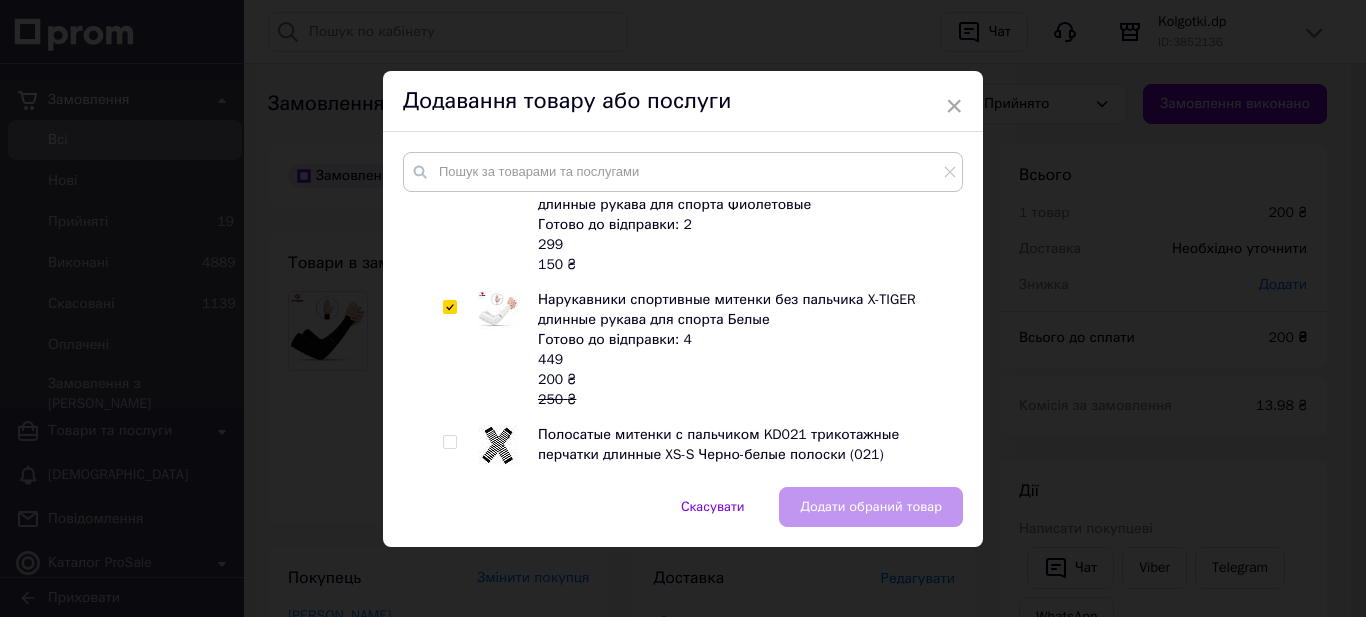 checkbox on "true" 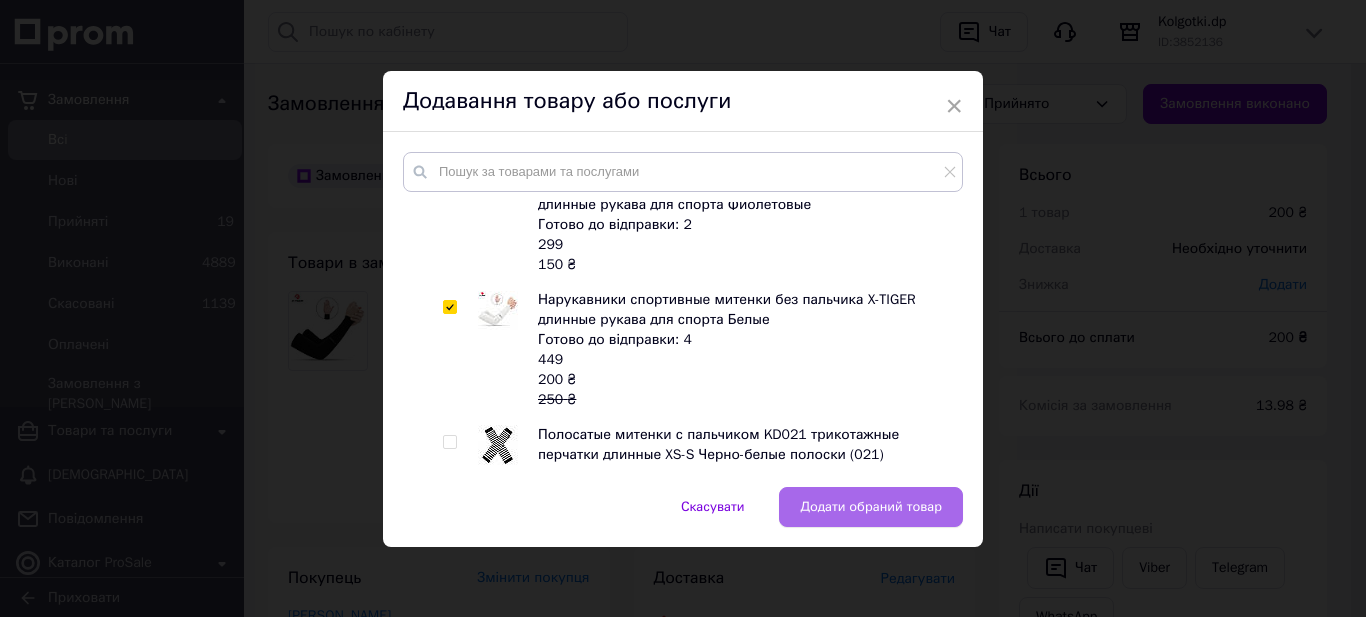 click on "Додати обраний товар" at bounding box center [871, 507] 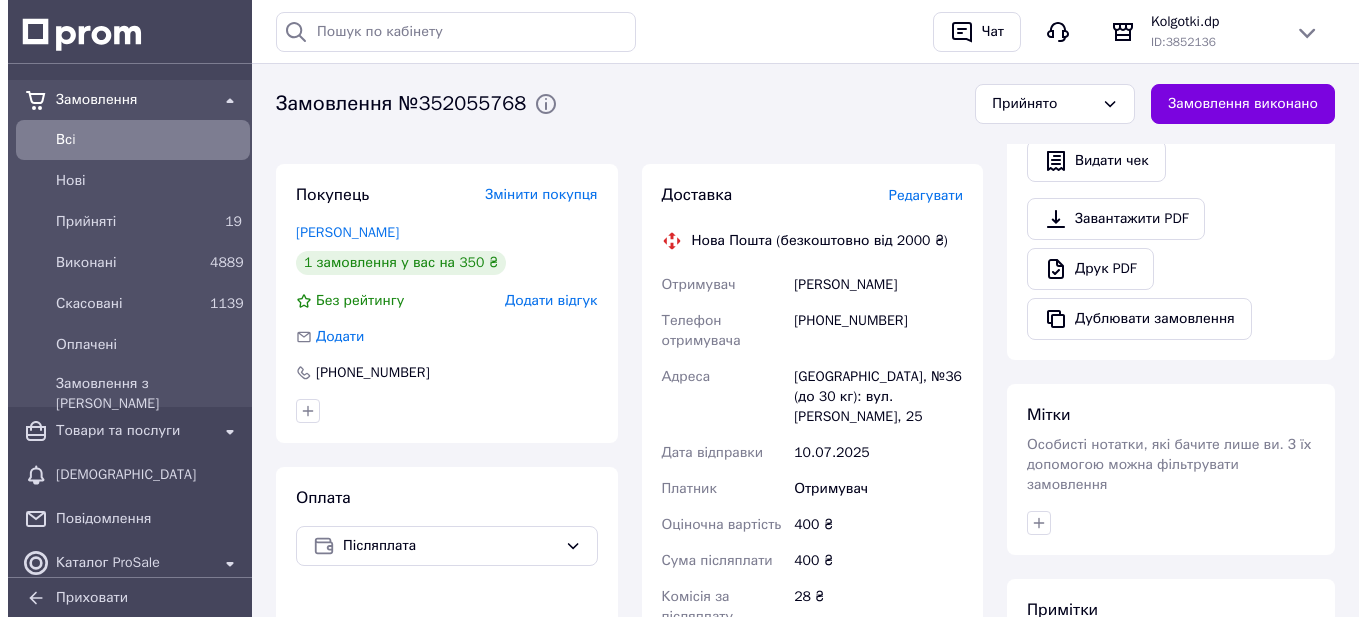 scroll, scrollTop: 600, scrollLeft: 0, axis: vertical 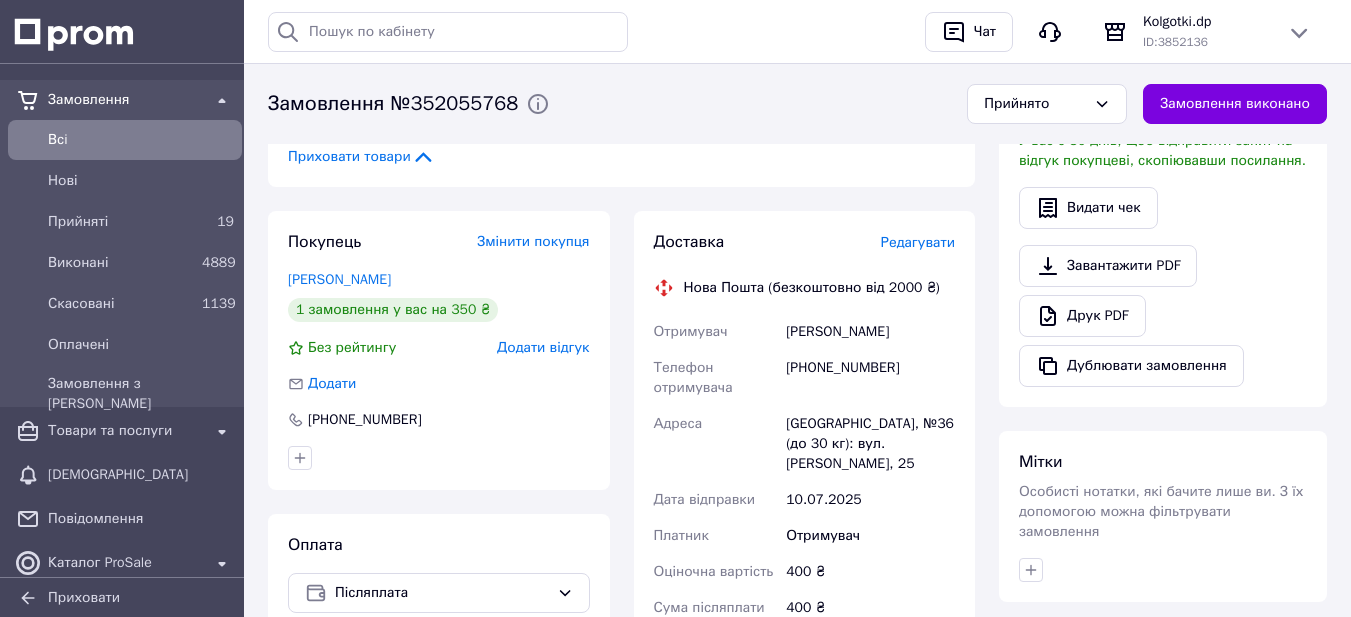 click on "Редагувати" at bounding box center (918, 242) 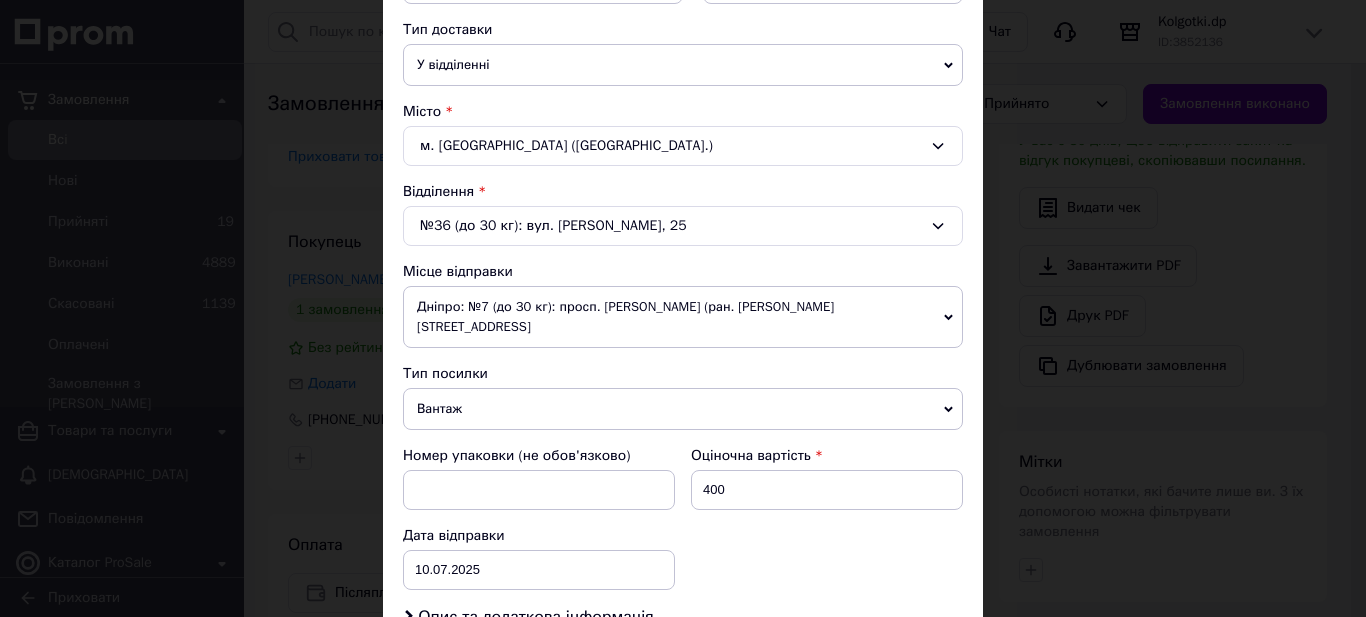 scroll, scrollTop: 500, scrollLeft: 0, axis: vertical 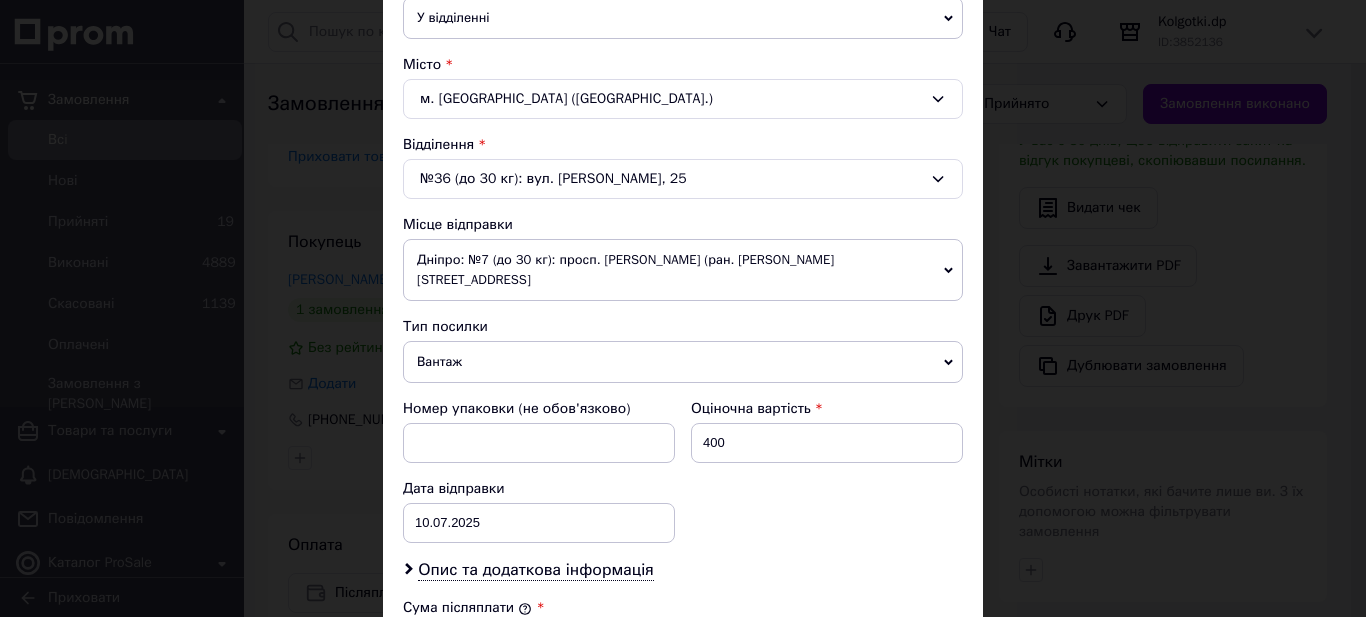 click on "Вантаж" at bounding box center (683, 362) 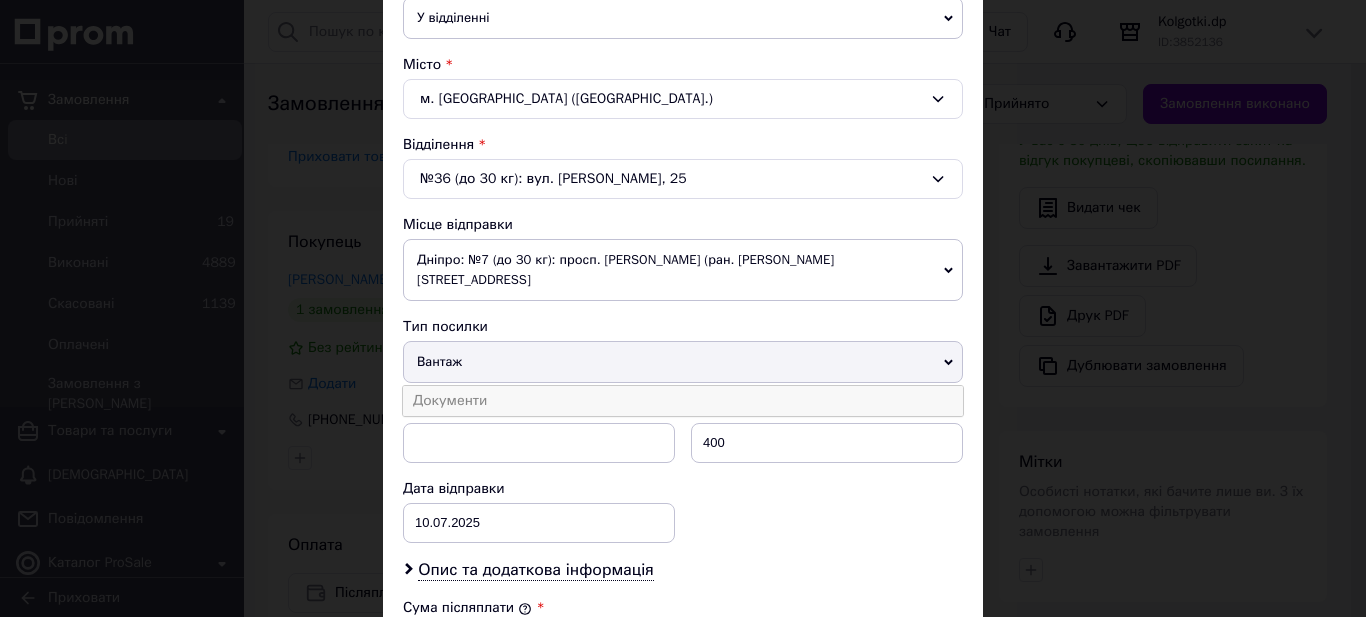 click on "Документи" at bounding box center [683, 401] 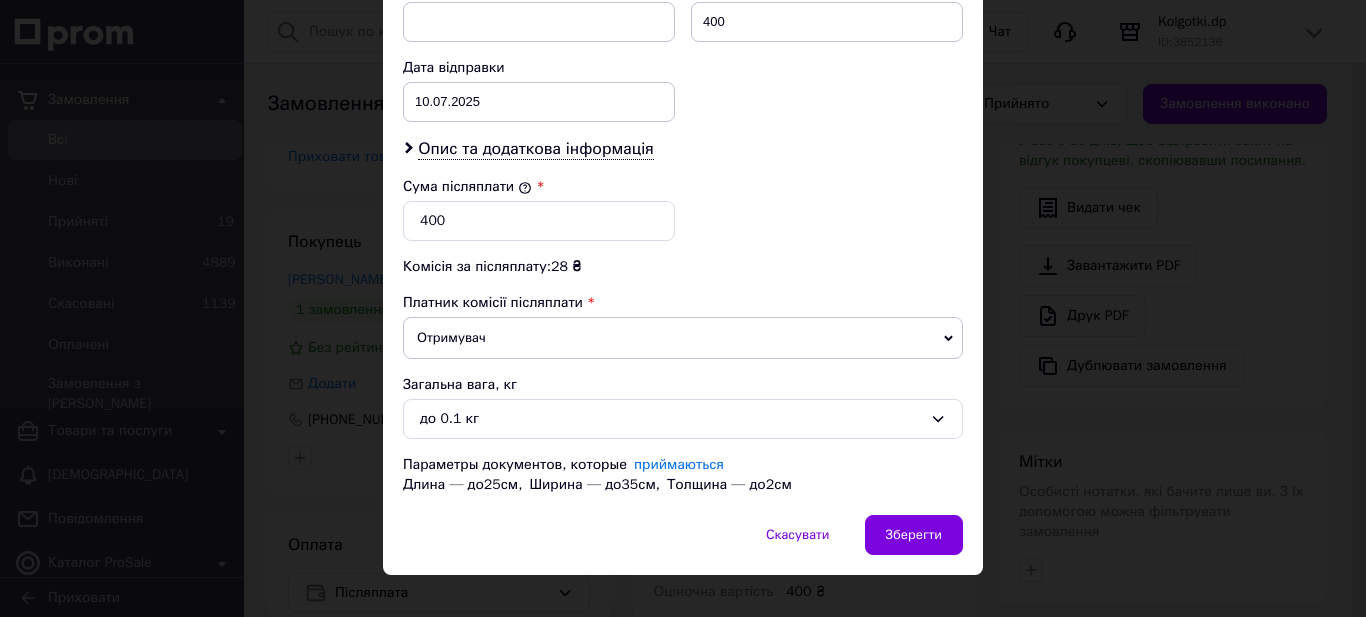 scroll, scrollTop: 929, scrollLeft: 0, axis: vertical 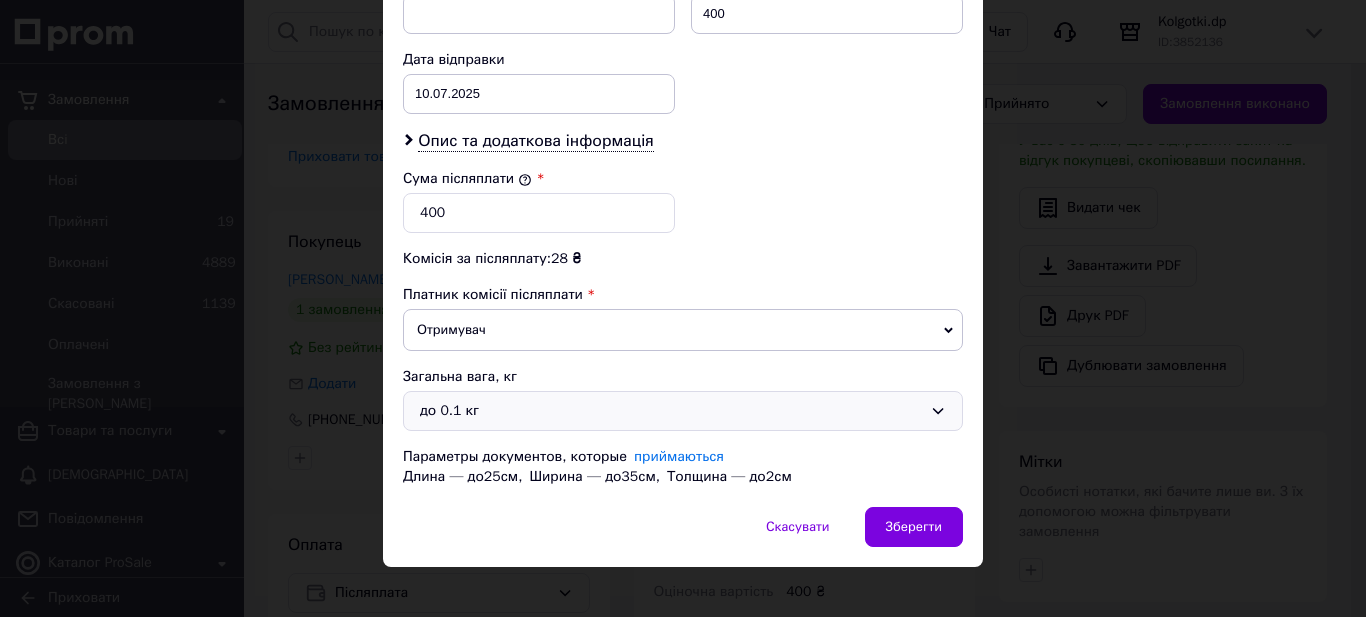 click on "до 0.1 кг" at bounding box center (671, 411) 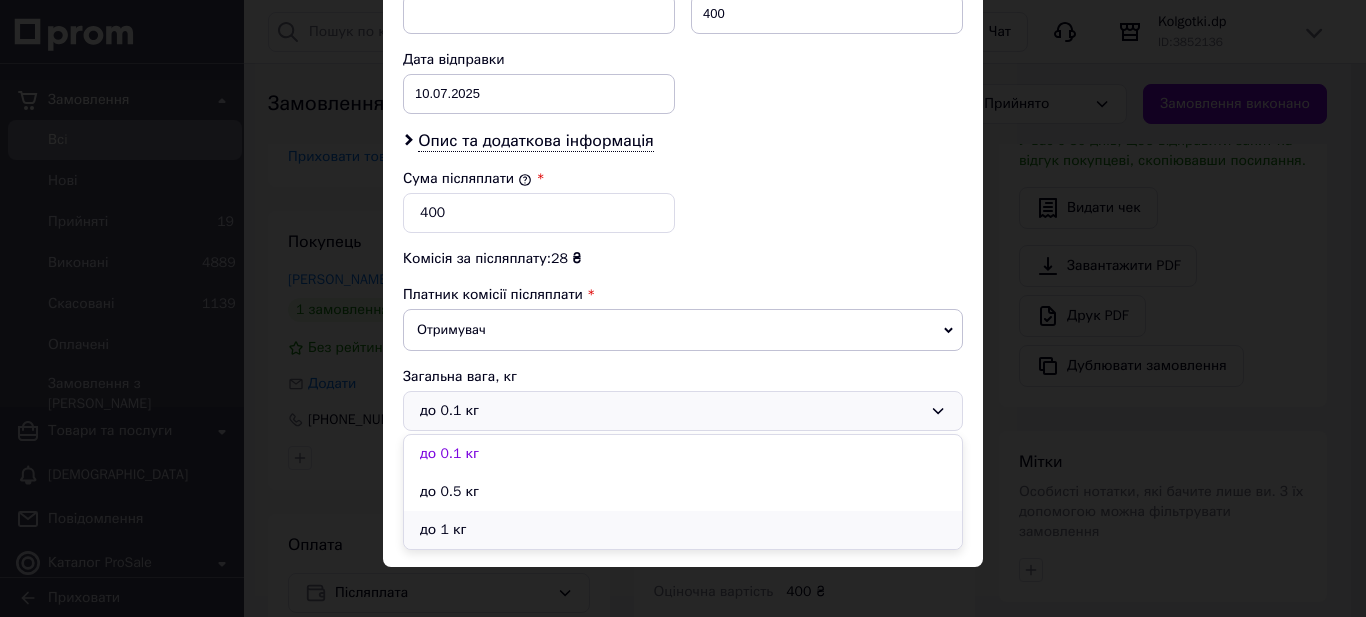 click on "до 1 кг" at bounding box center [683, 530] 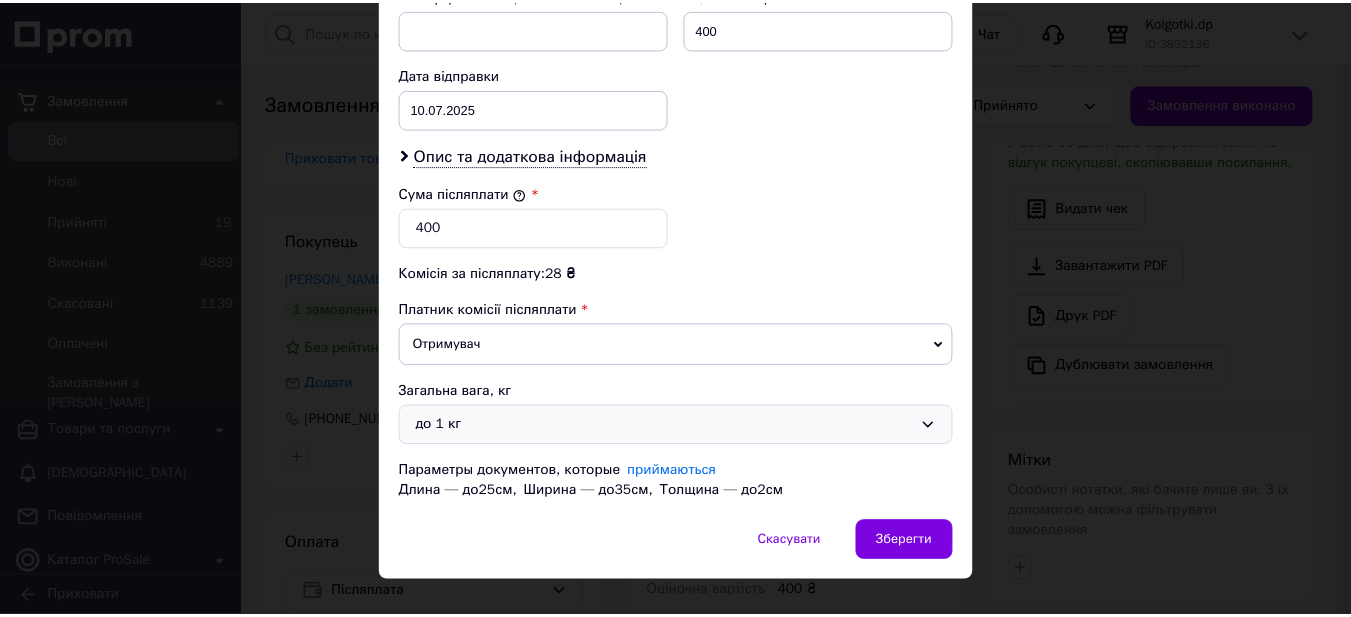 scroll, scrollTop: 929, scrollLeft: 0, axis: vertical 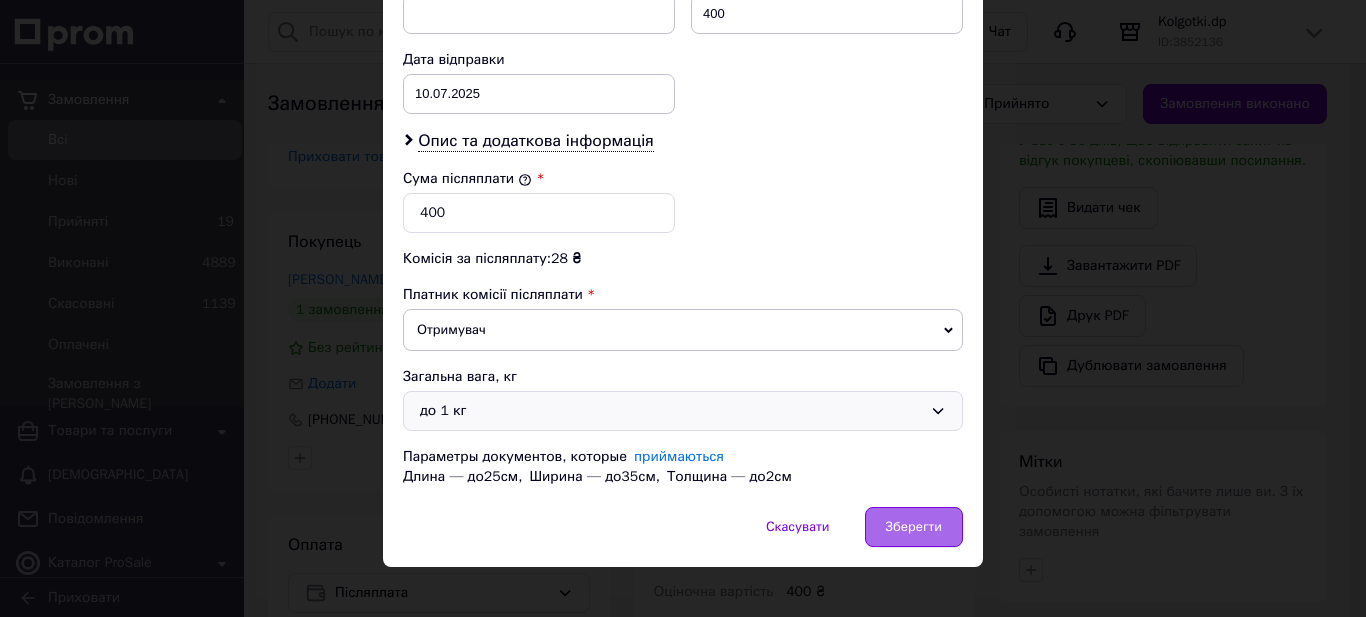 click on "Зберегти" at bounding box center [914, 527] 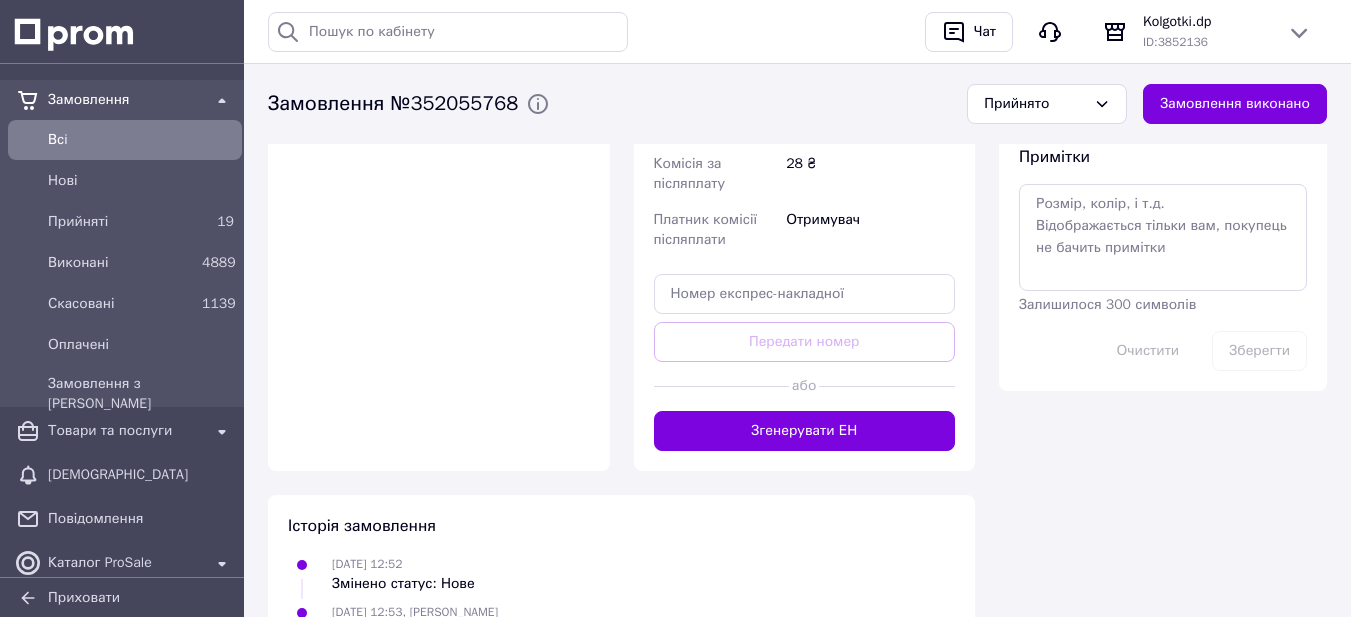 scroll, scrollTop: 1200, scrollLeft: 0, axis: vertical 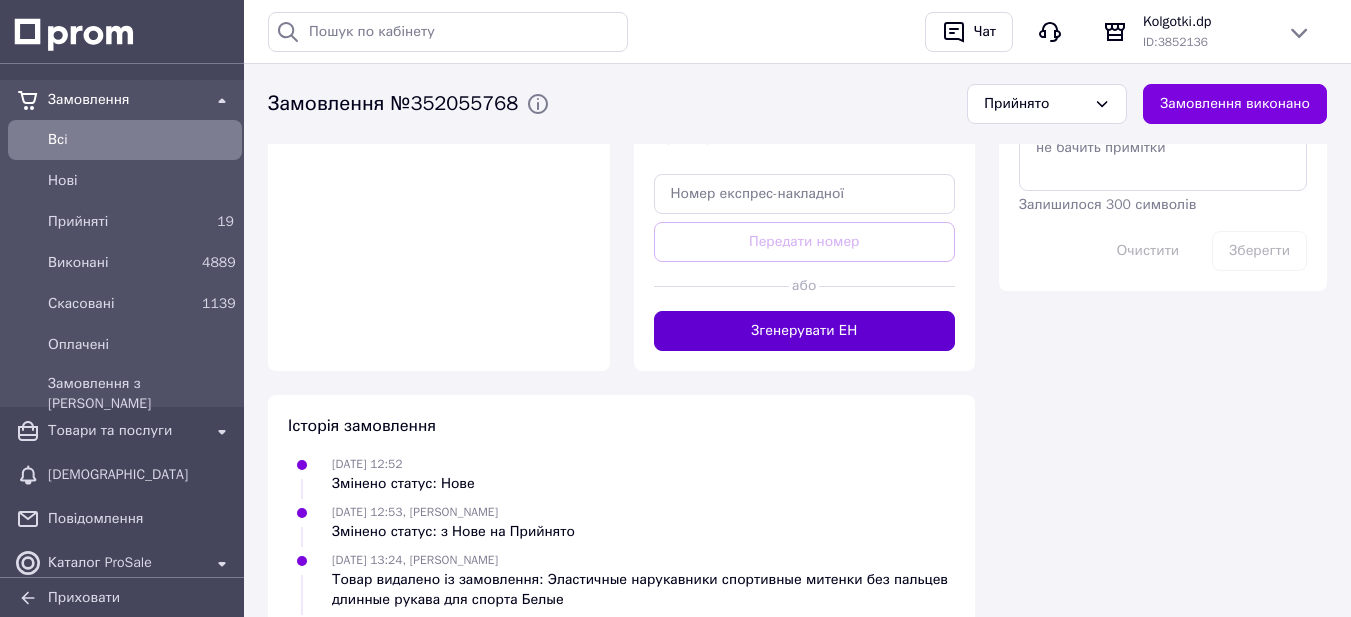 click on "Згенерувати ЕН" at bounding box center (805, 331) 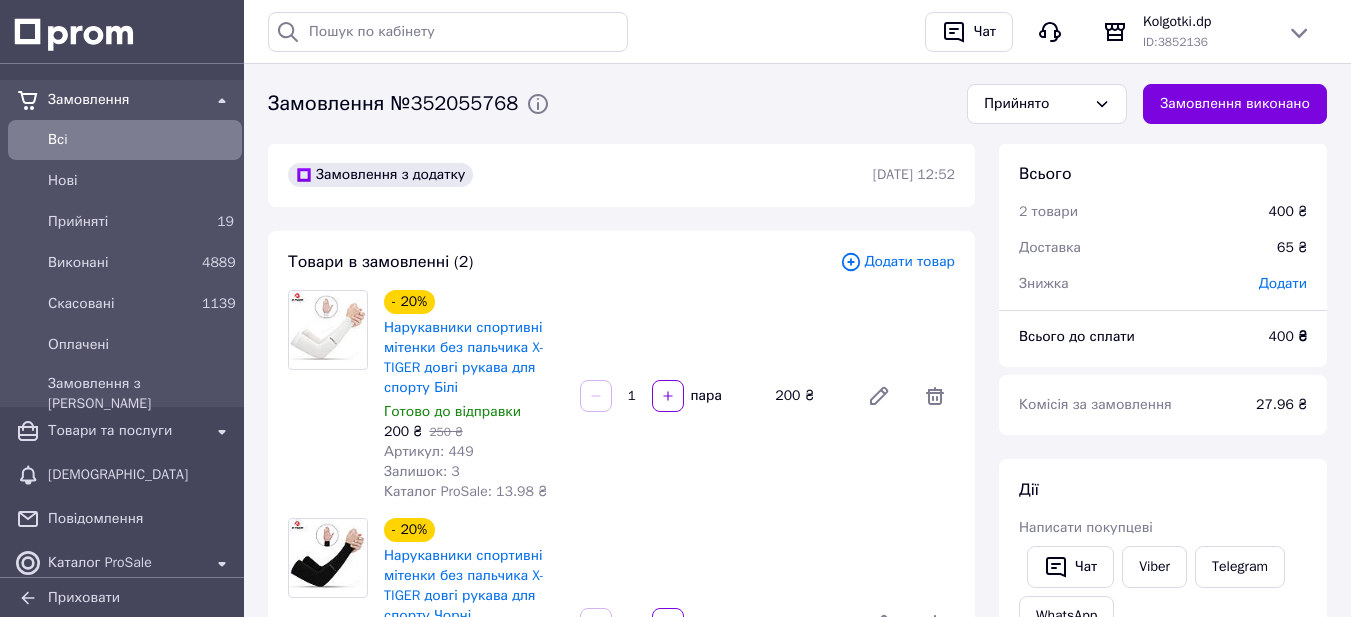 scroll, scrollTop: 0, scrollLeft: 0, axis: both 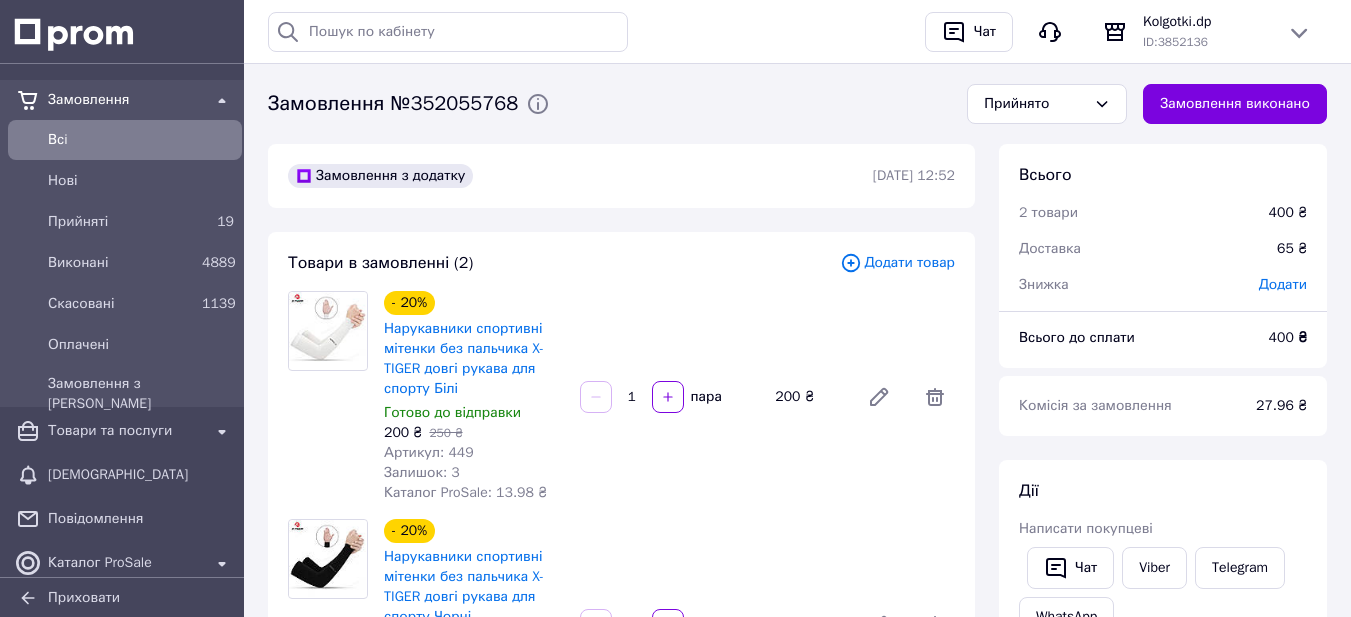 click on "Всi" at bounding box center (141, 140) 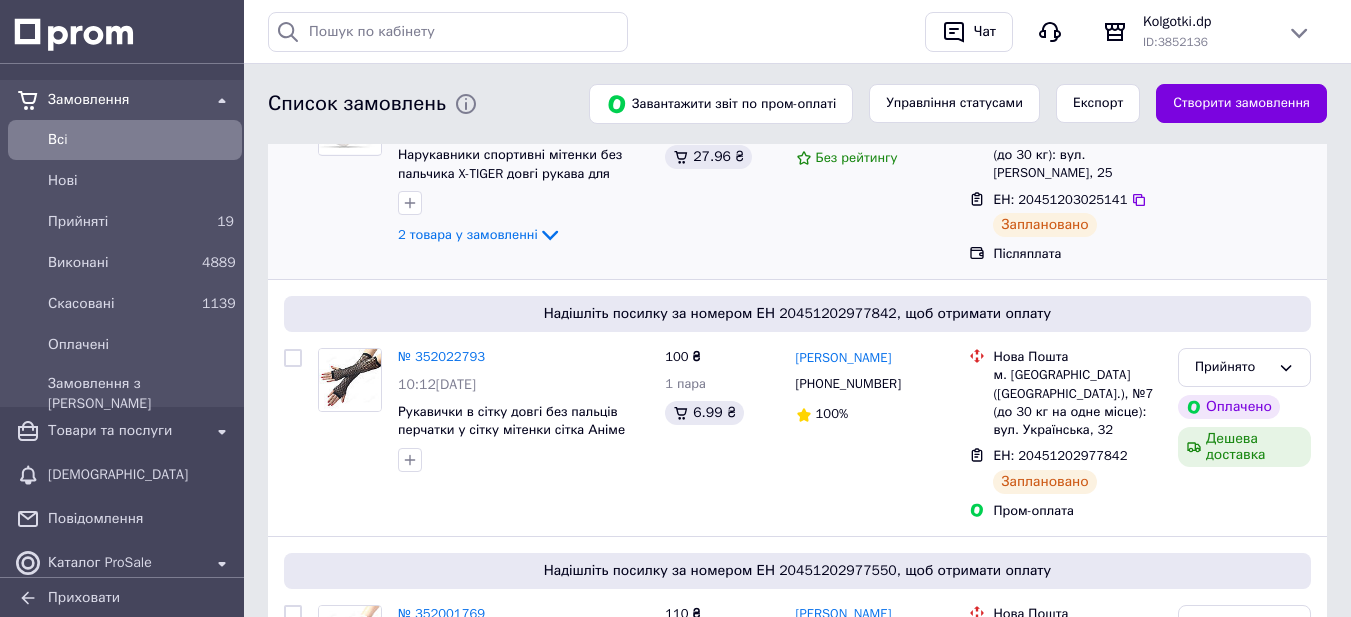 scroll, scrollTop: 100, scrollLeft: 0, axis: vertical 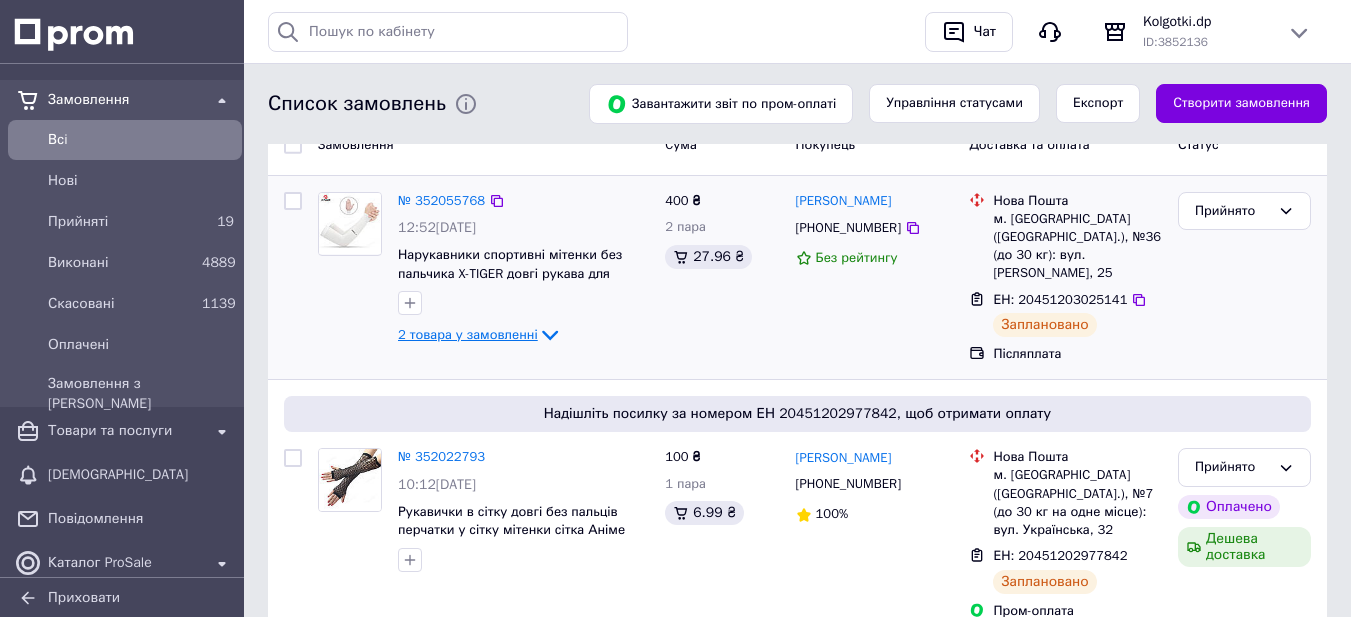 click 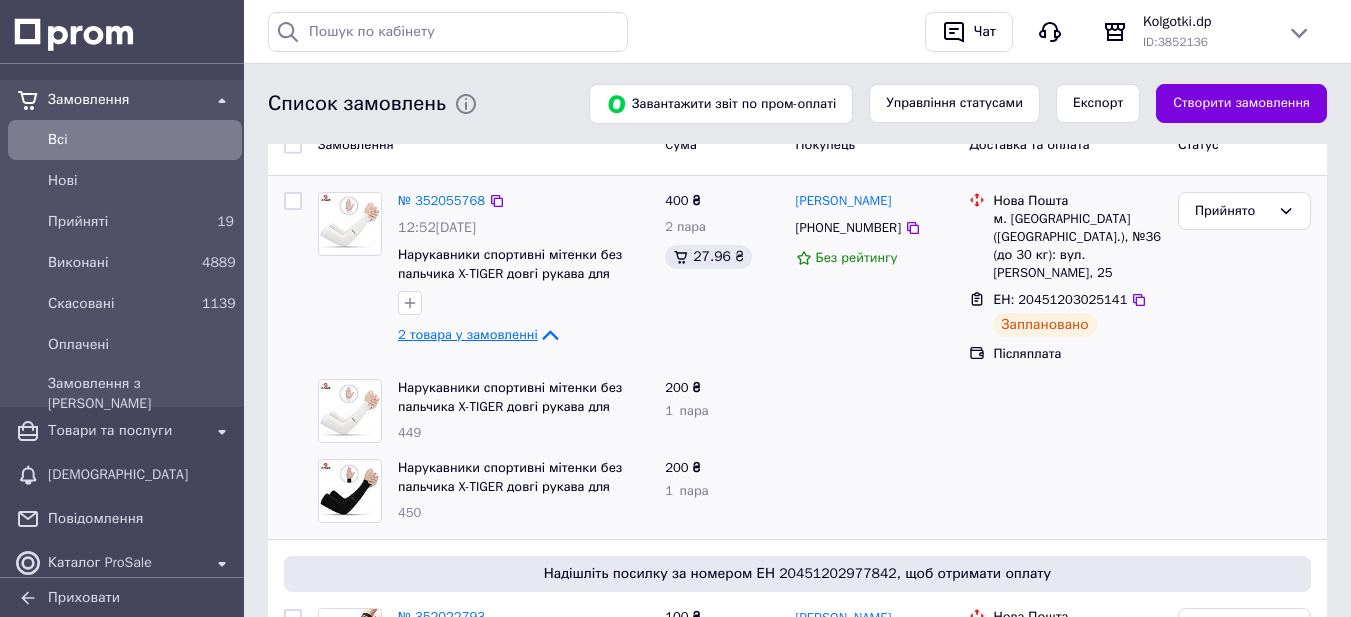 click on "Всi" at bounding box center [141, 140] 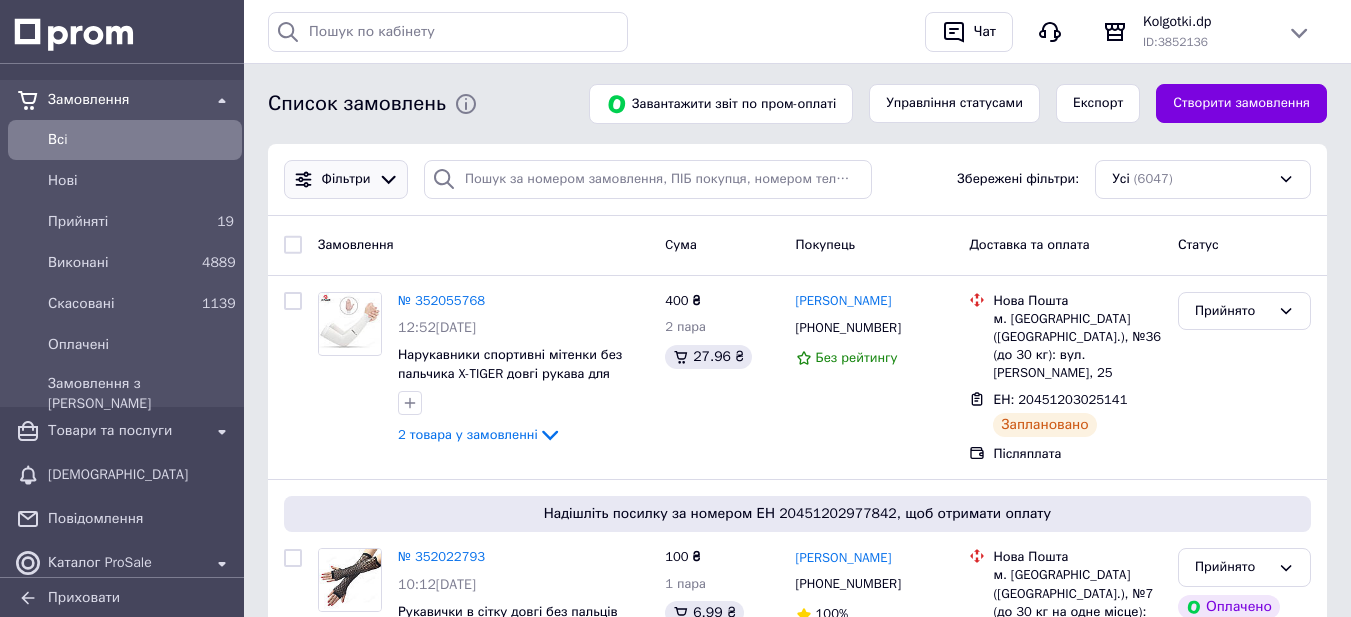 click on "Фільтри" at bounding box center (346, 179) 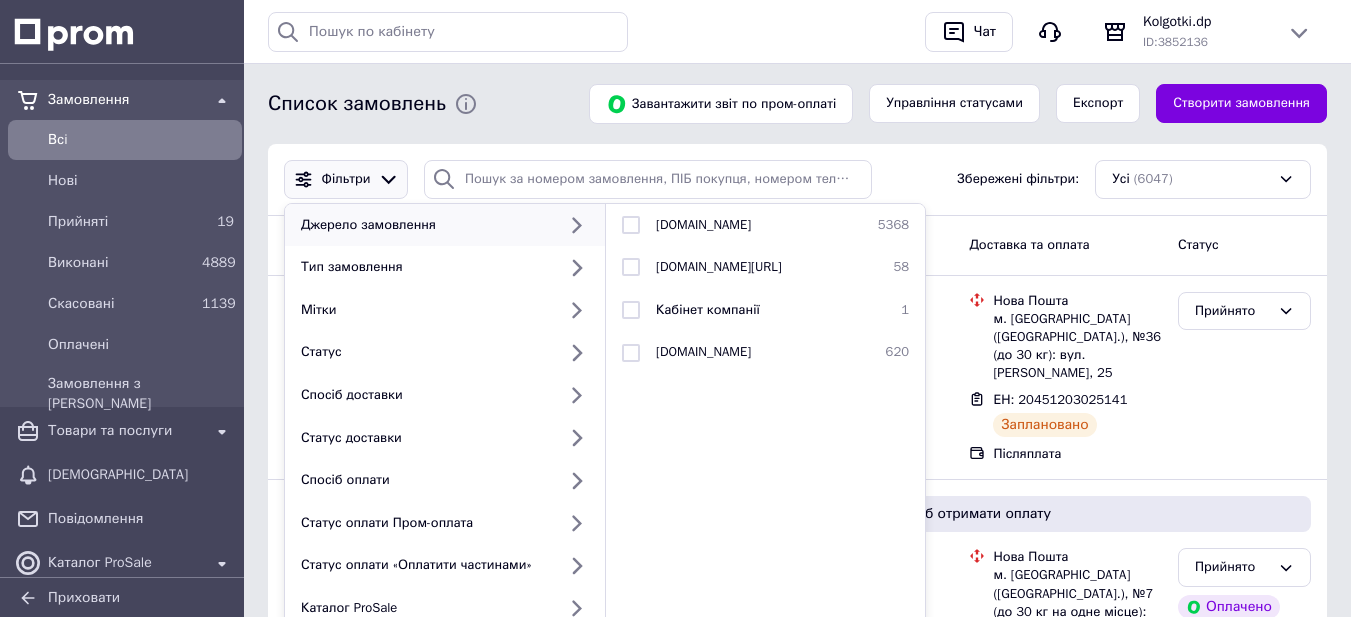 click on "Всi" at bounding box center (141, 140) 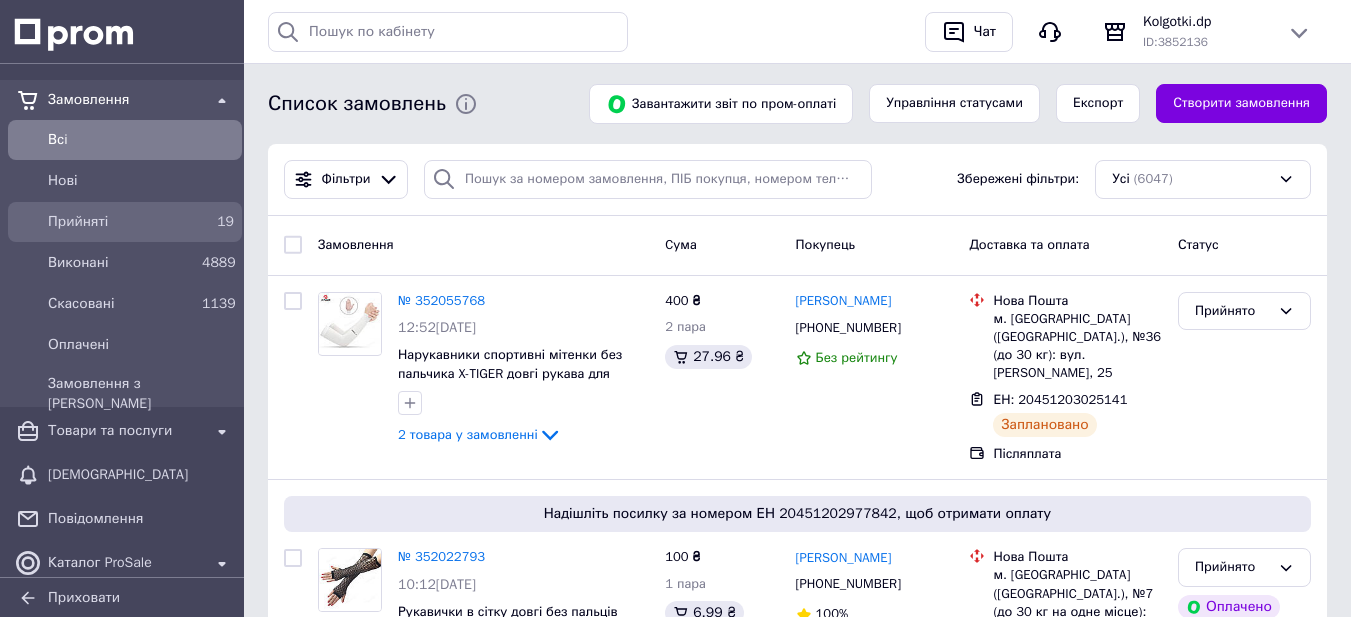 click on "Прийняті" at bounding box center [121, 222] 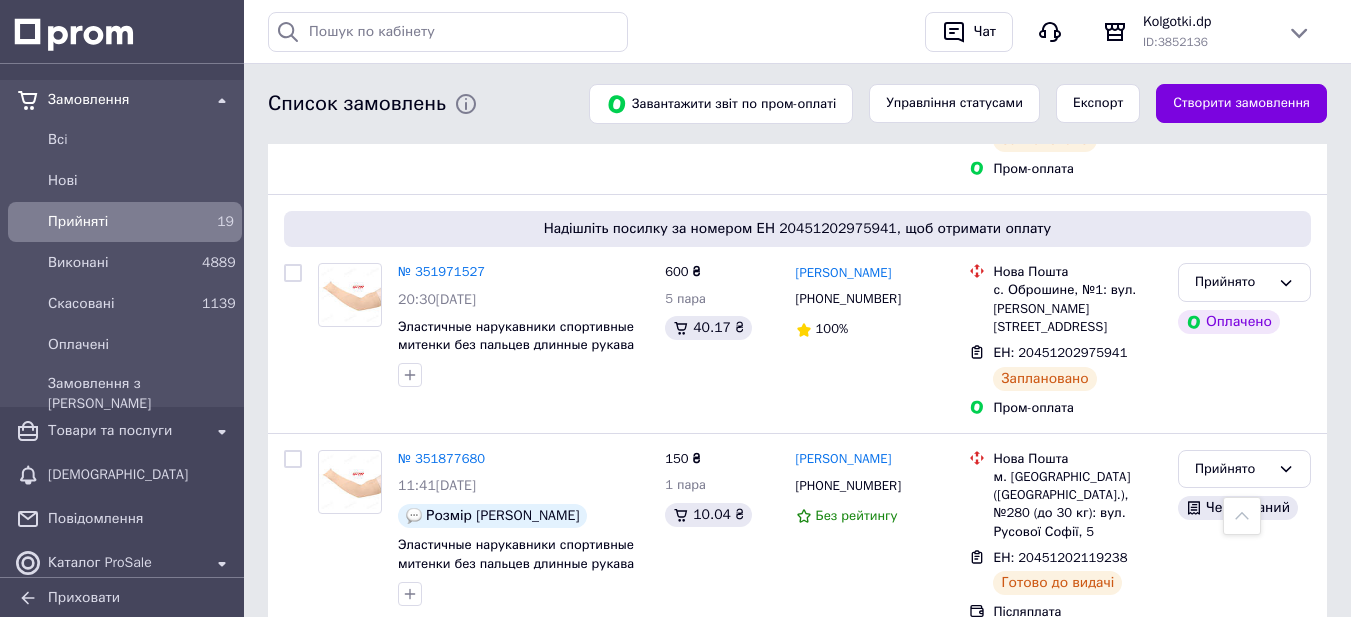 scroll, scrollTop: 1300, scrollLeft: 0, axis: vertical 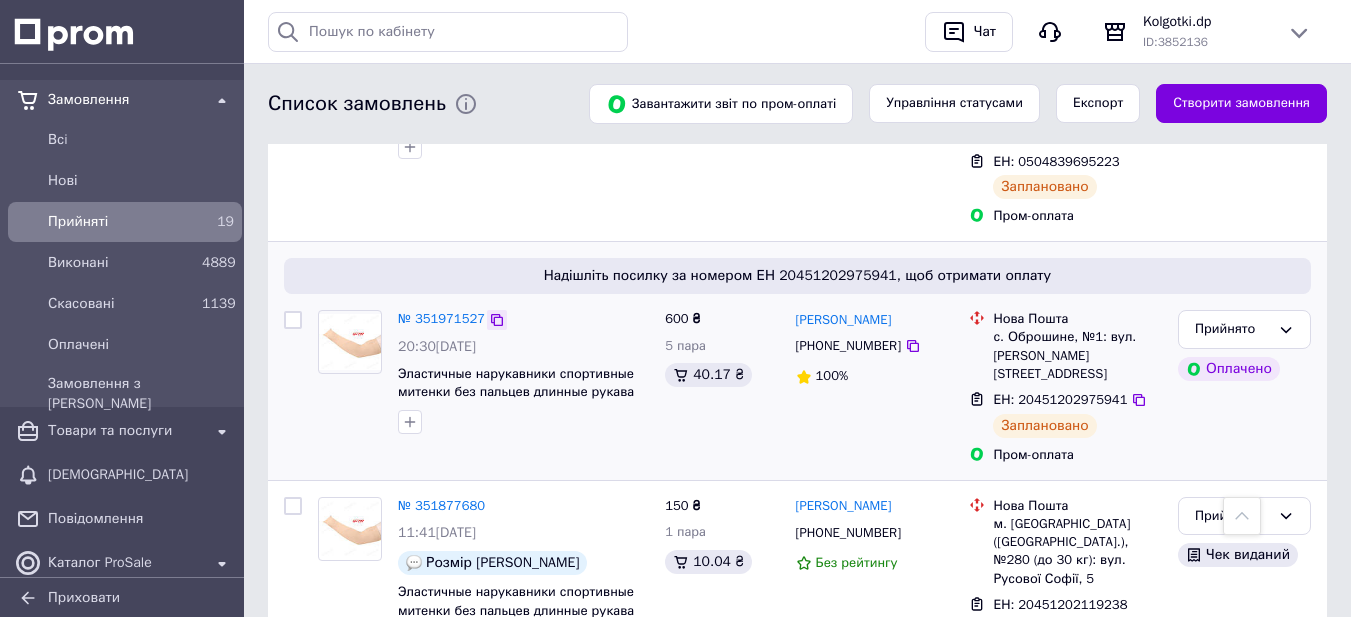 click 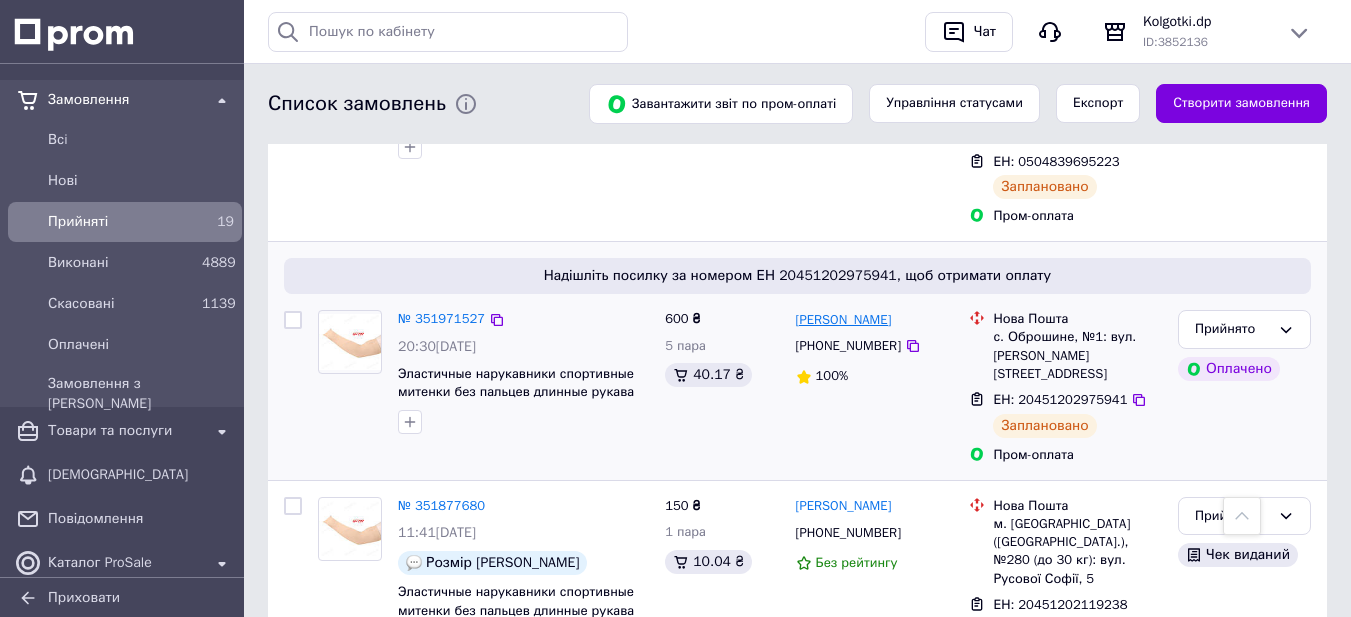 drag, startPoint x: 937, startPoint y: 234, endPoint x: 871, endPoint y: 233, distance: 66.007576 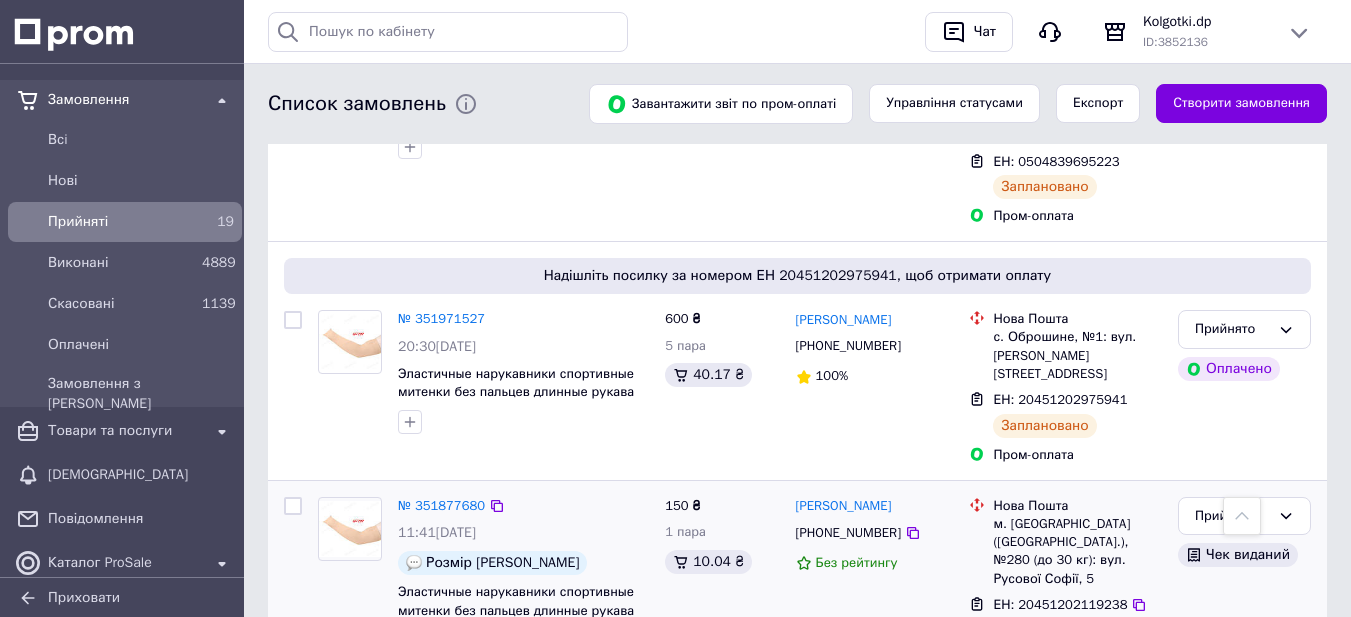 copy on "Романчук" 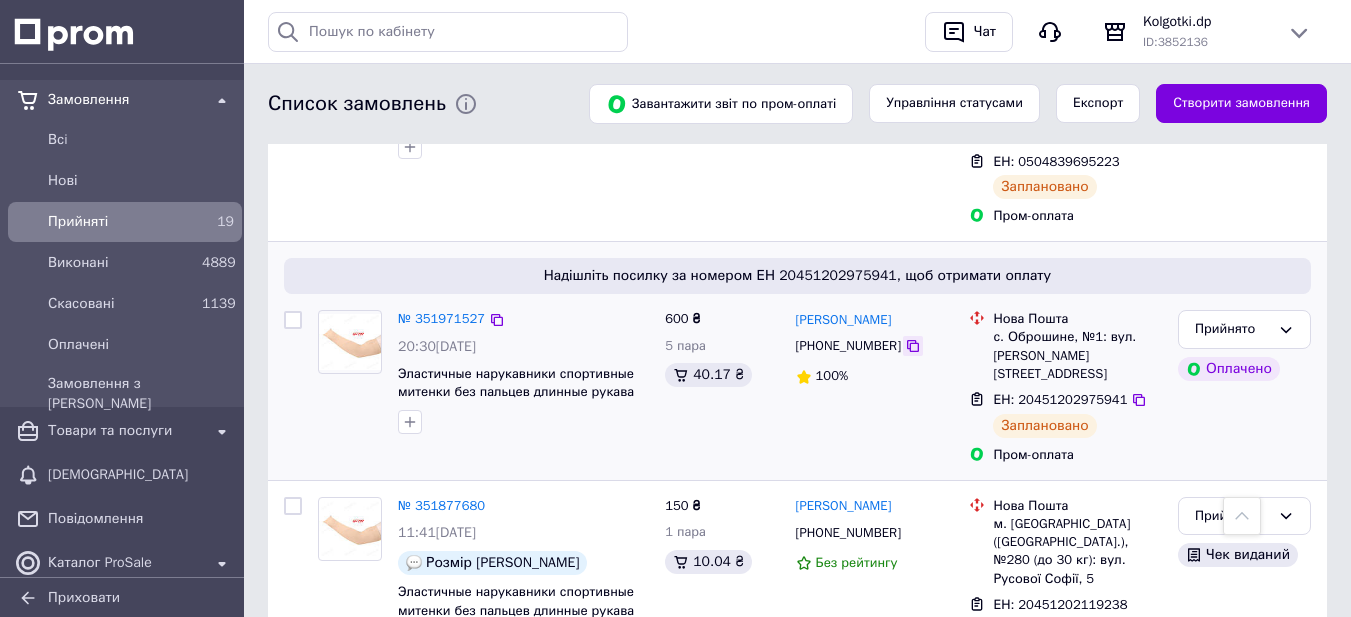 click 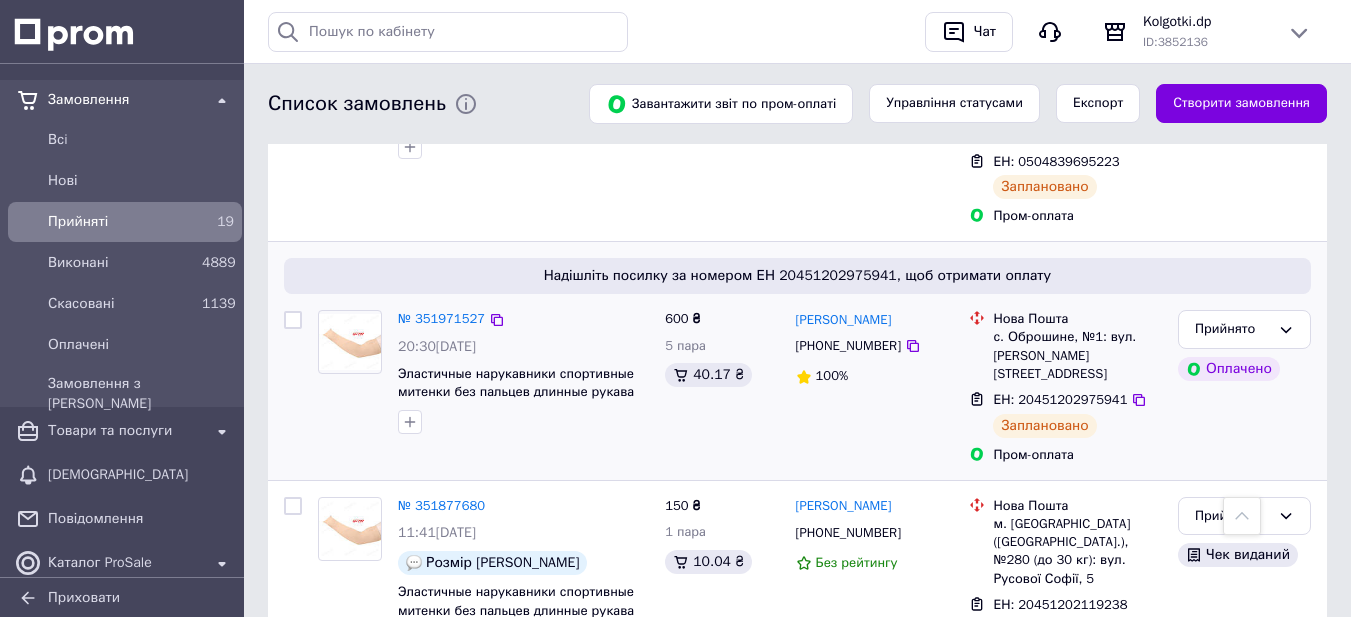 click on "с. Оброшине, №1: вул. [PERSON_NAME][STREET_ADDRESS]" at bounding box center (1077, 355) 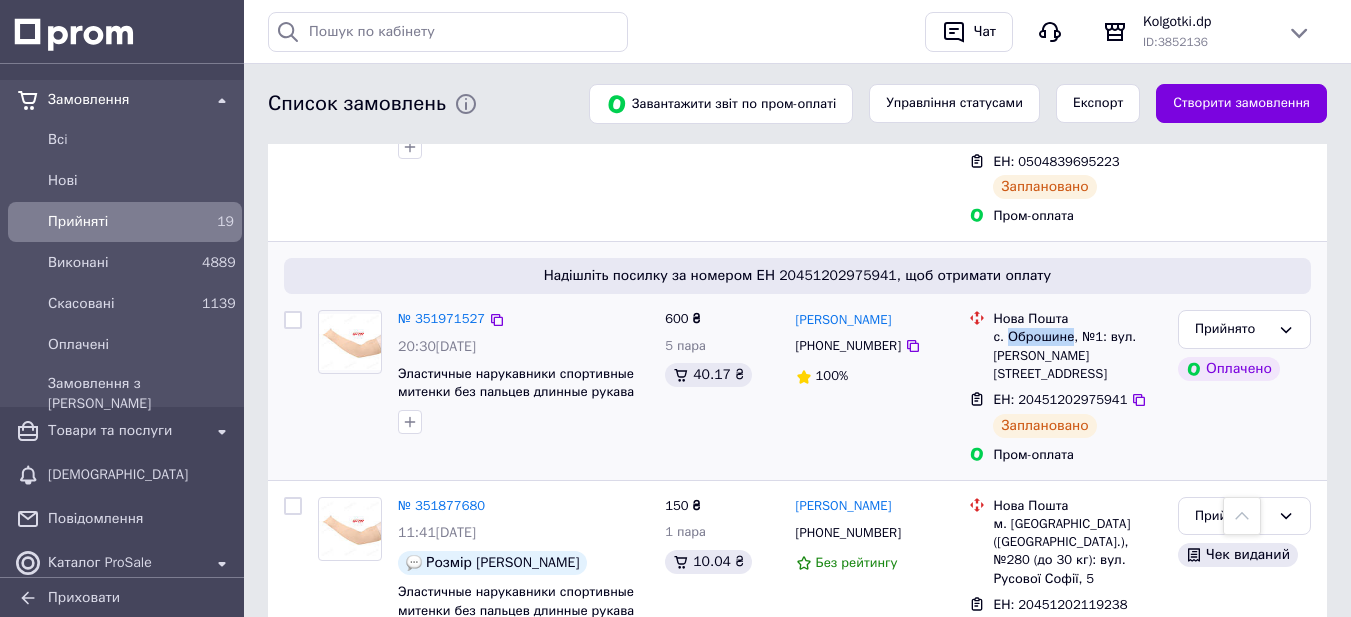 copy on "Оброшине" 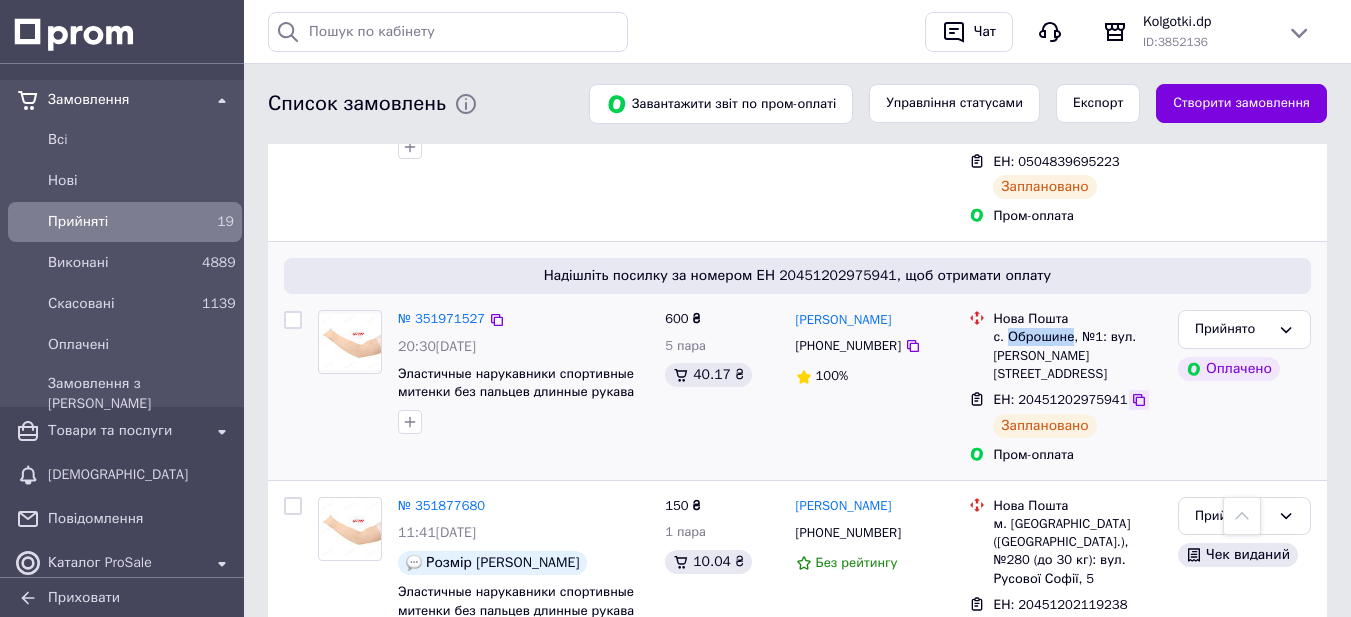 click 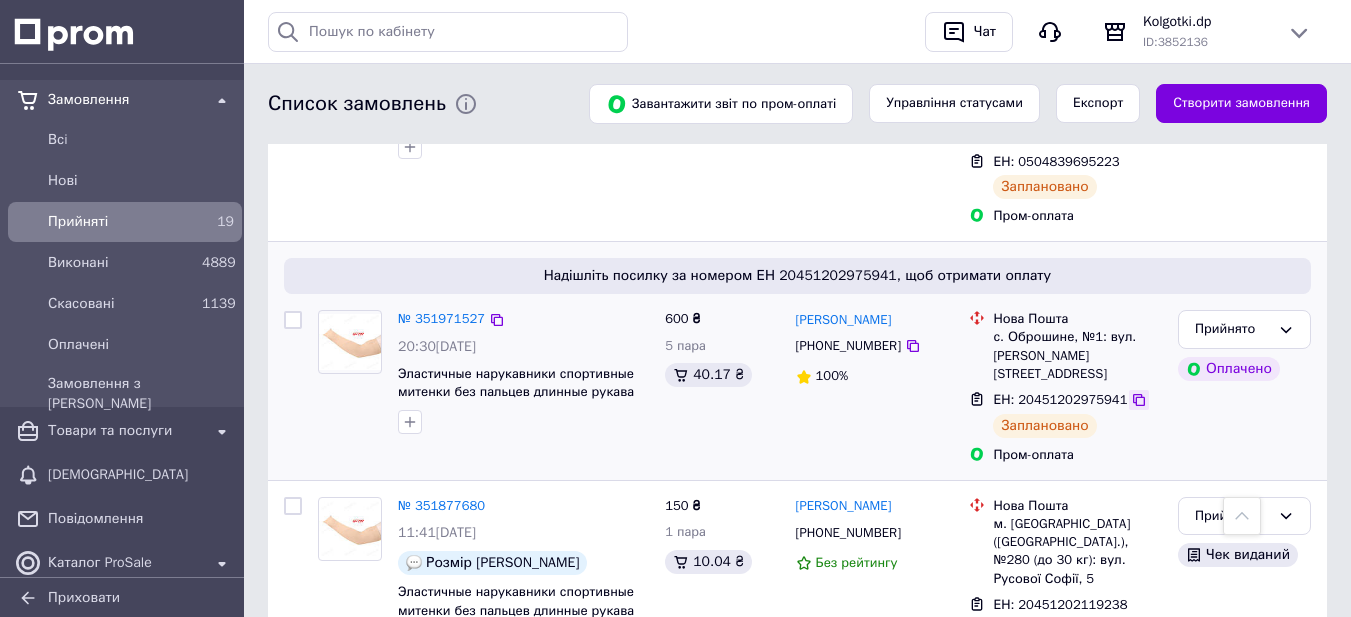 click 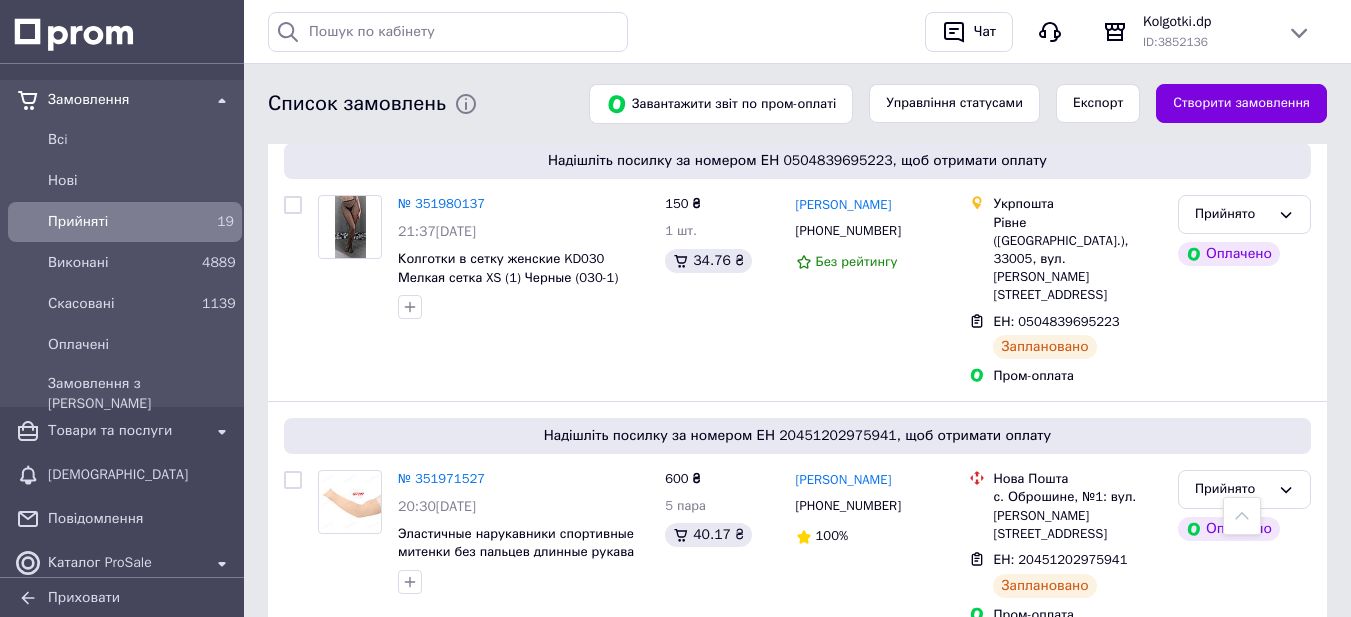 scroll, scrollTop: 1000, scrollLeft: 0, axis: vertical 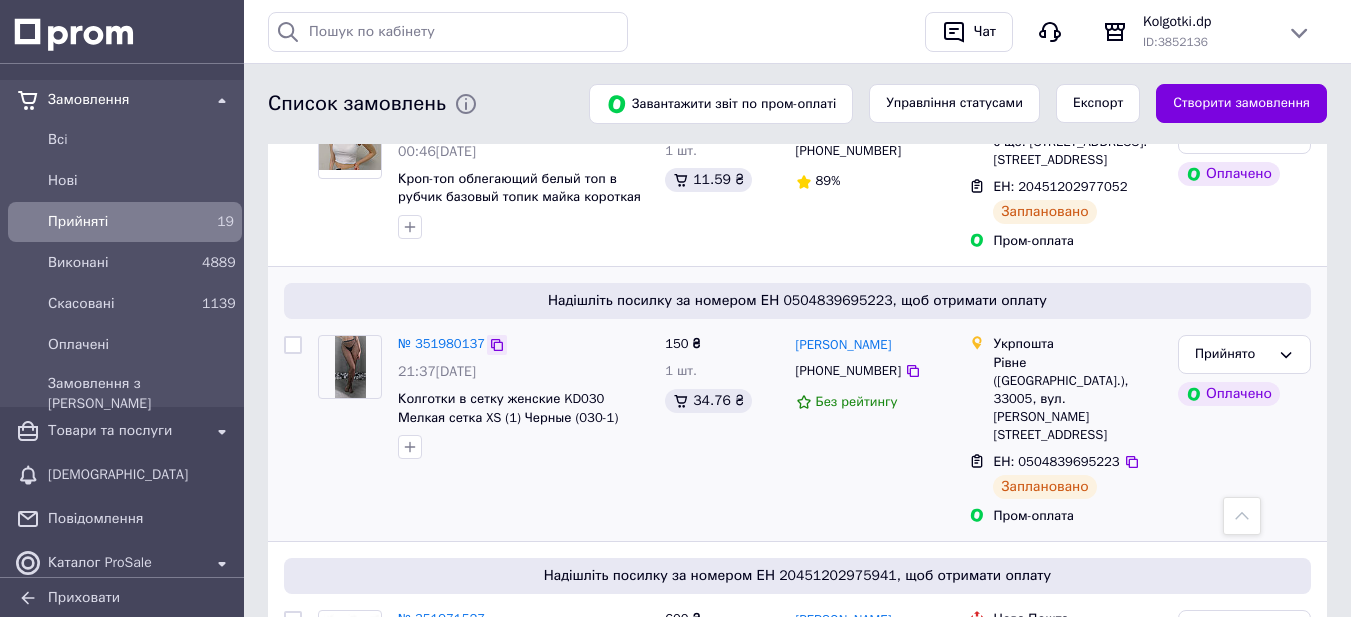 click 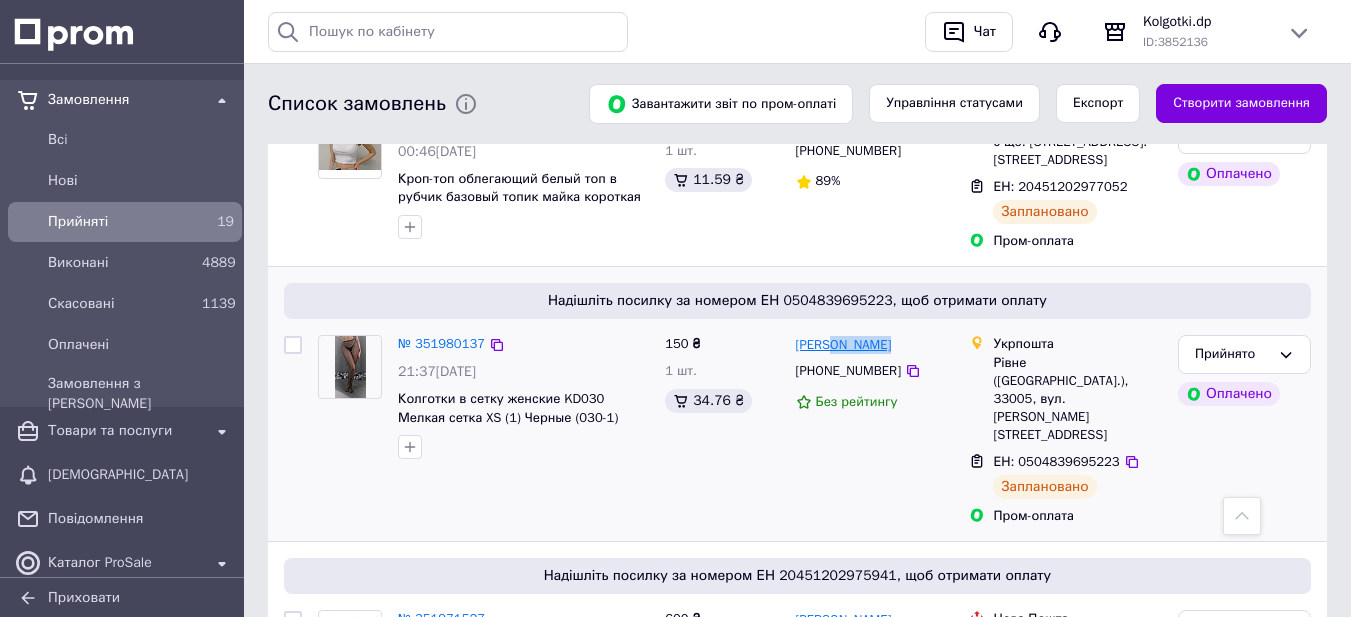 drag, startPoint x: 877, startPoint y: 278, endPoint x: 830, endPoint y: 297, distance: 50.695168 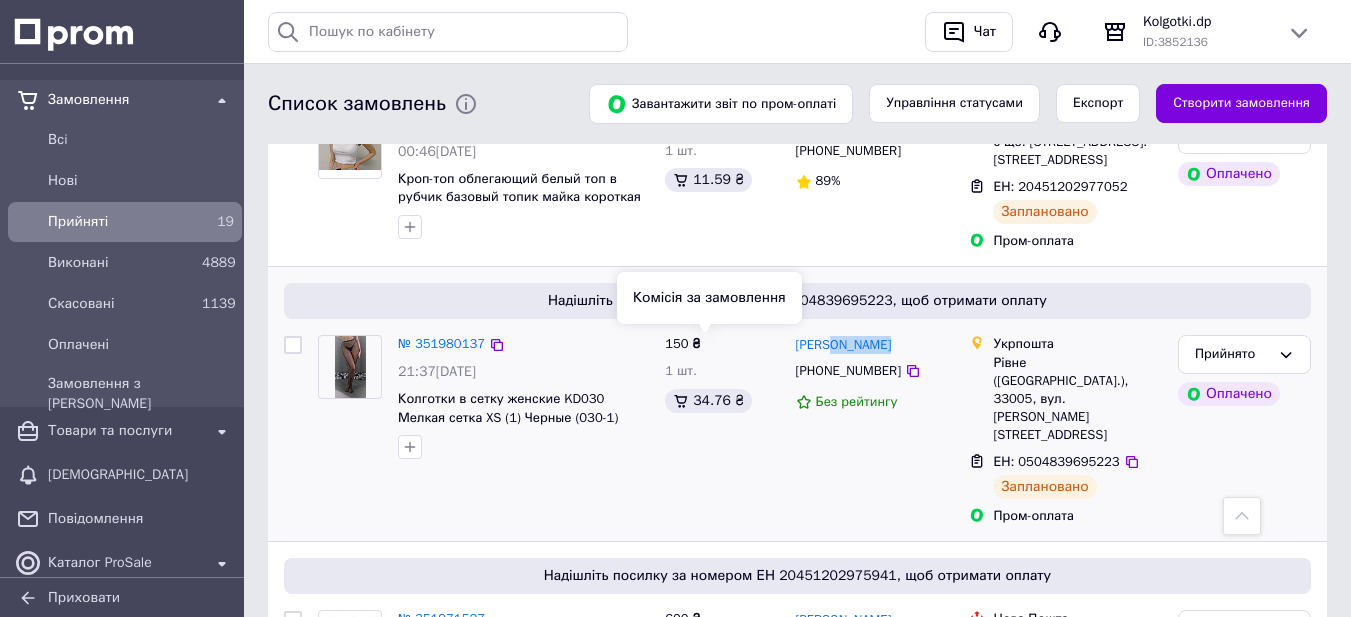 copy on "Глазкова" 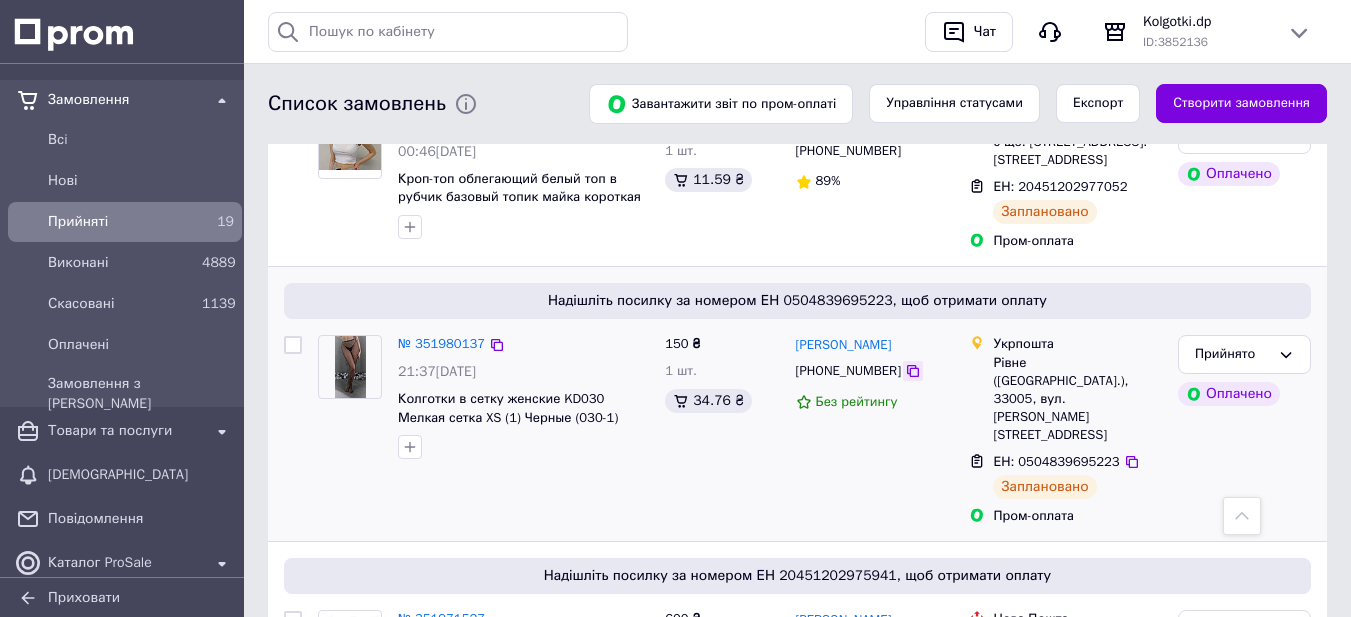 click 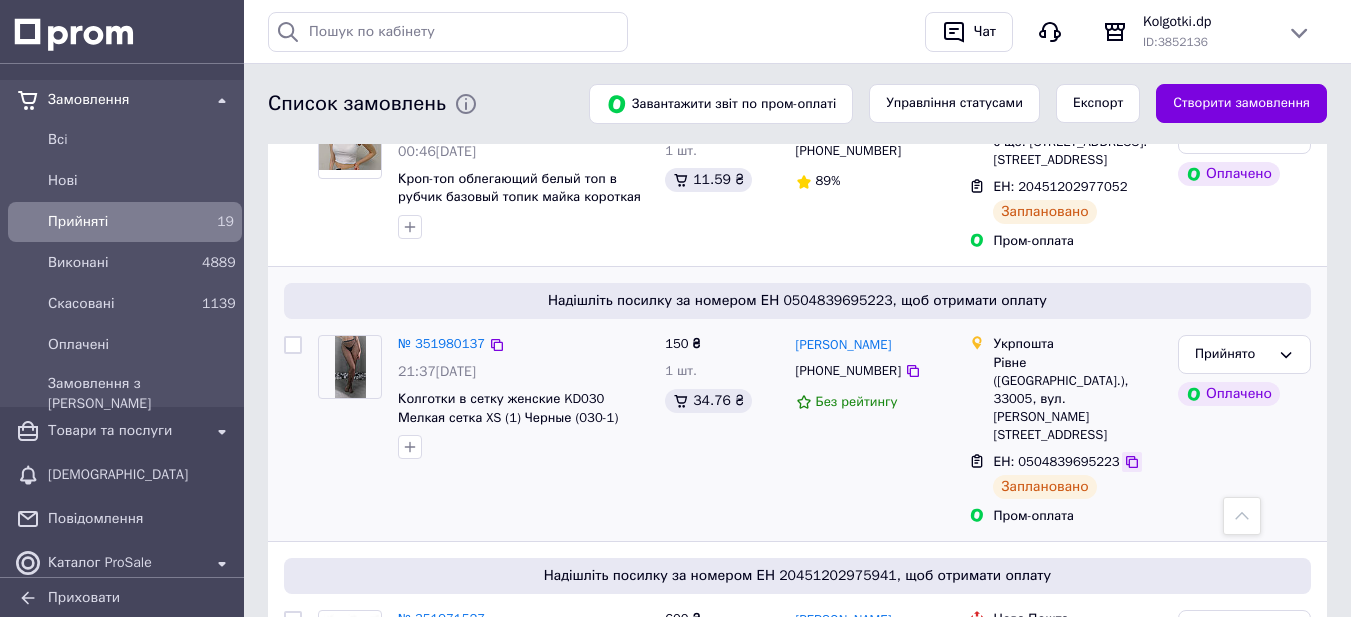 click 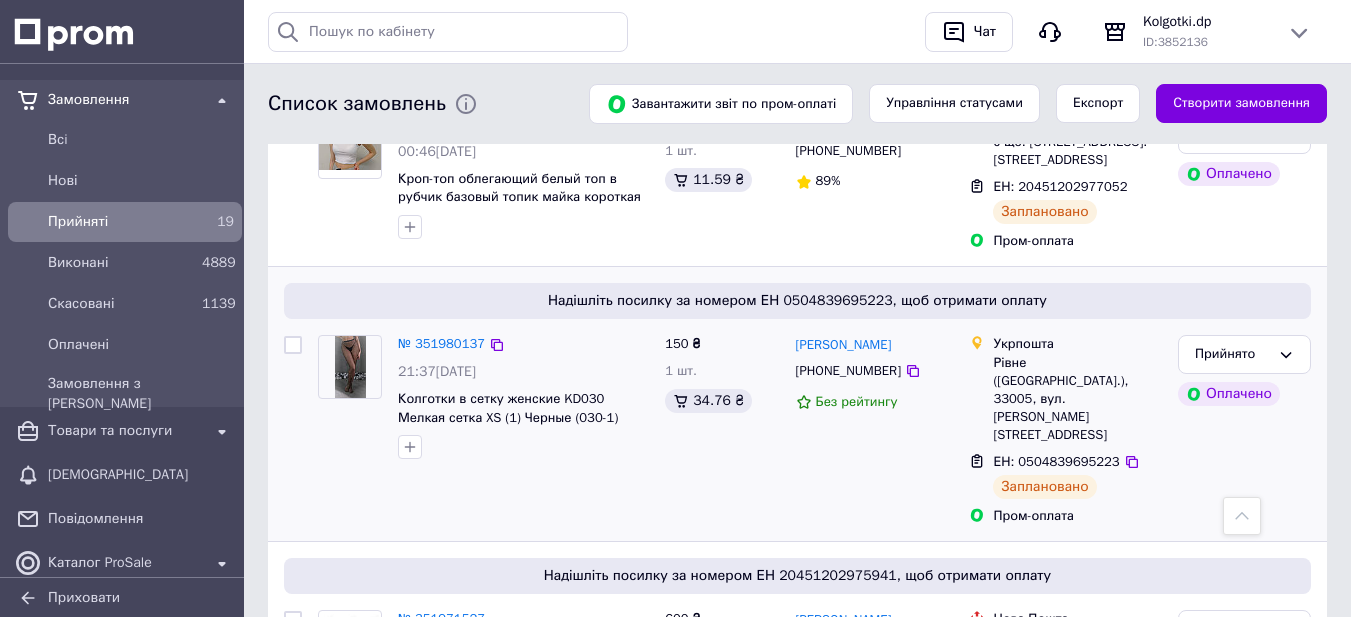 scroll, scrollTop: 900, scrollLeft: 0, axis: vertical 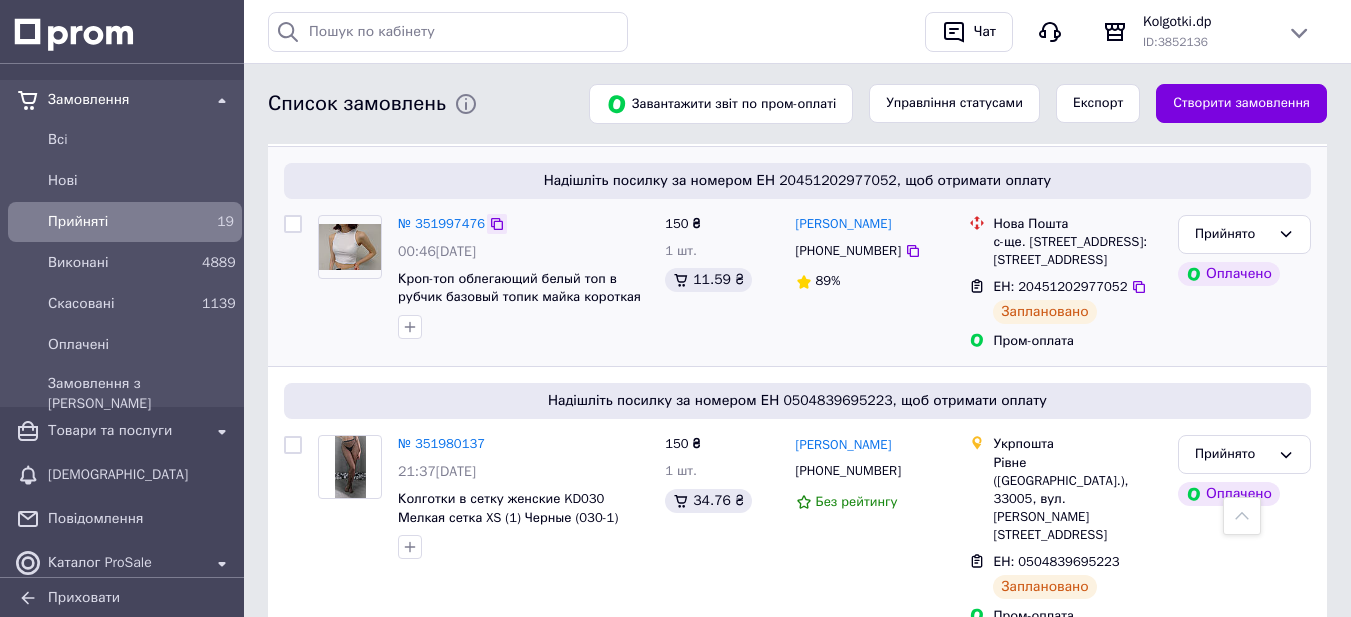 click 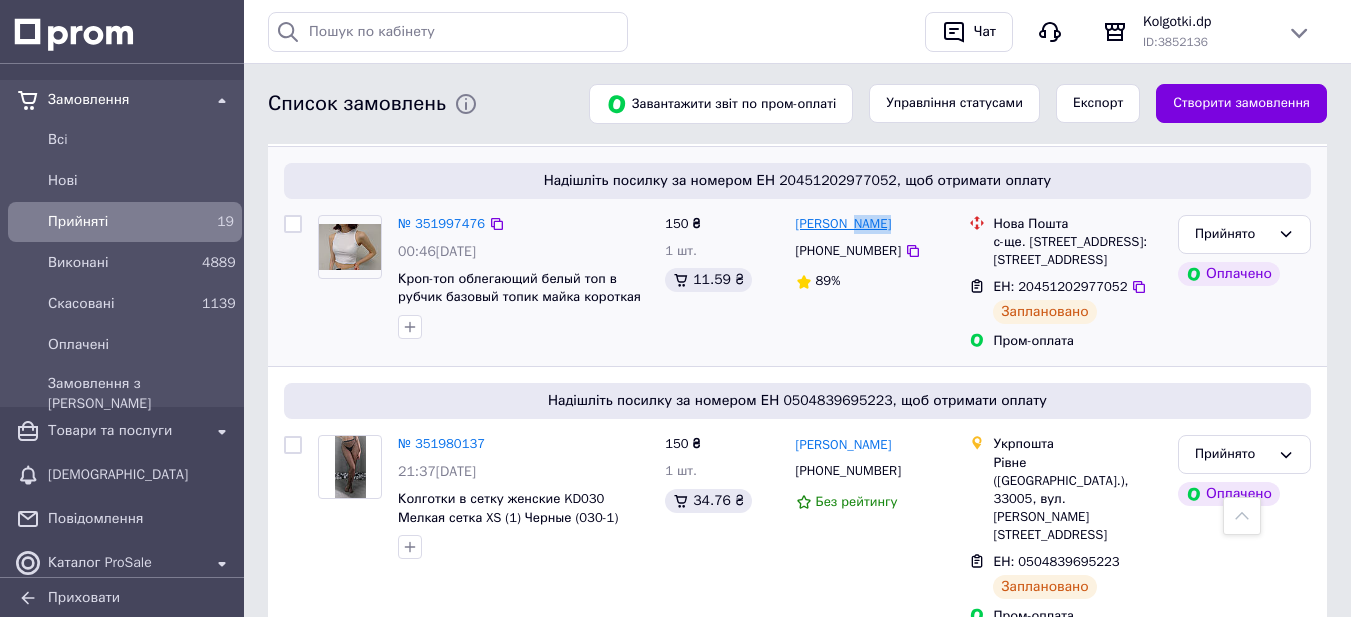 drag, startPoint x: 891, startPoint y: 170, endPoint x: 844, endPoint y: 172, distance: 47.042534 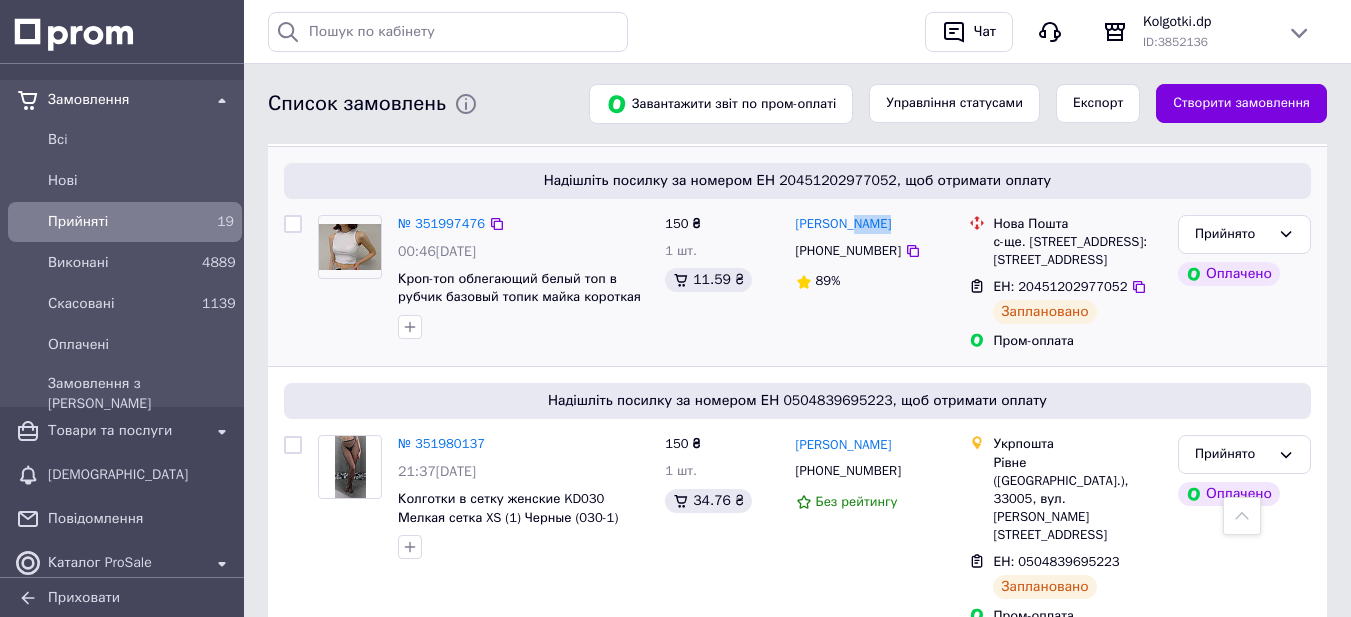 copy on "Шейко" 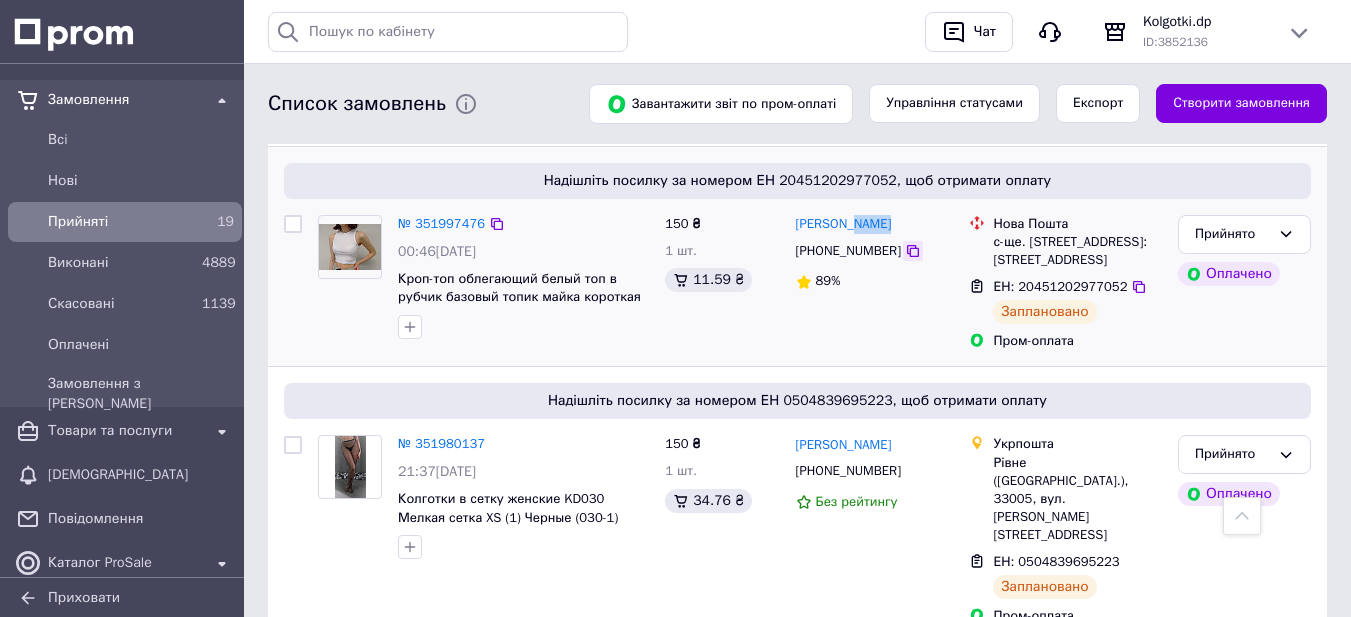 click 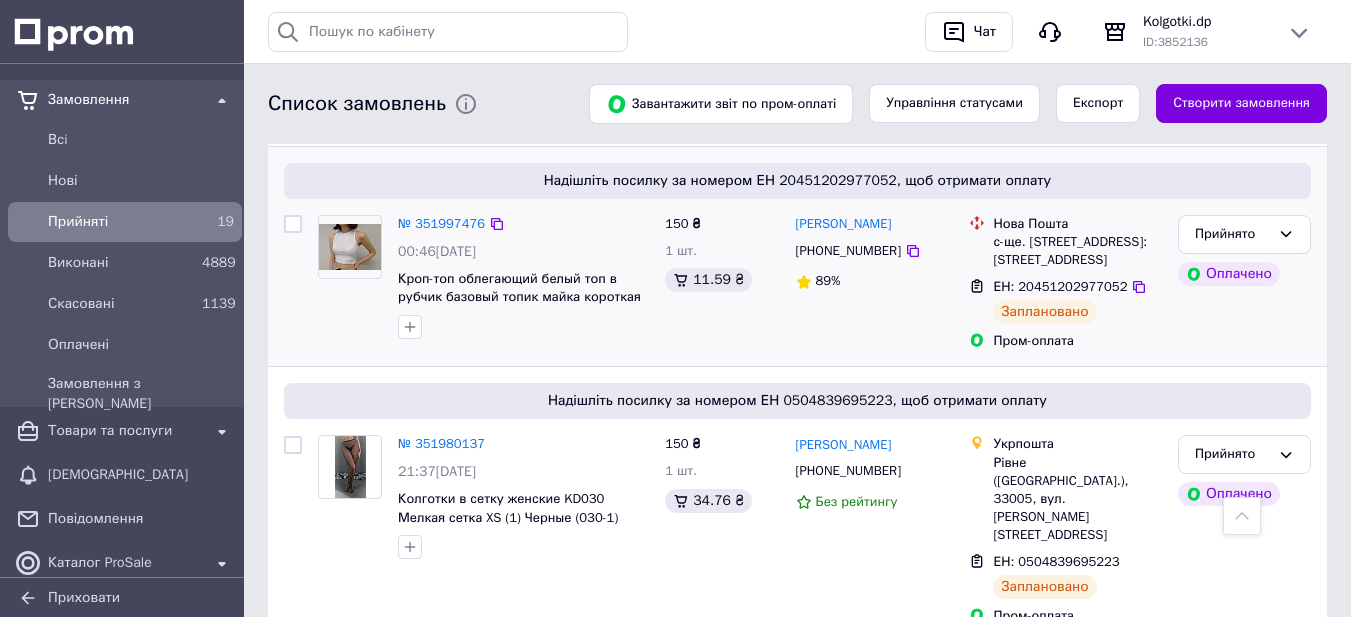 click on "с-ще. [STREET_ADDRESS]: [STREET_ADDRESS]" at bounding box center (1077, 251) 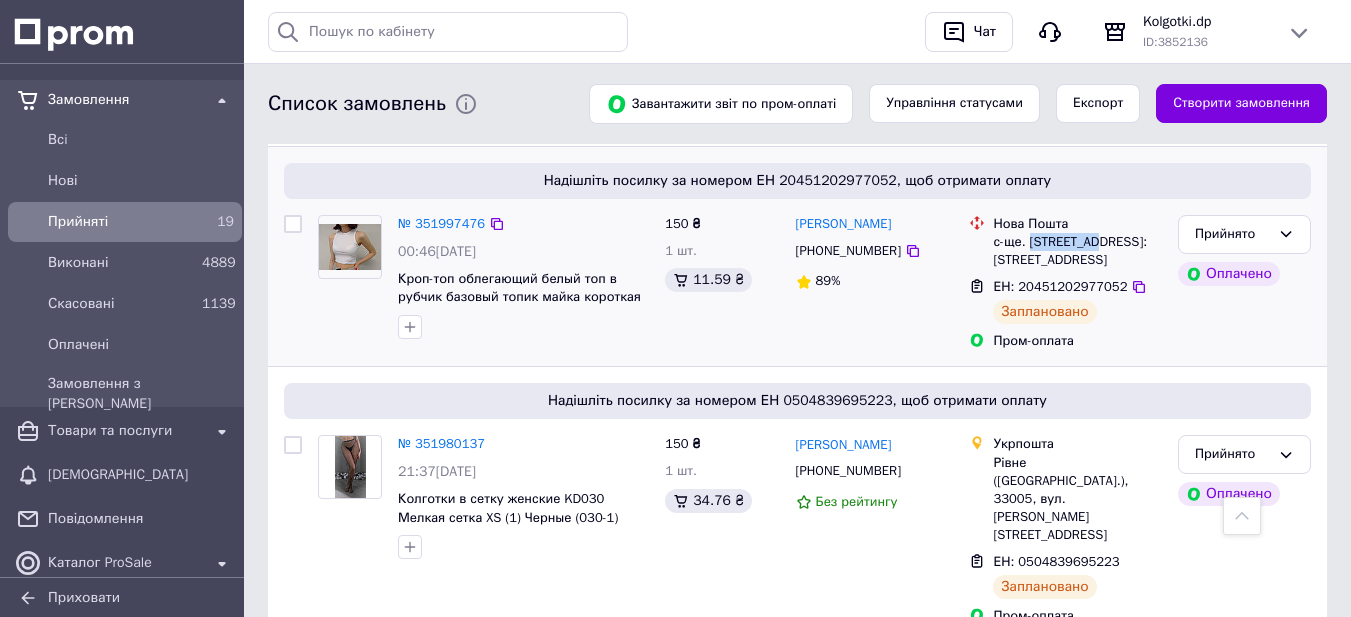 copy on "Божківське" 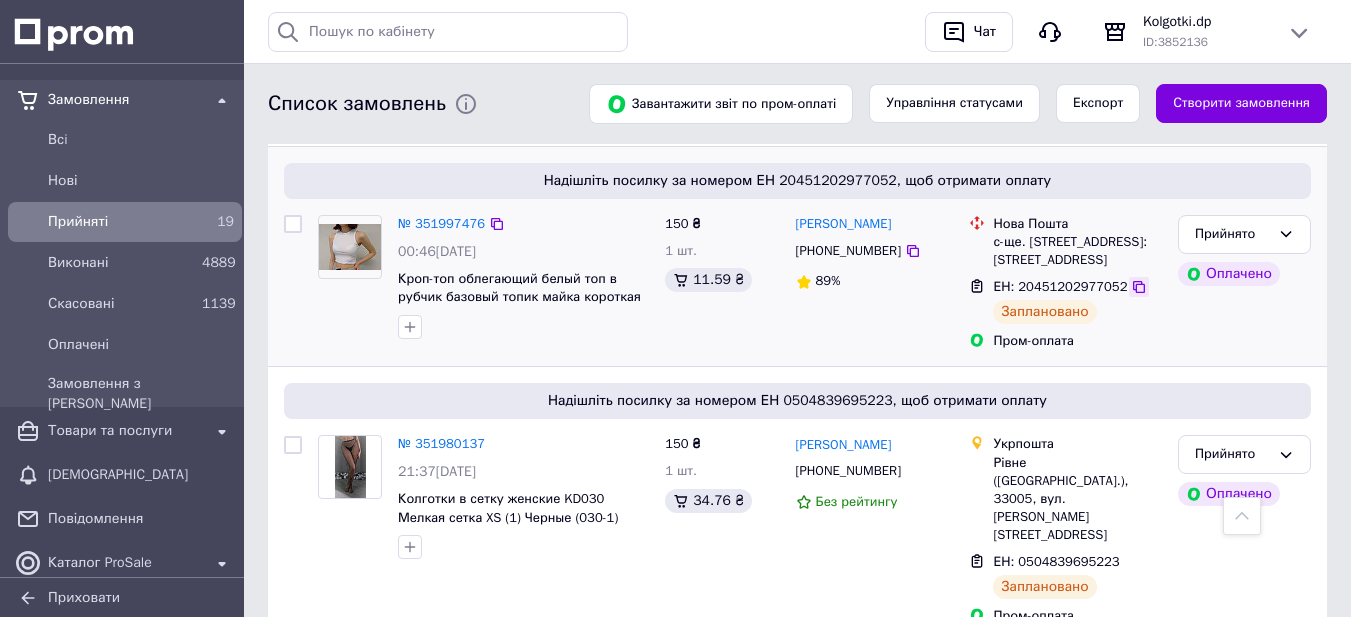 click 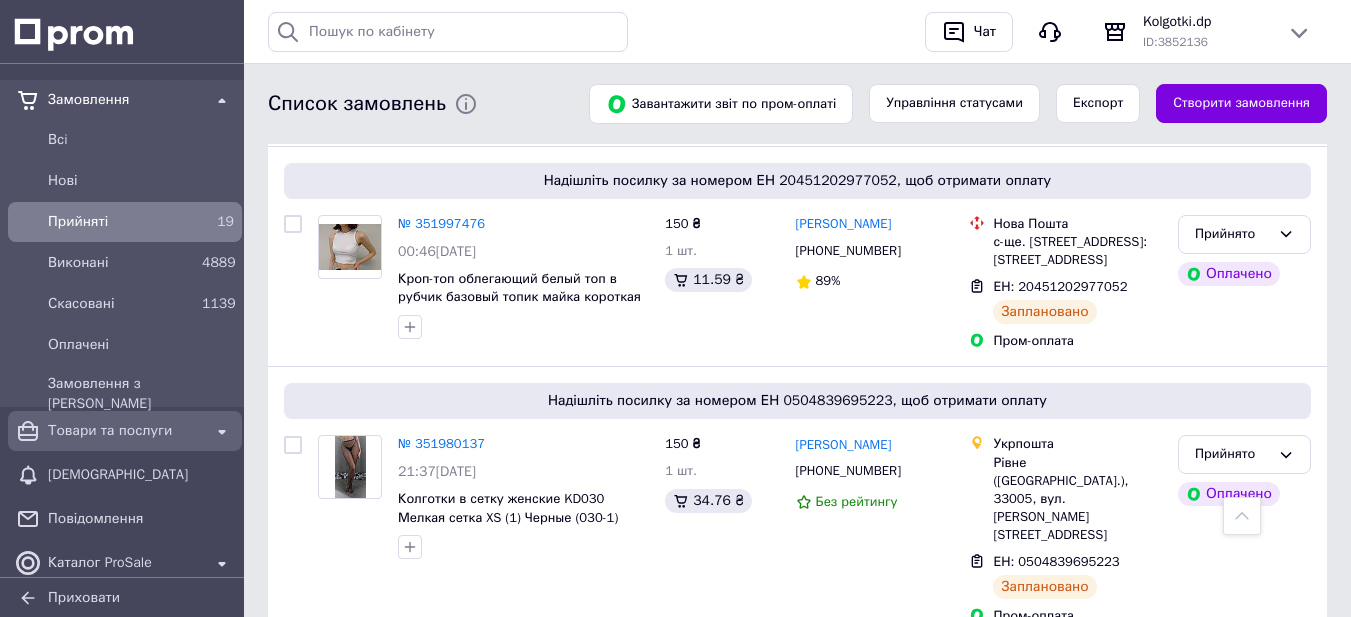 click on "Товари та послуги" at bounding box center (125, 431) 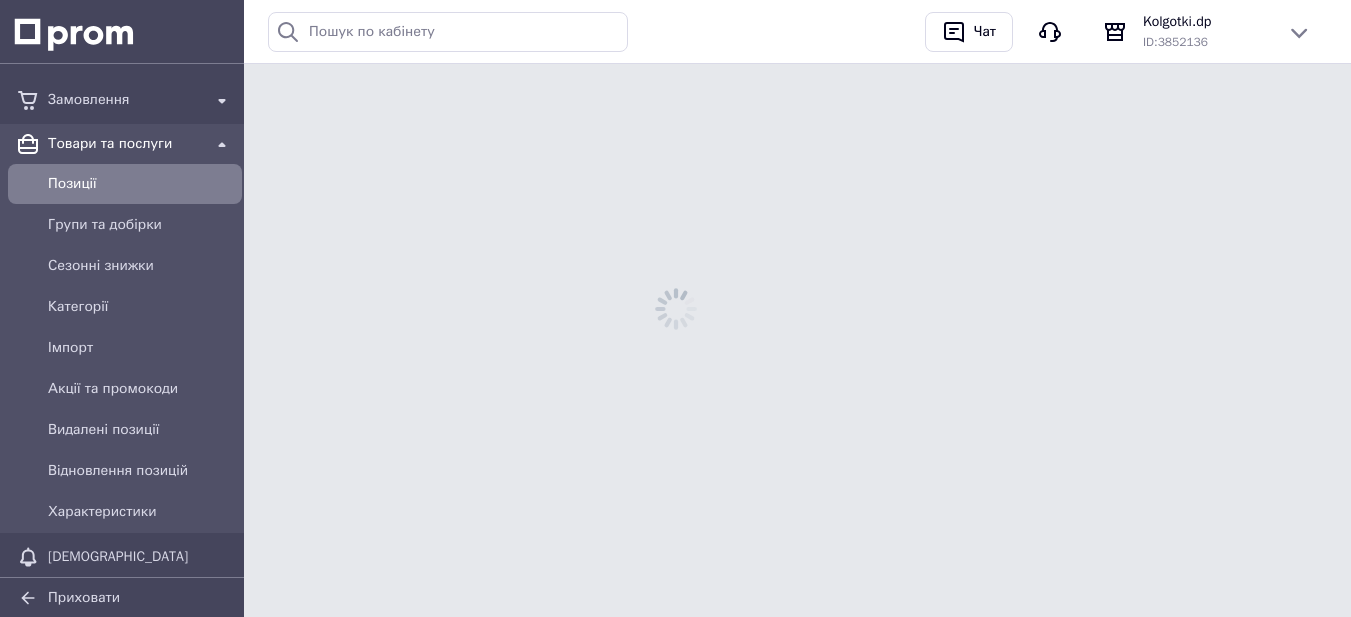 scroll, scrollTop: 0, scrollLeft: 0, axis: both 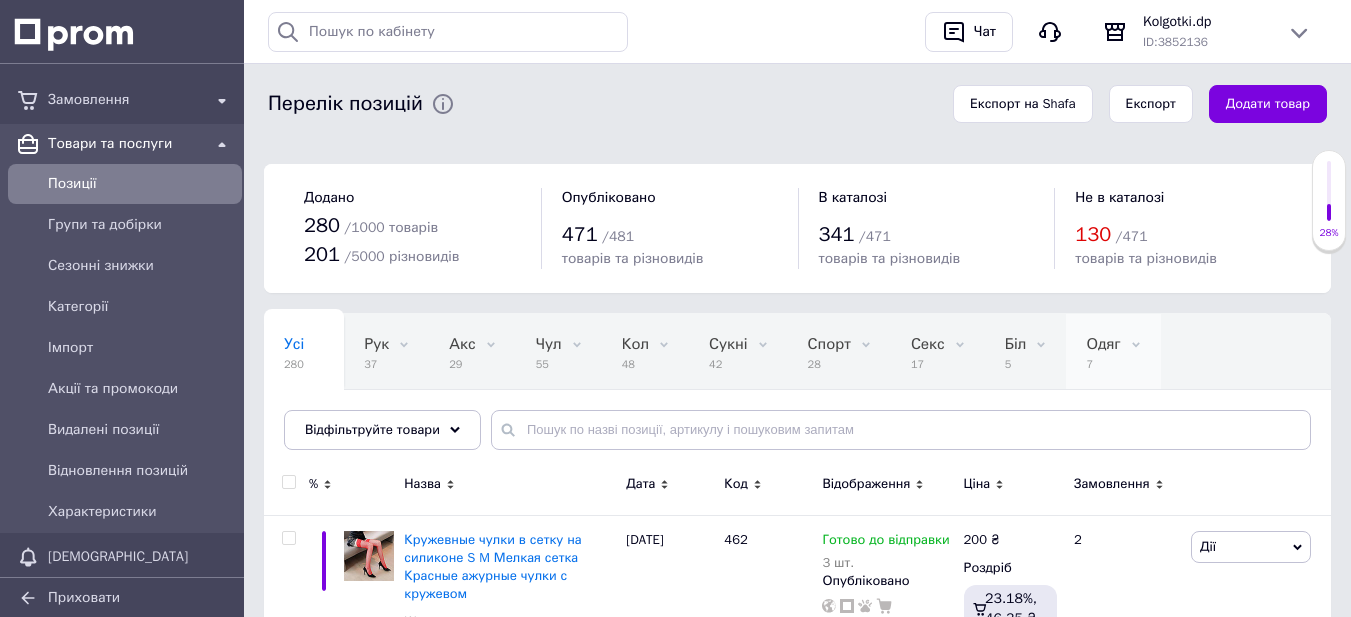 click on "Одяг" at bounding box center (1103, 344) 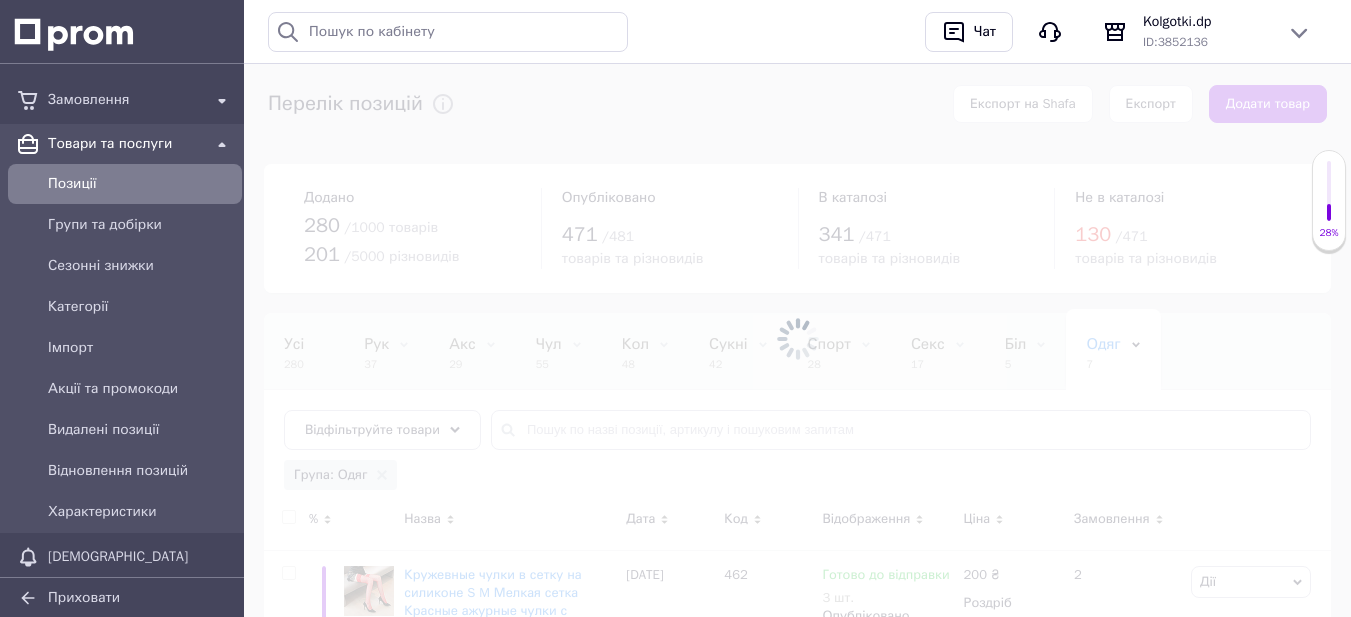 scroll, scrollTop: 0, scrollLeft: 78, axis: horizontal 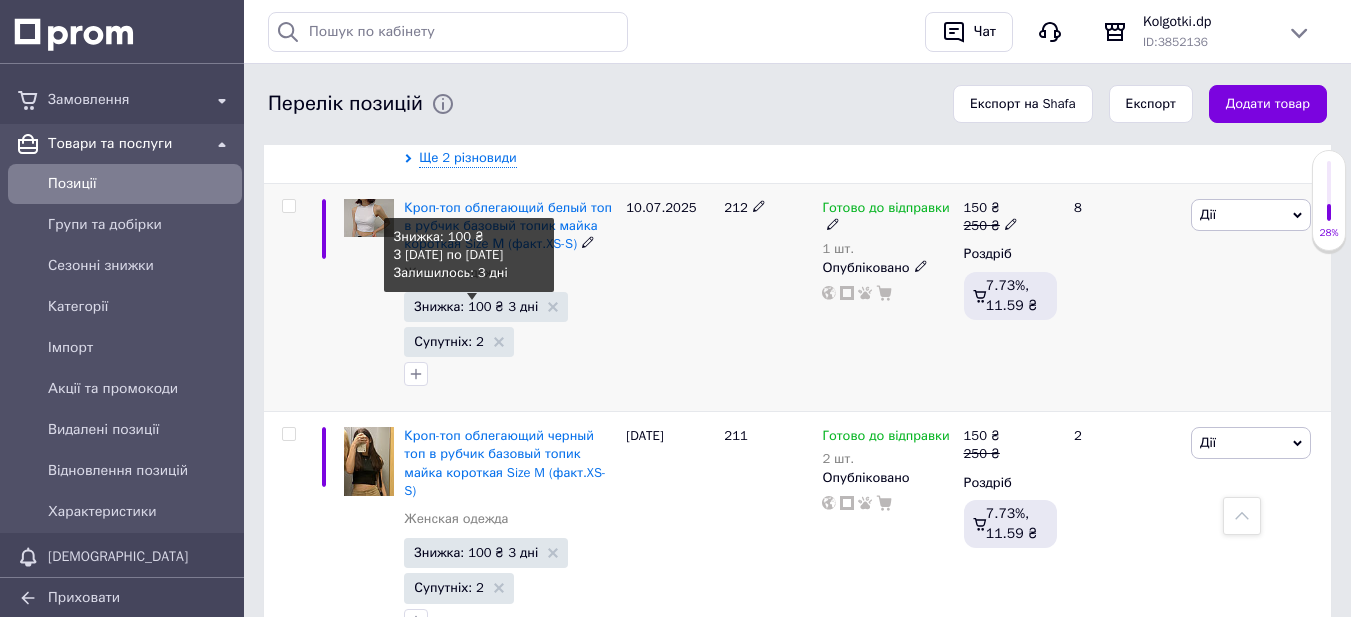 click on "Знижка: 100 ₴ 3 дні" at bounding box center (476, 306) 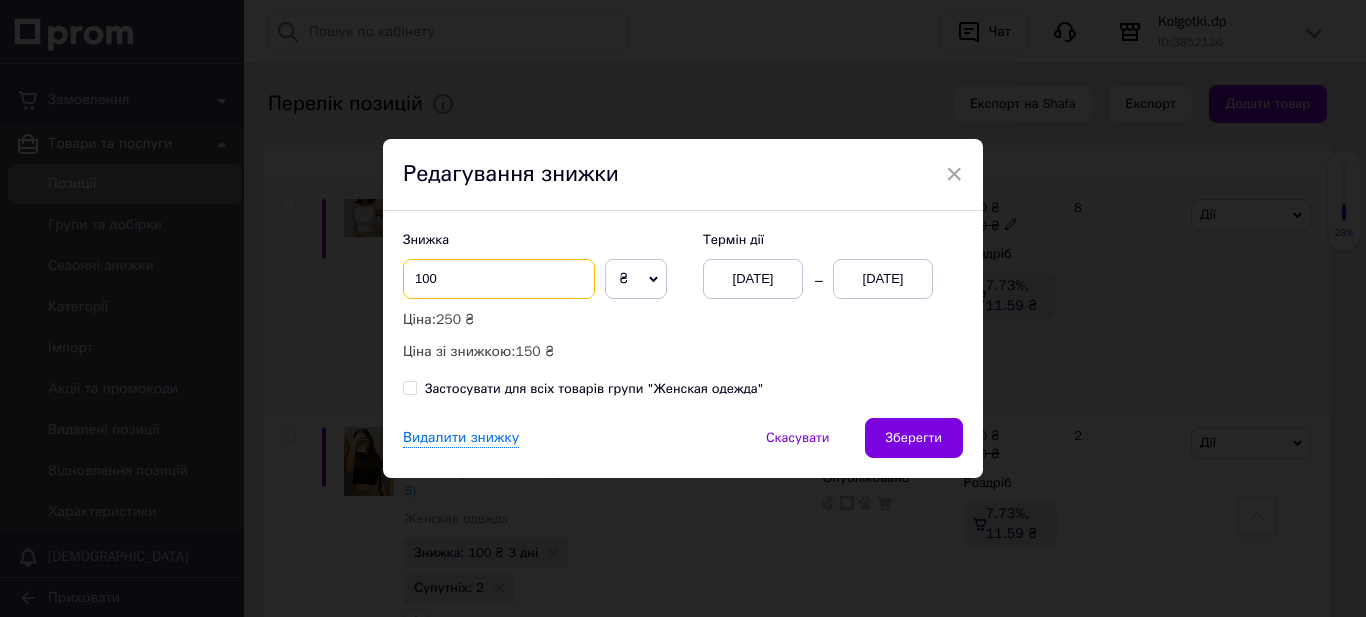 drag, startPoint x: 437, startPoint y: 272, endPoint x: 405, endPoint y: 272, distance: 32 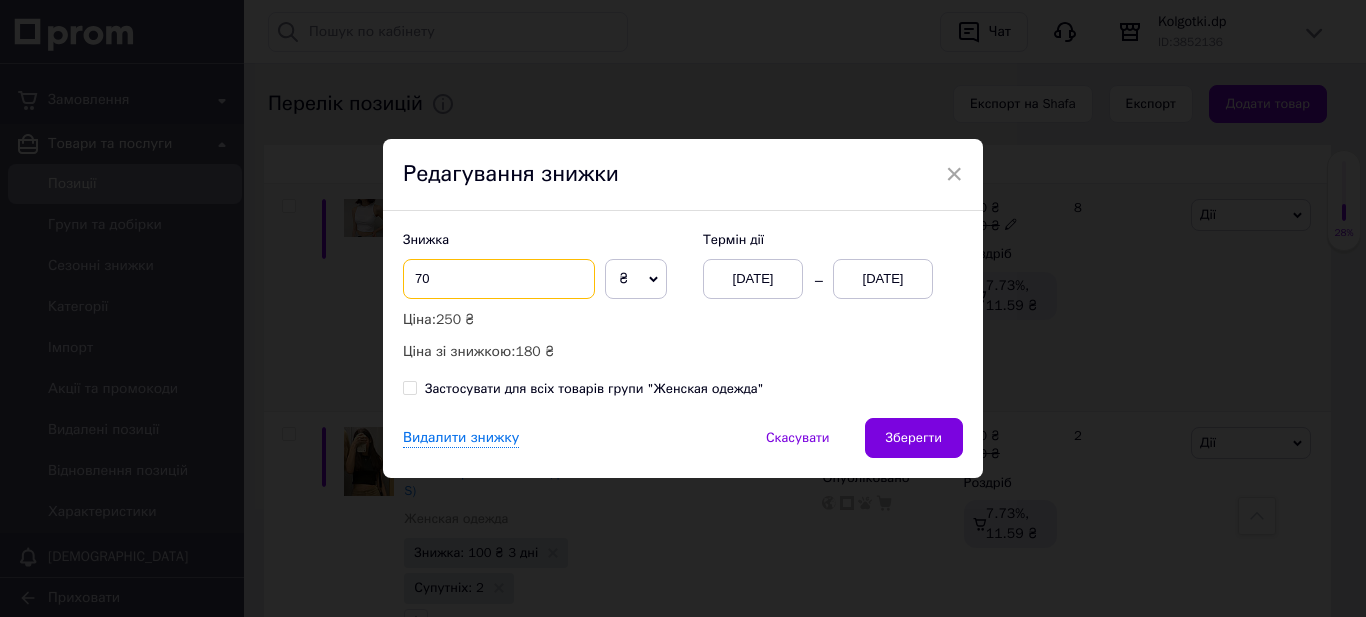 type on "70" 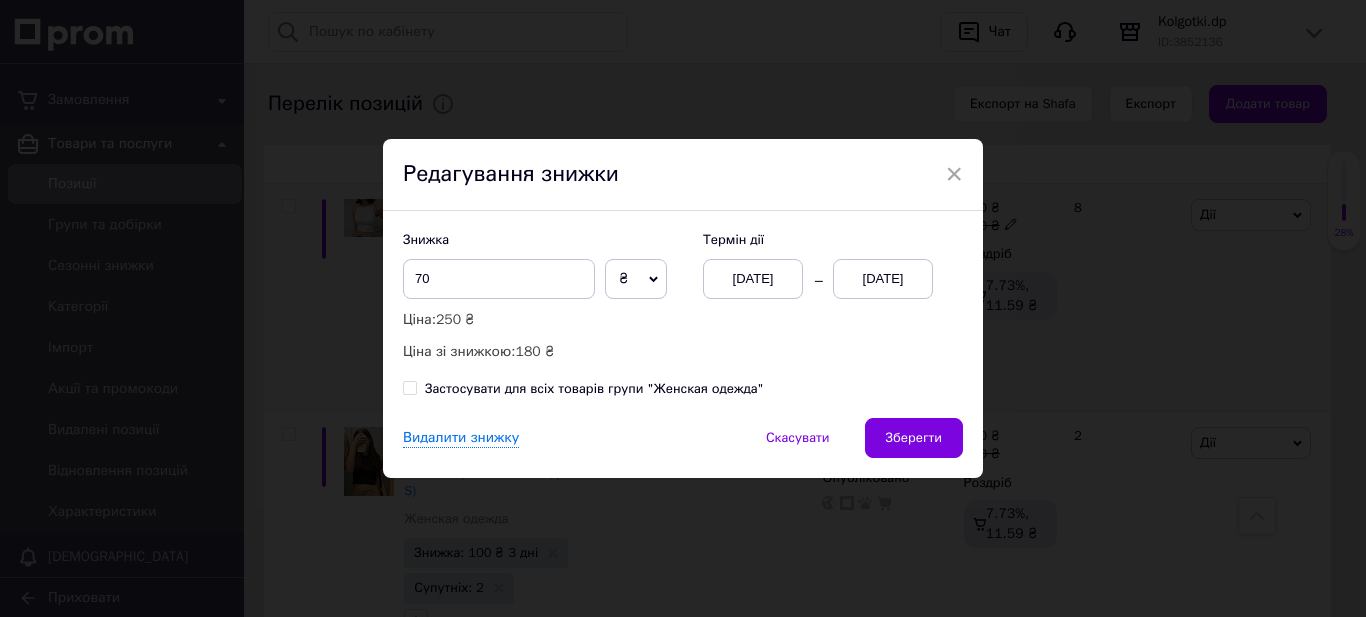 click on "Знижка 70 ₴ % Ціна:  250   ₴ Ціна зі знижкою:  180   ₴ Термін дії 12.06.2025 13.07.2025" at bounding box center (683, 297) 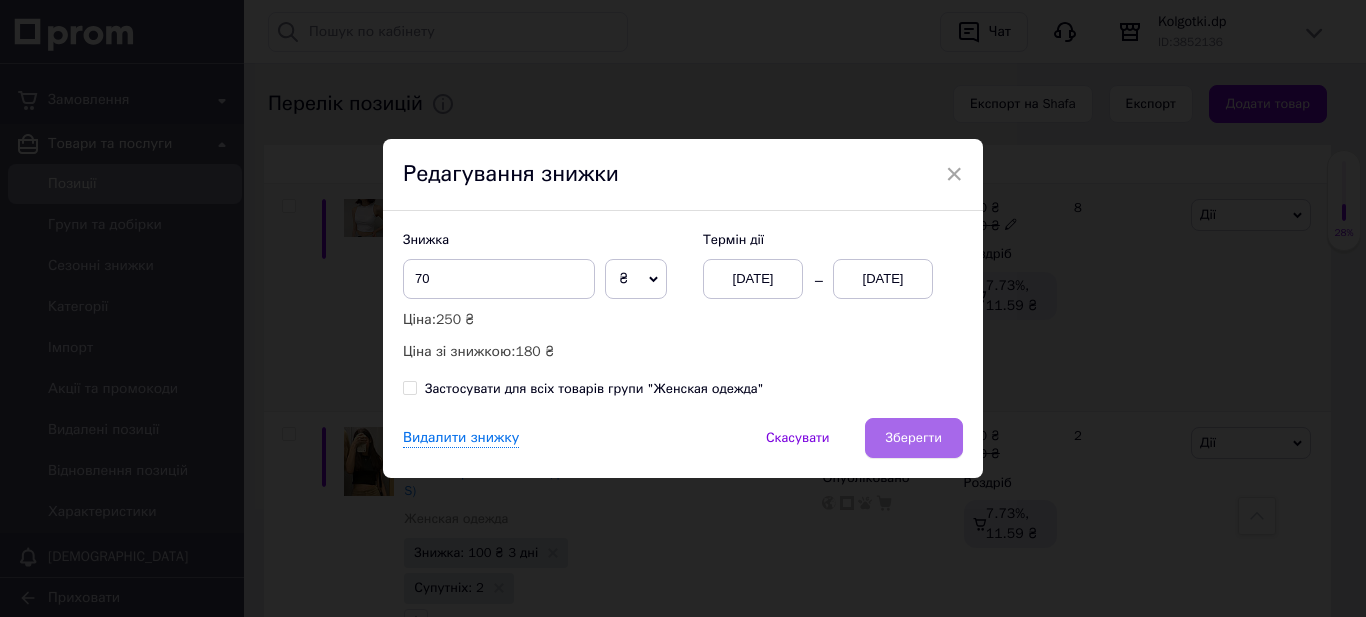 click on "Зберегти" at bounding box center [914, 438] 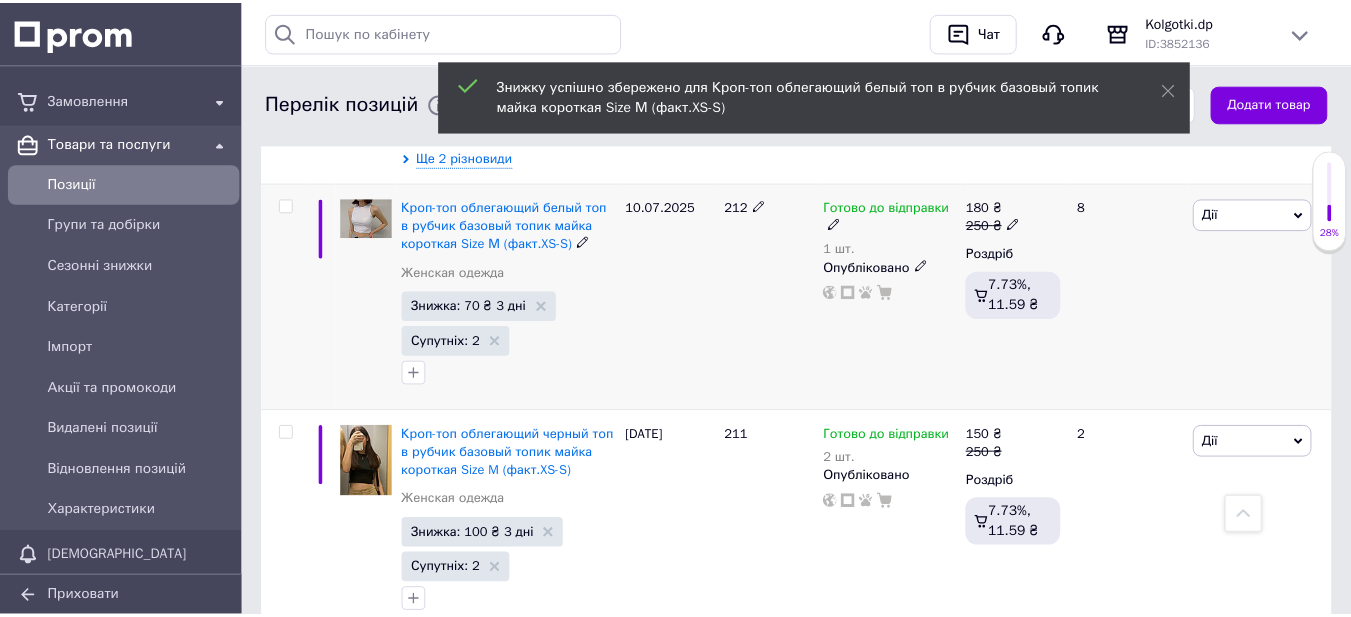 scroll, scrollTop: 0, scrollLeft: 63, axis: horizontal 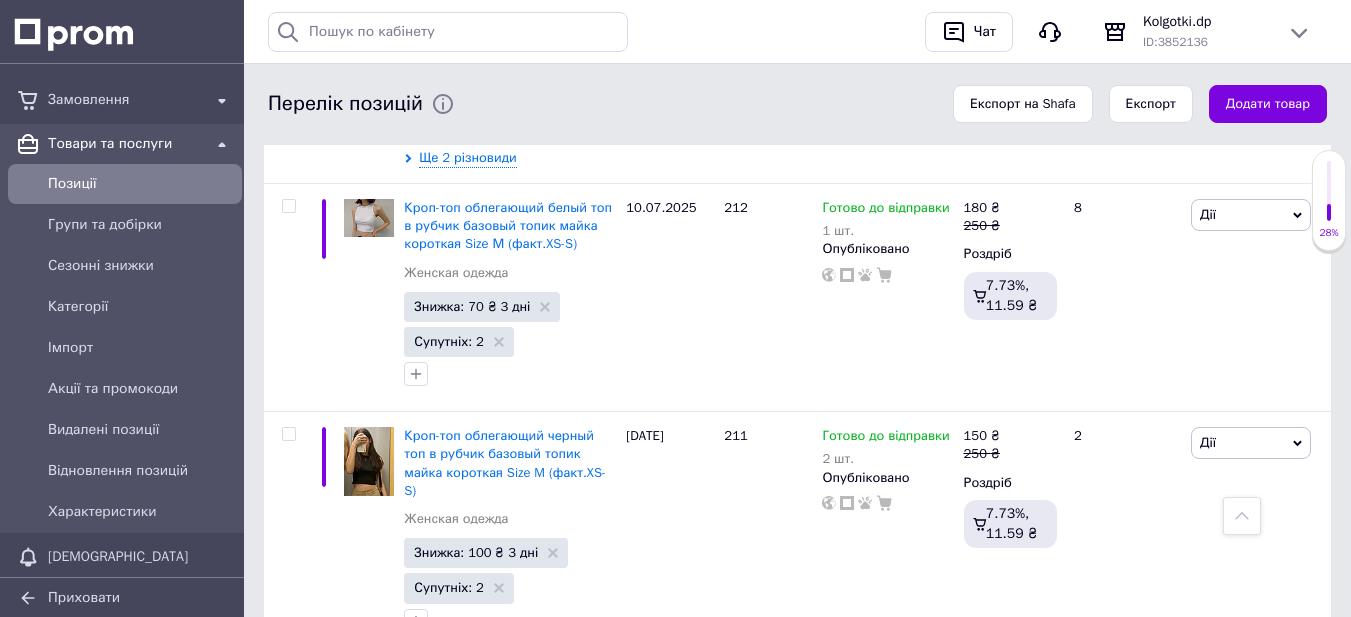 click on "Позиції" at bounding box center (141, 184) 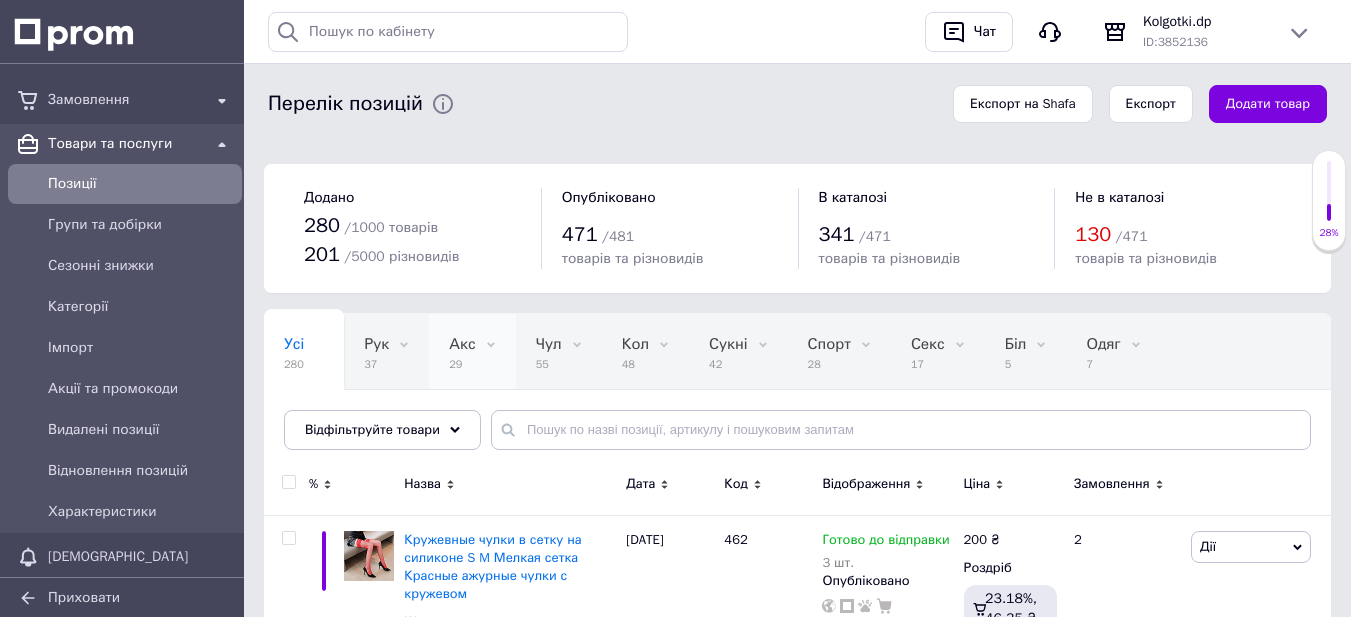 scroll, scrollTop: 96, scrollLeft: 0, axis: vertical 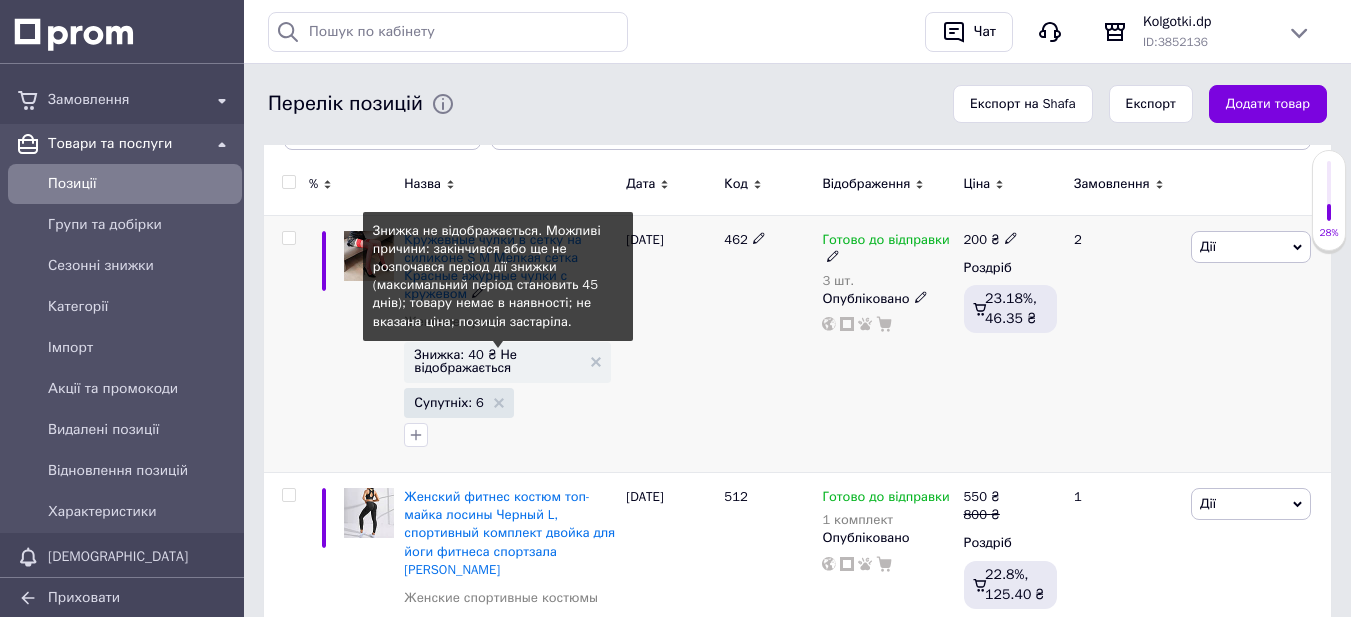 click on "Знижка: 40 ₴ Не відображається" at bounding box center [497, 361] 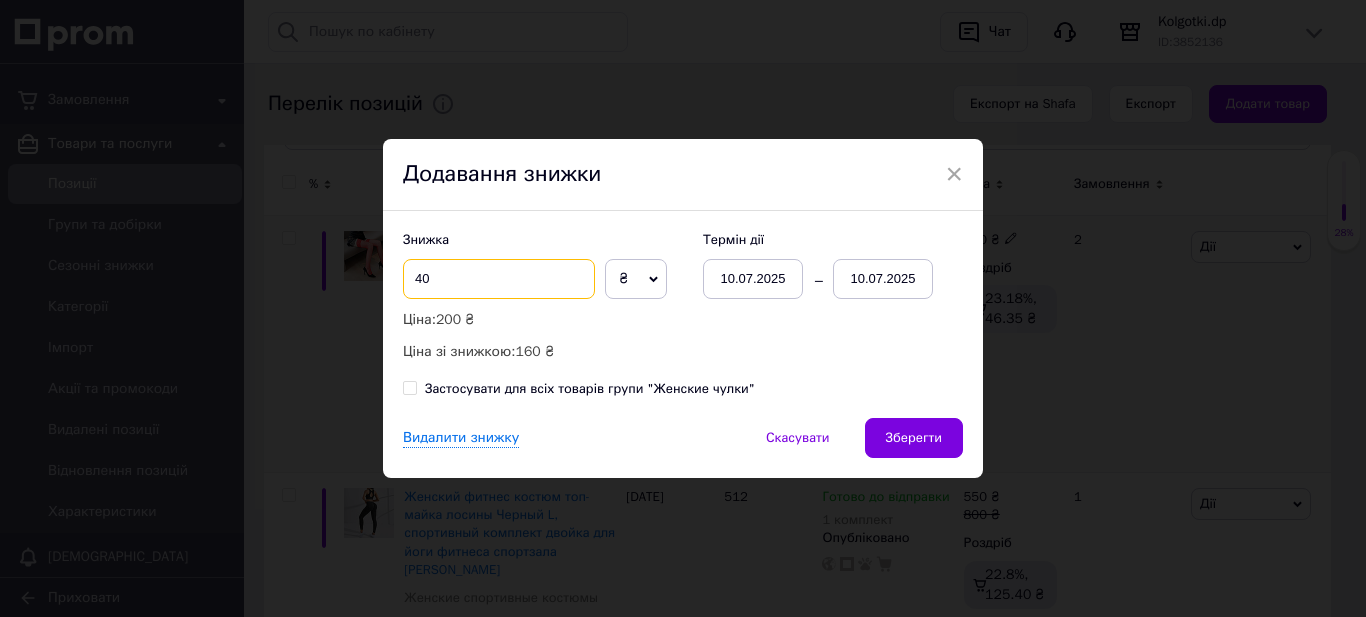 drag, startPoint x: 426, startPoint y: 268, endPoint x: 403, endPoint y: 267, distance: 23.021729 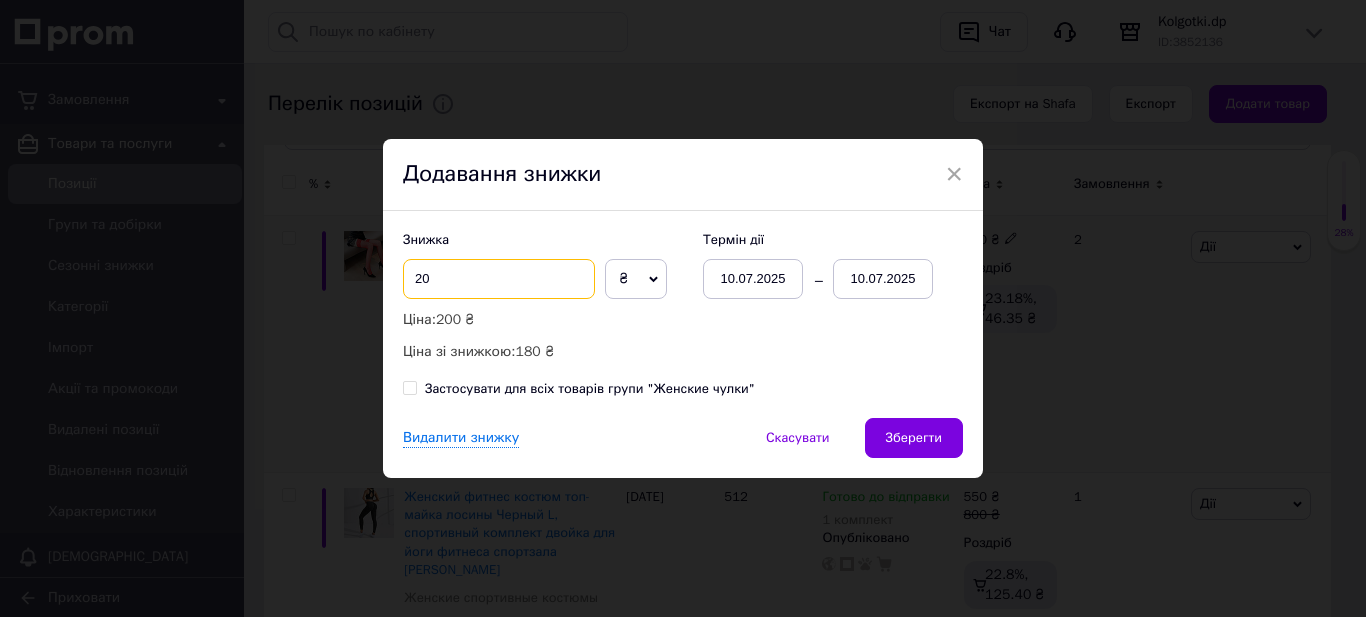 type on "20" 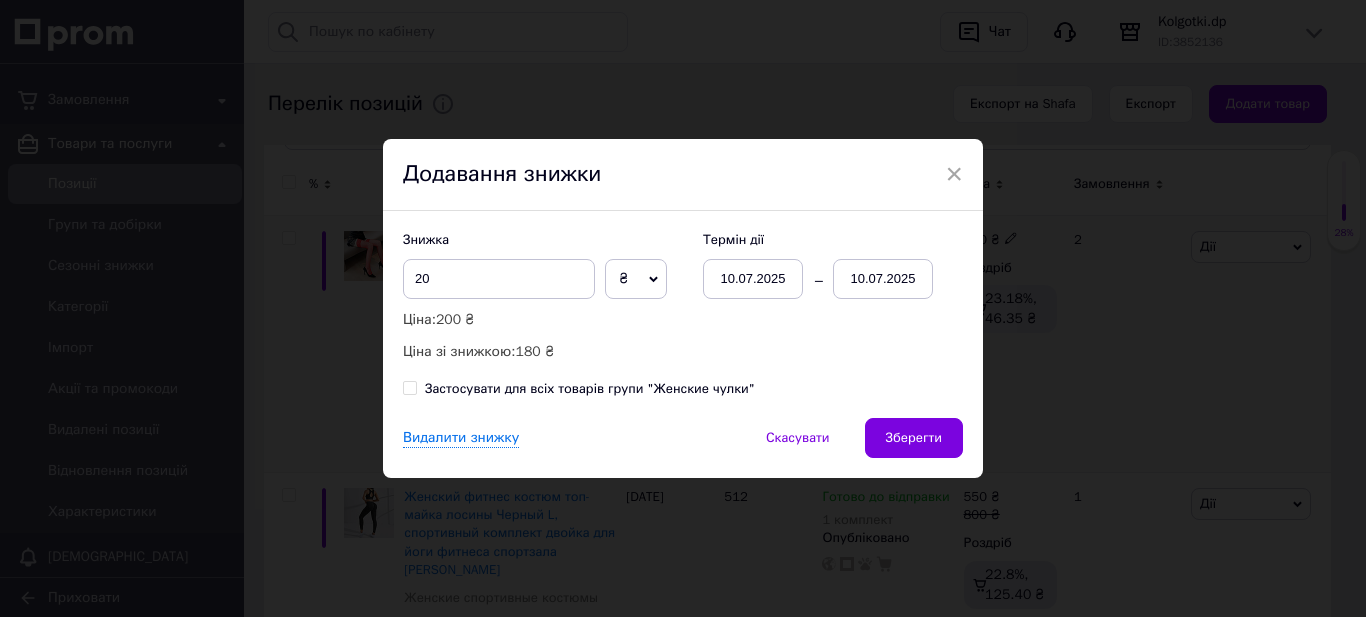 click on "10.07.2025" at bounding box center (883, 279) 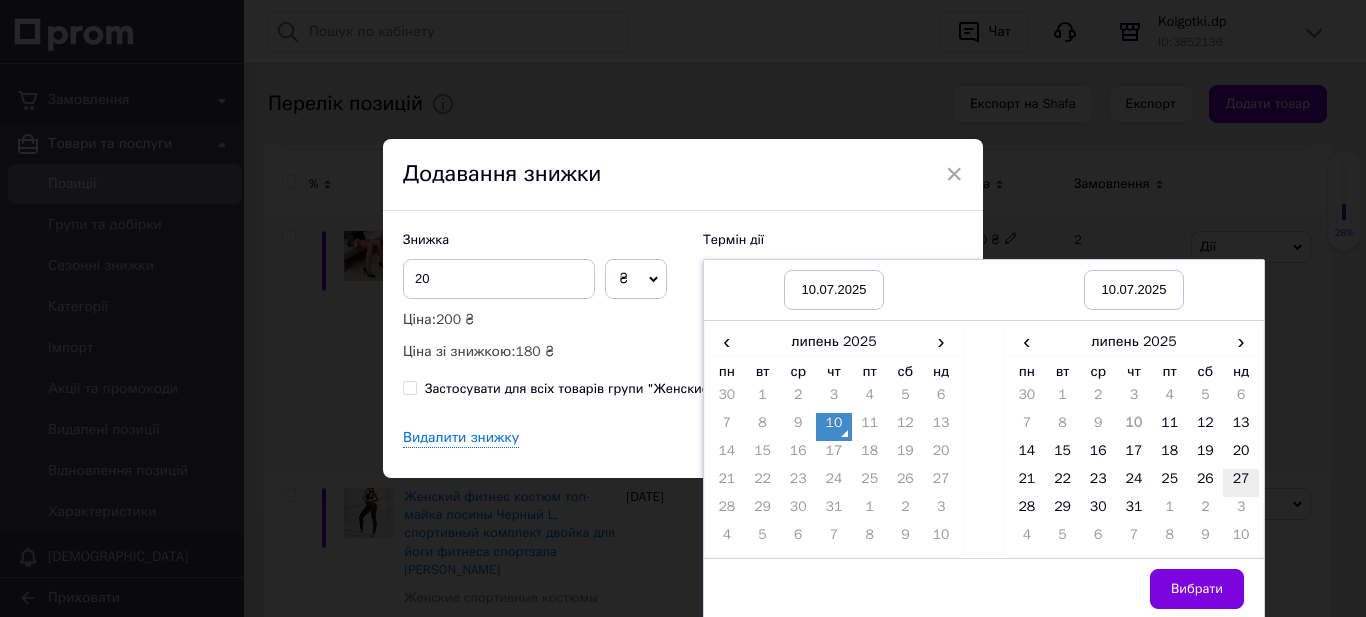 click on "27" at bounding box center [1241, 483] 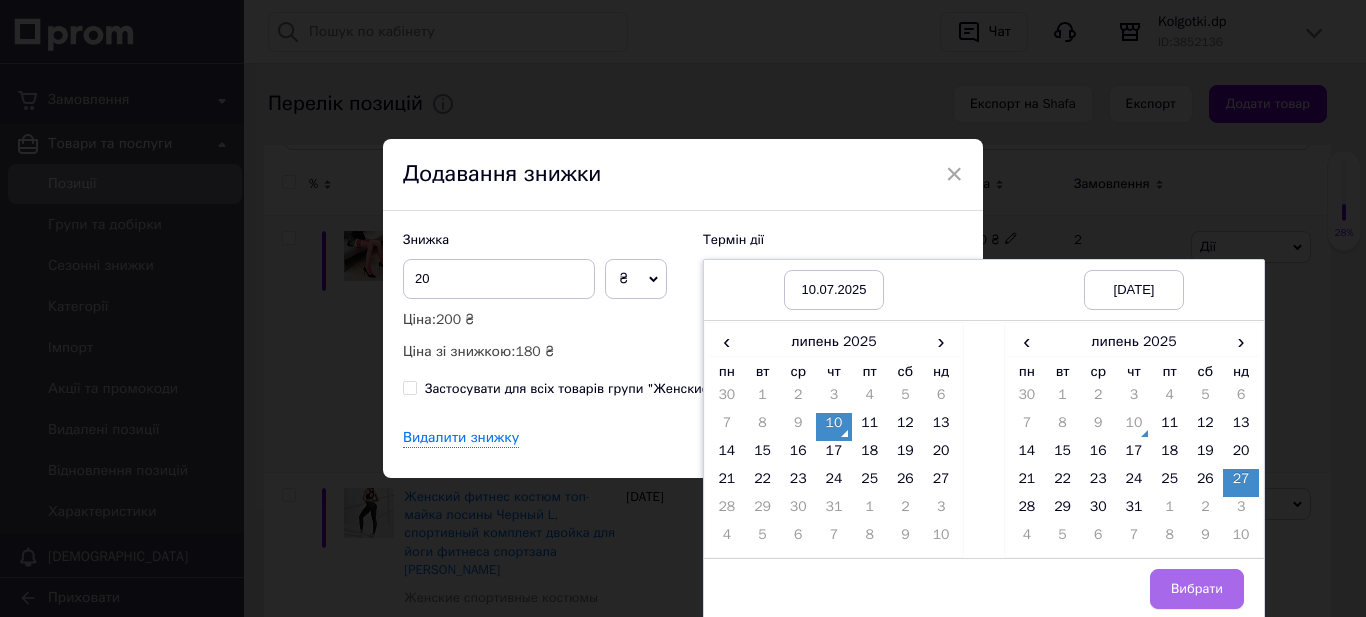 click on "Вибрати" at bounding box center [1197, 589] 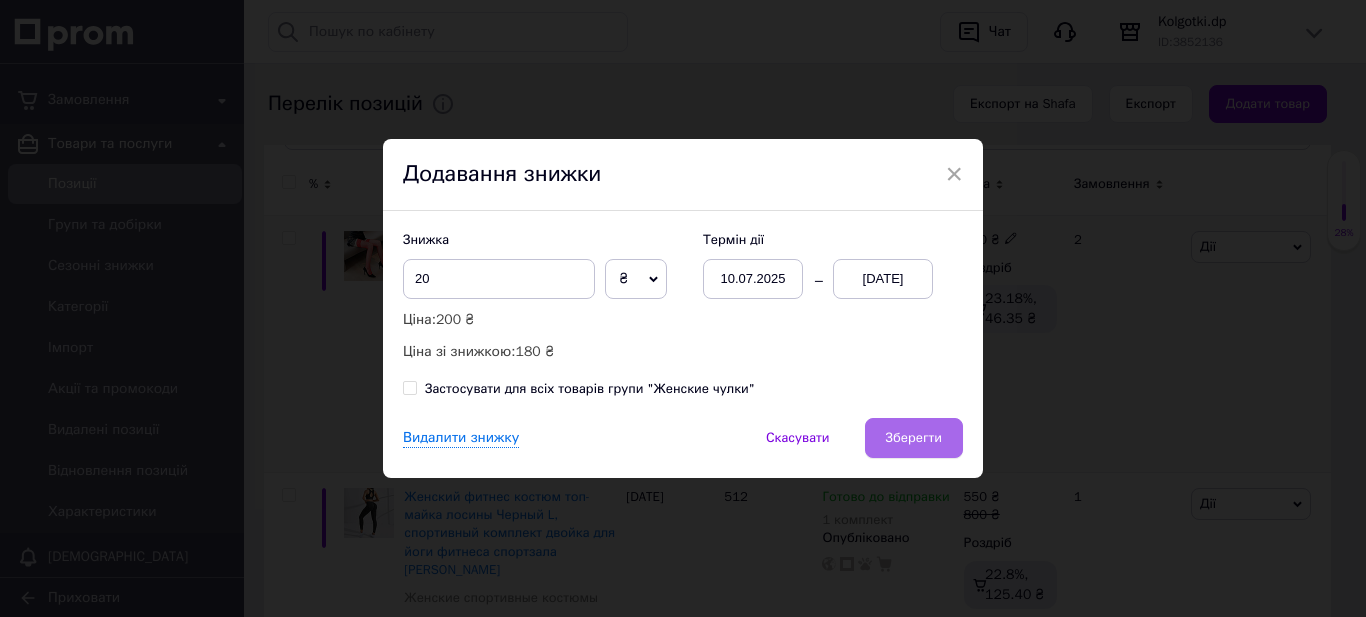 click on "Зберегти" at bounding box center [914, 438] 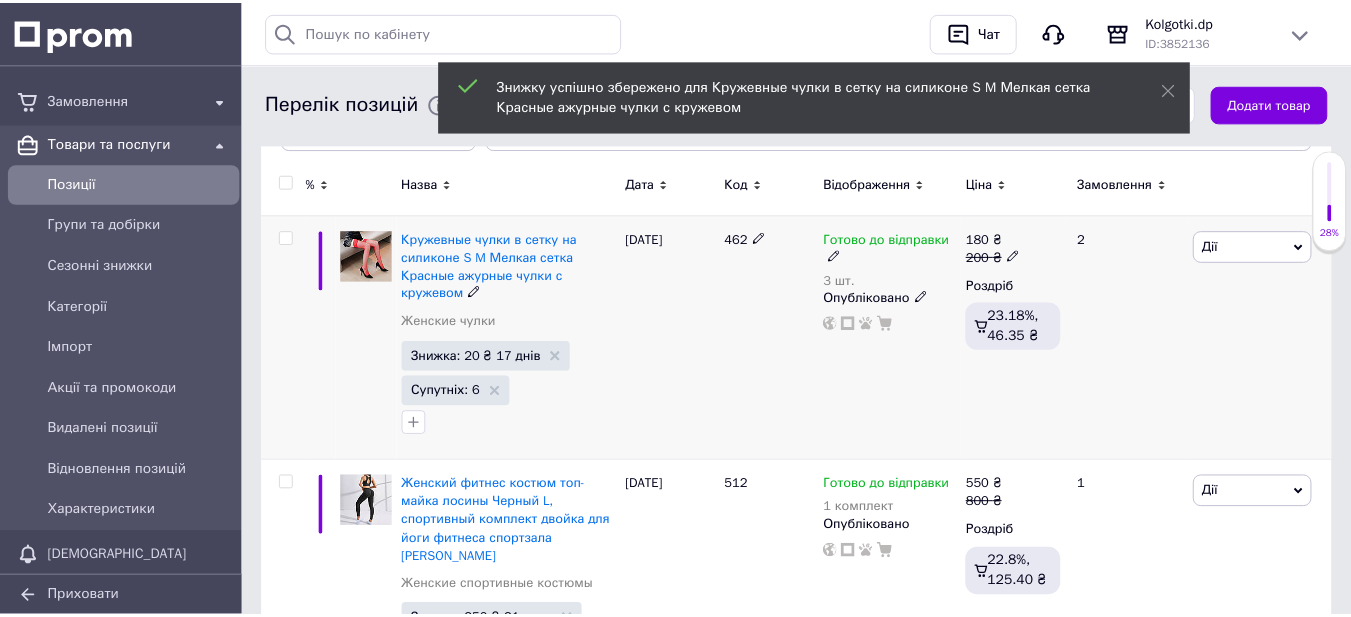 scroll, scrollTop: 0, scrollLeft: 63, axis: horizontal 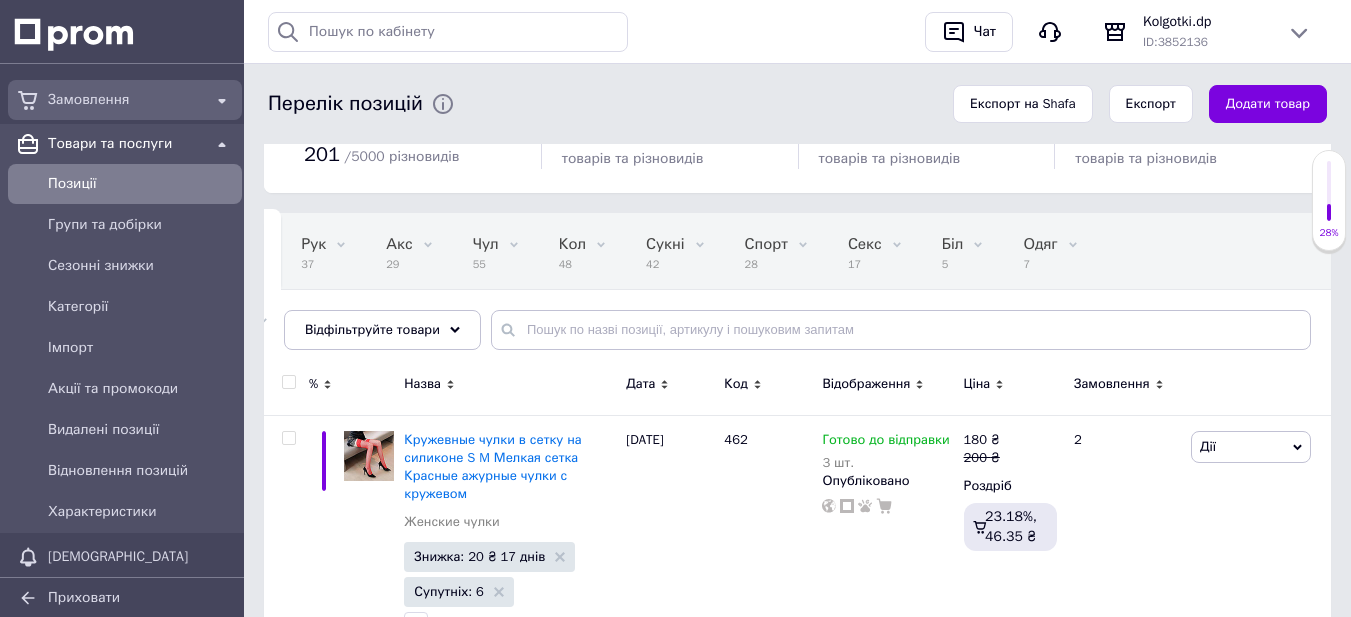 click on "Замовлення" at bounding box center [125, 100] 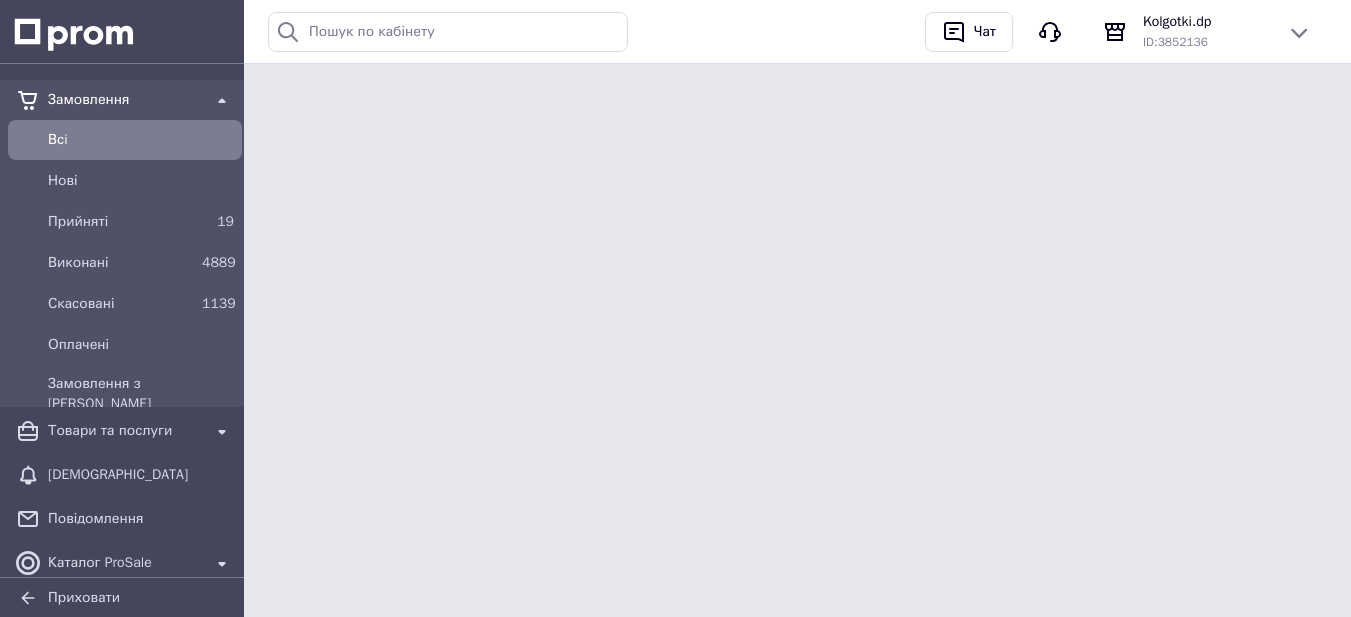 scroll, scrollTop: 0, scrollLeft: 0, axis: both 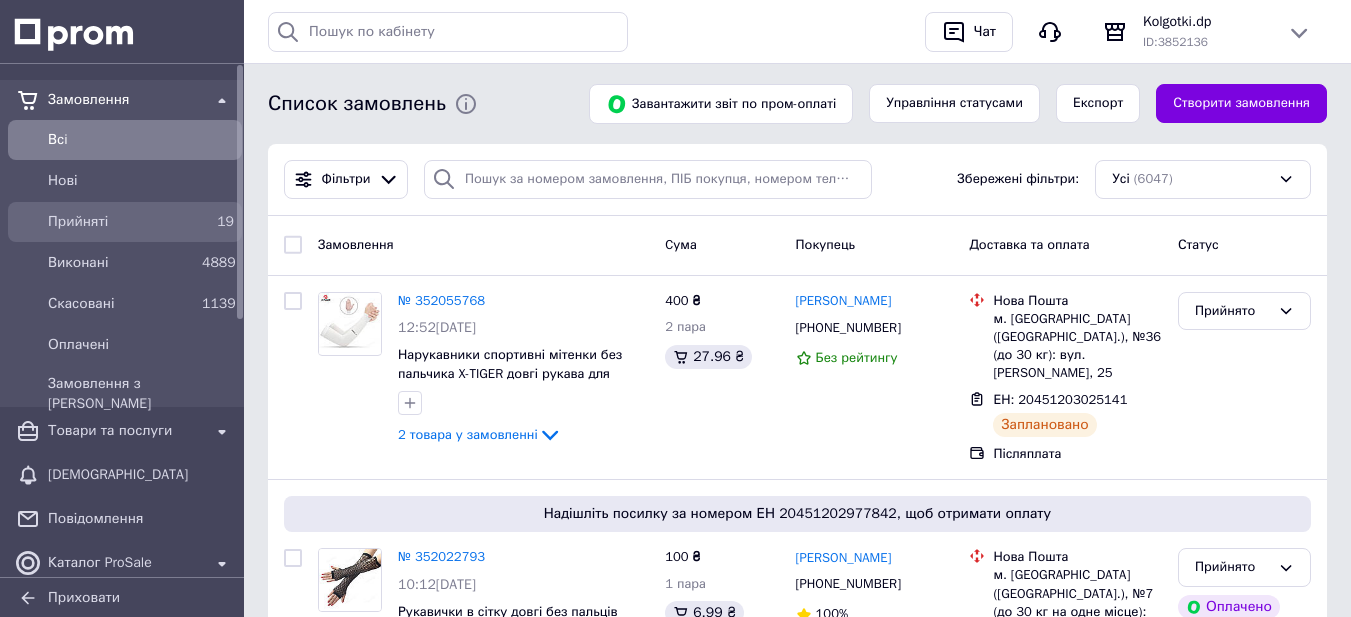 click on "Прийняті" at bounding box center (121, 222) 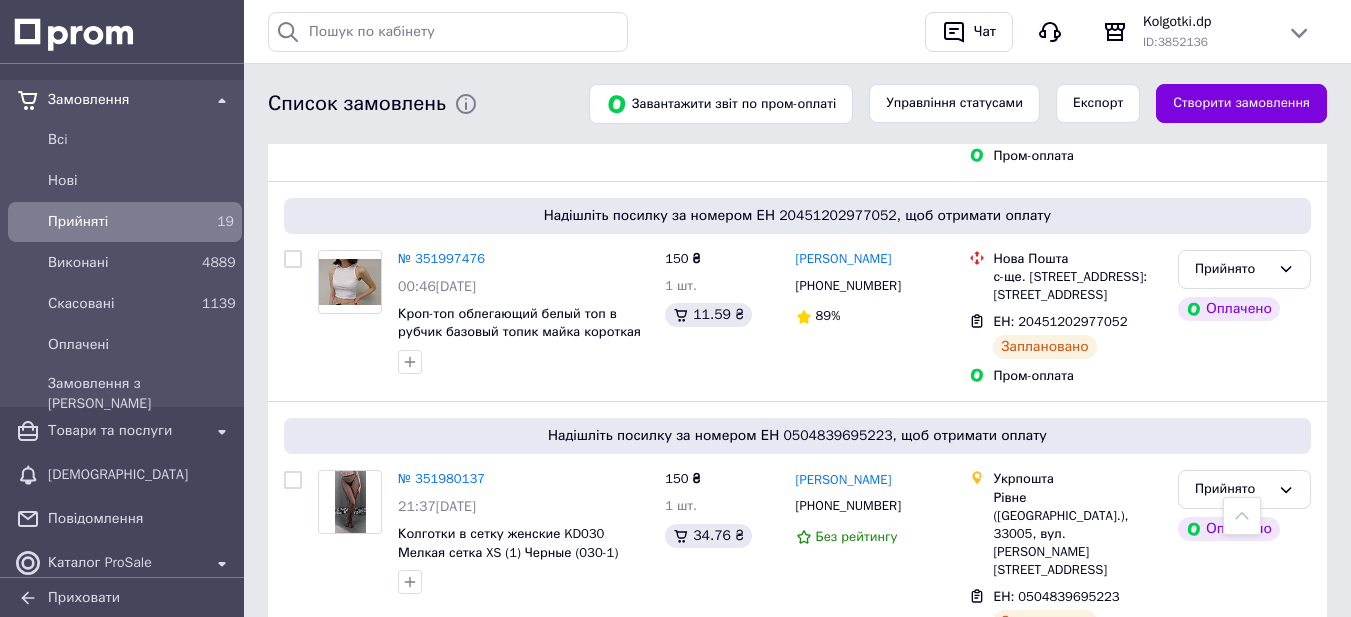 scroll, scrollTop: 900, scrollLeft: 0, axis: vertical 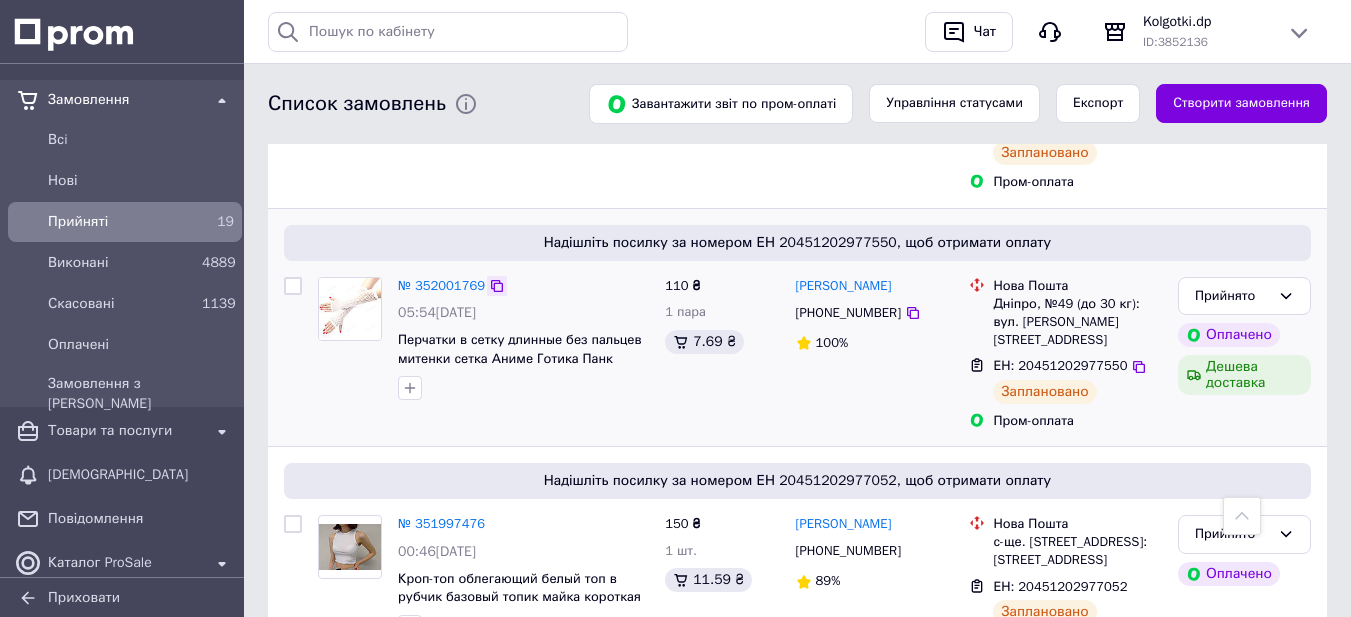 click 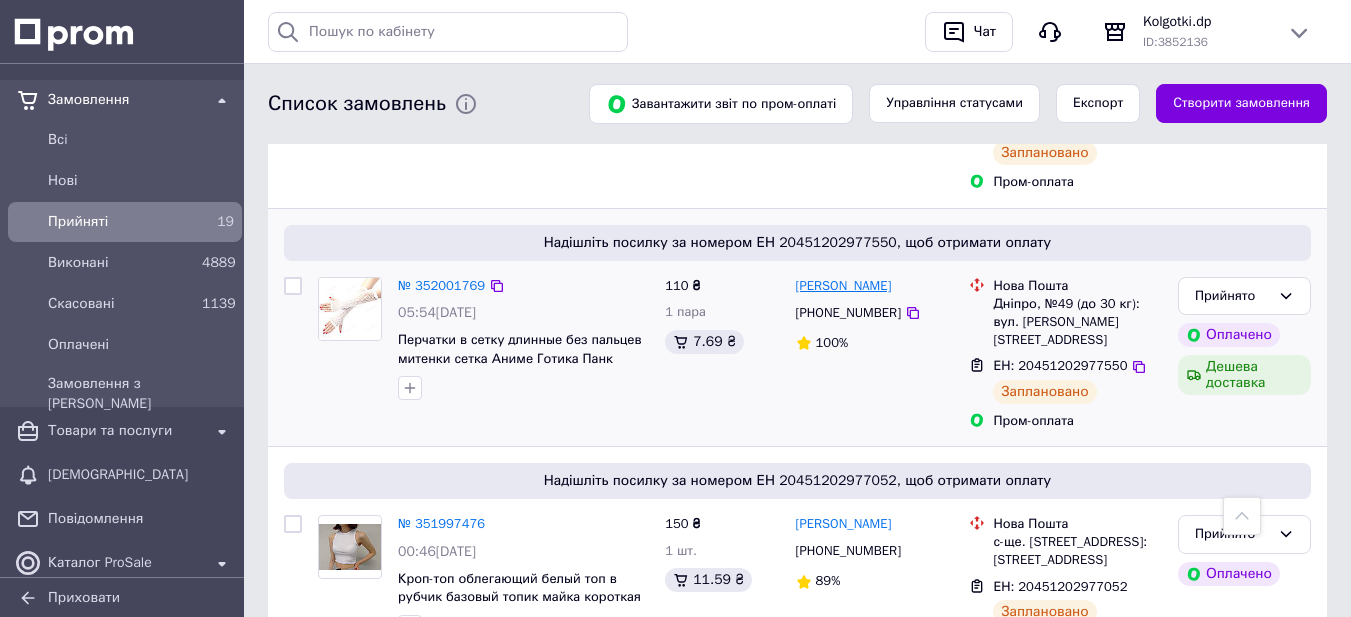 drag, startPoint x: 922, startPoint y: 251, endPoint x: 869, endPoint y: 254, distance: 53.08484 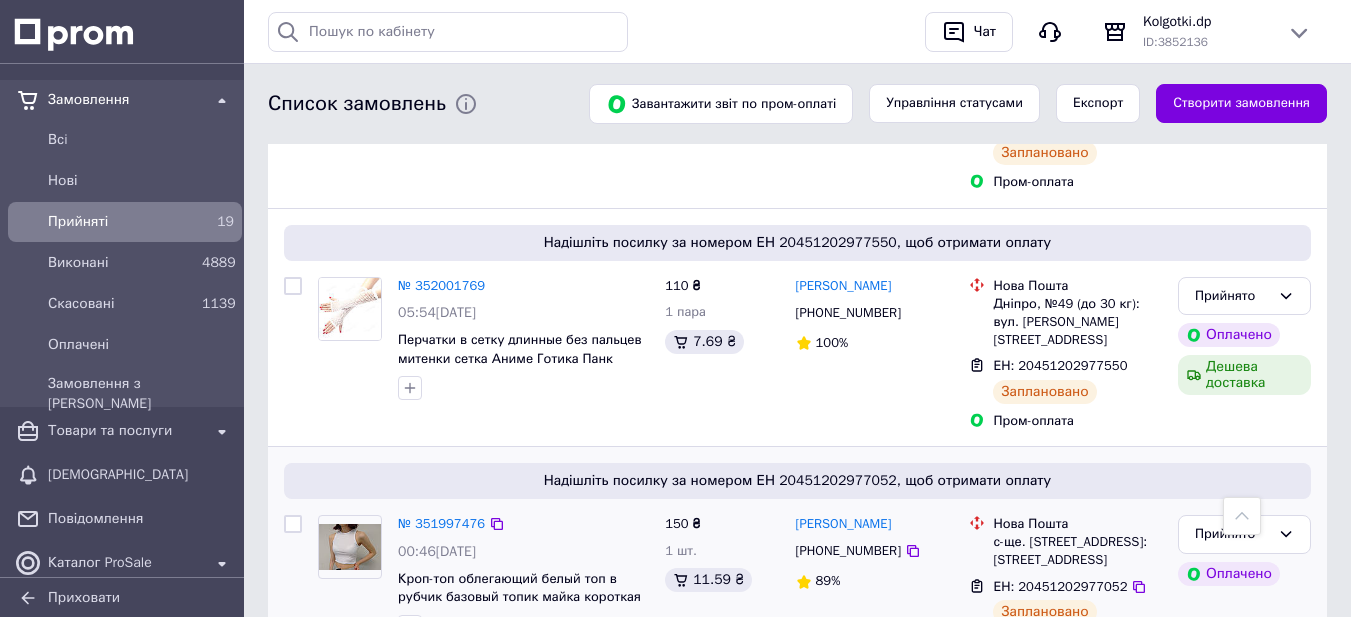 copy on "Напуда" 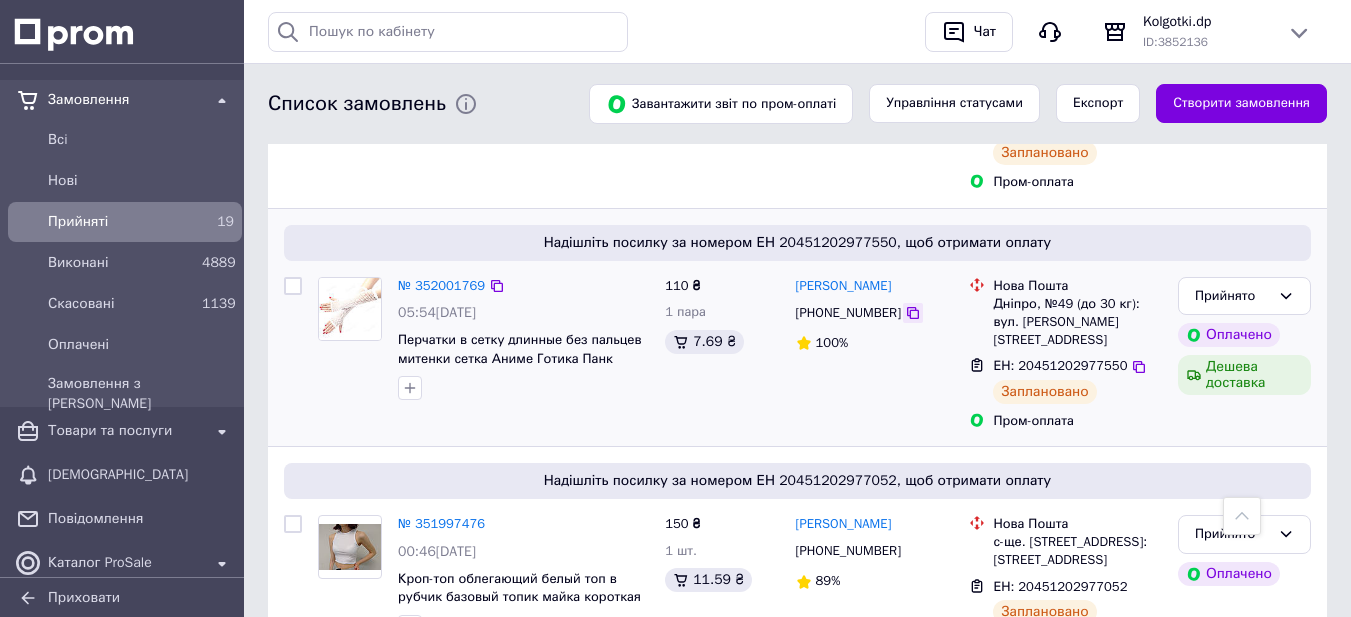 click 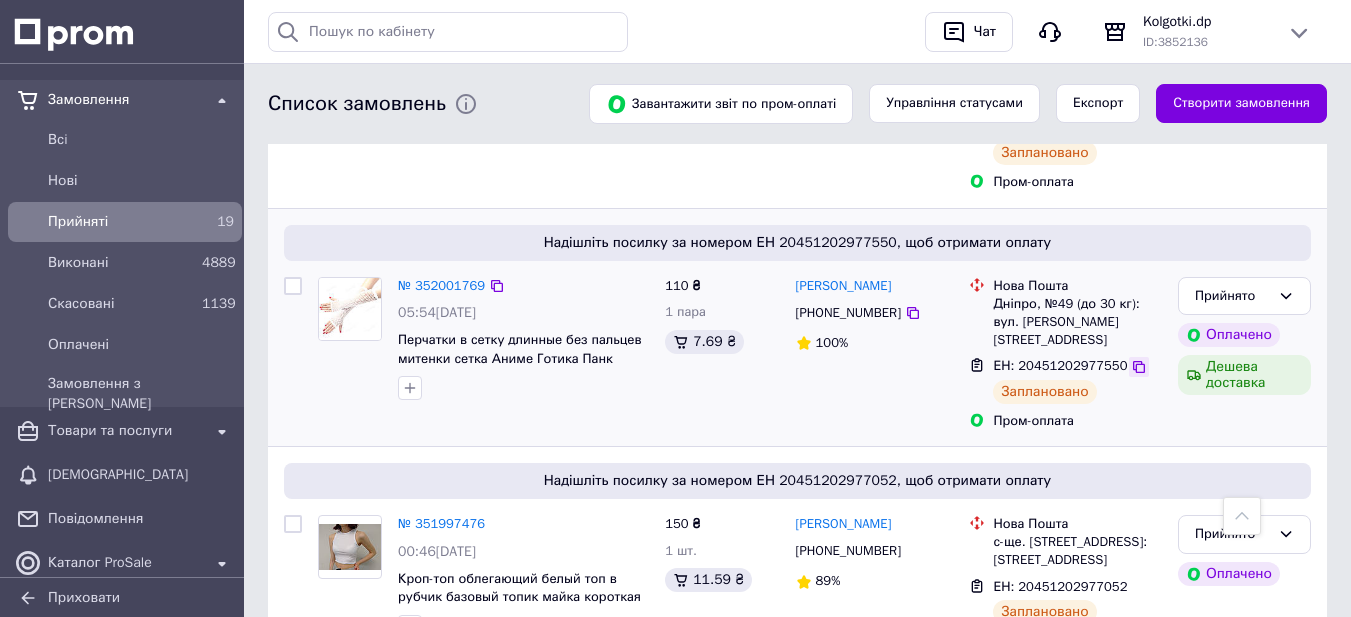 click 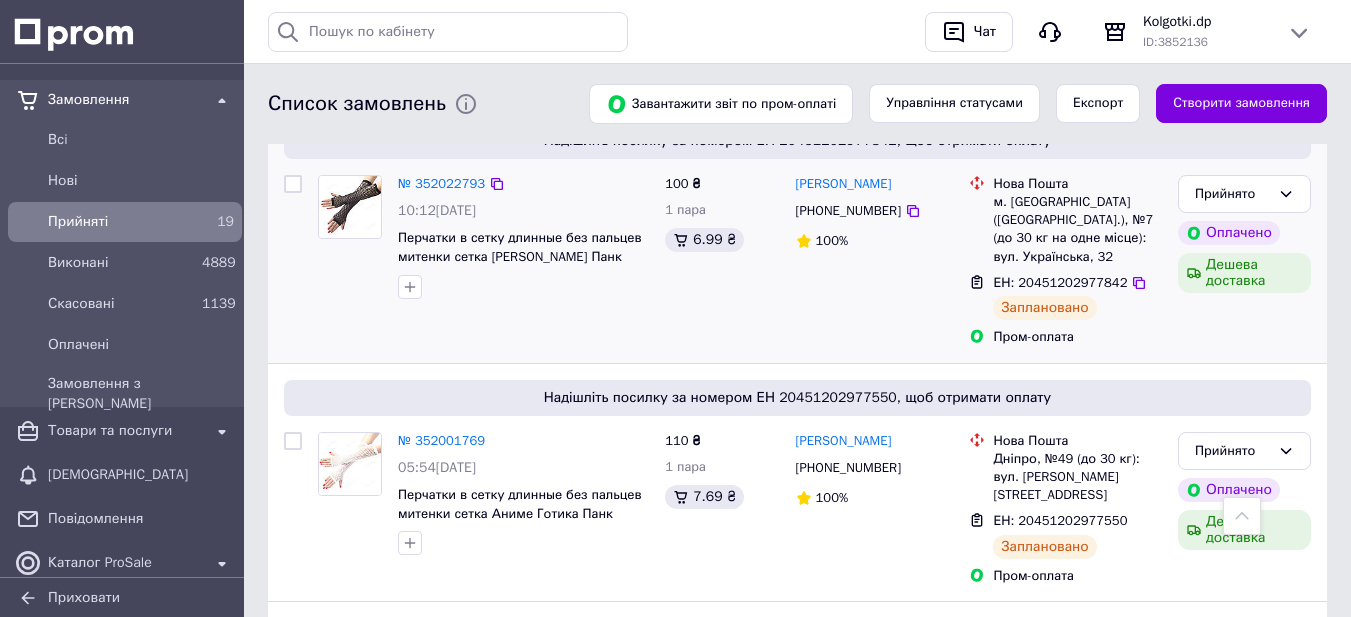 scroll, scrollTop: 400, scrollLeft: 0, axis: vertical 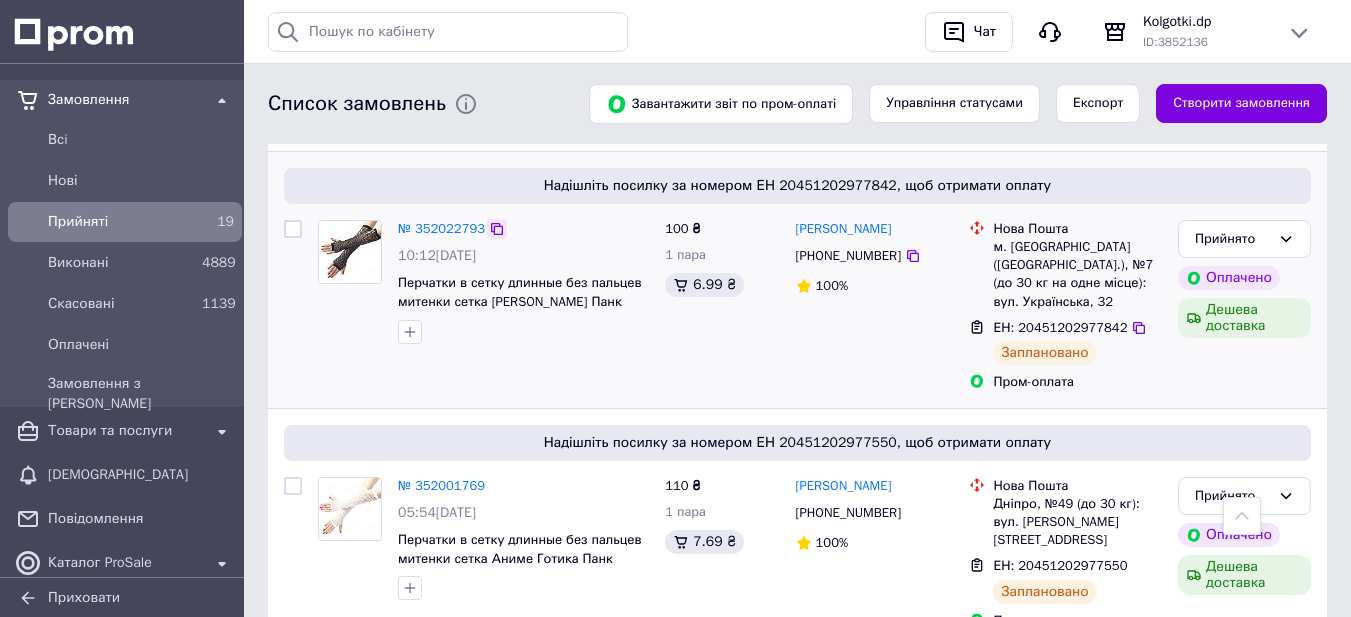 click 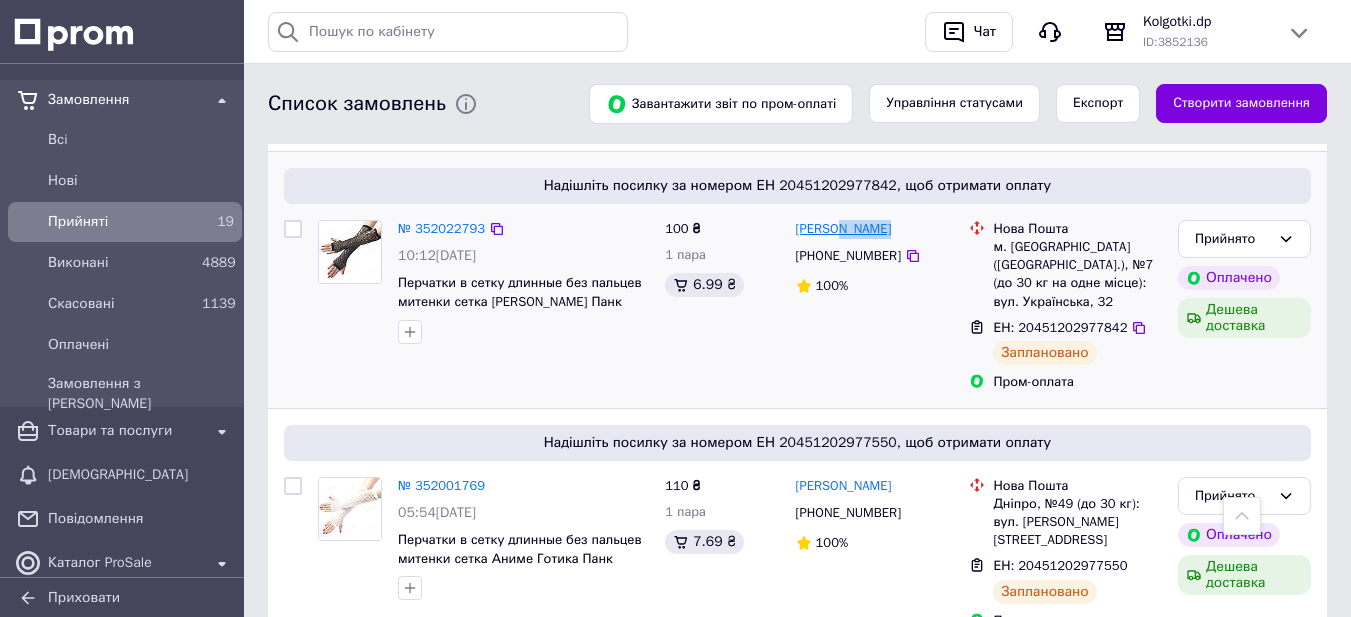 drag, startPoint x: 909, startPoint y: 215, endPoint x: 836, endPoint y: 216, distance: 73.00685 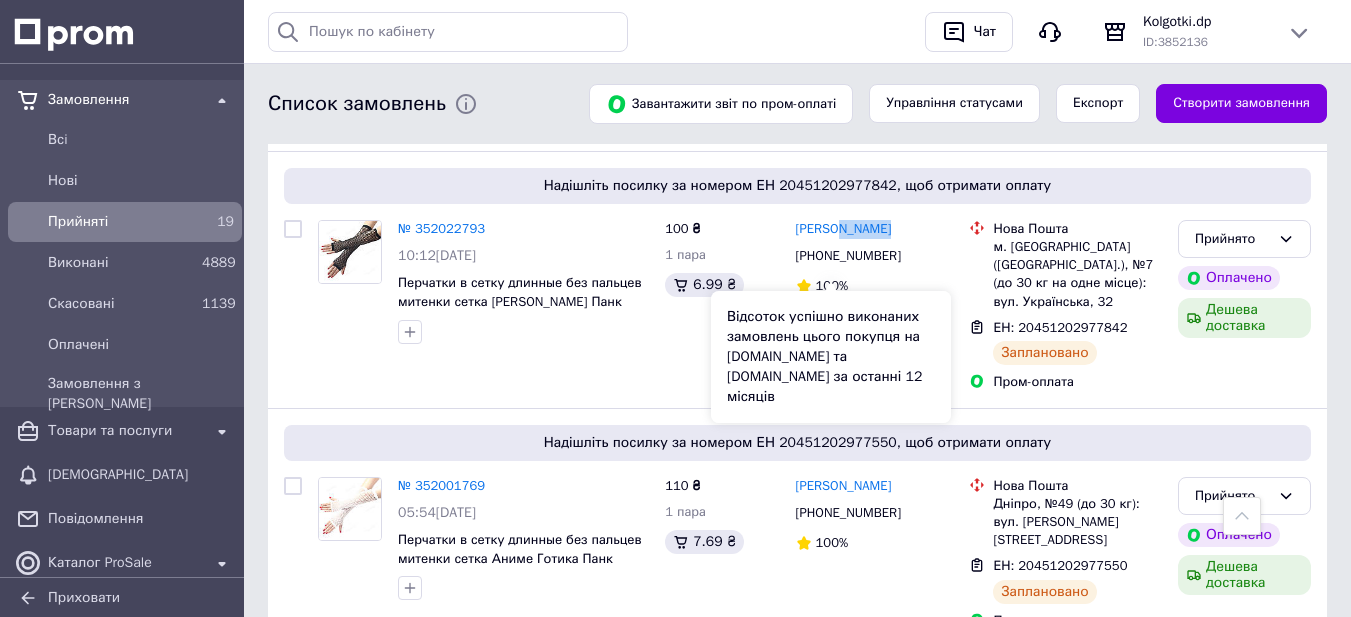 copy on "Андреев" 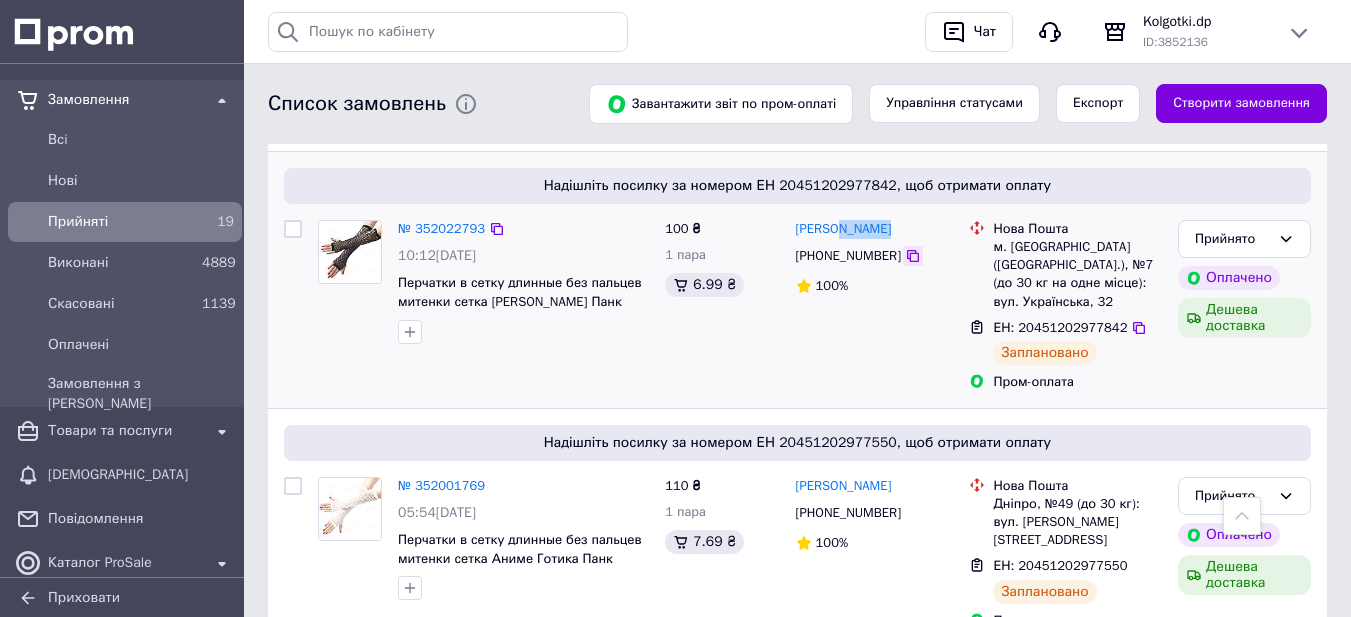 click 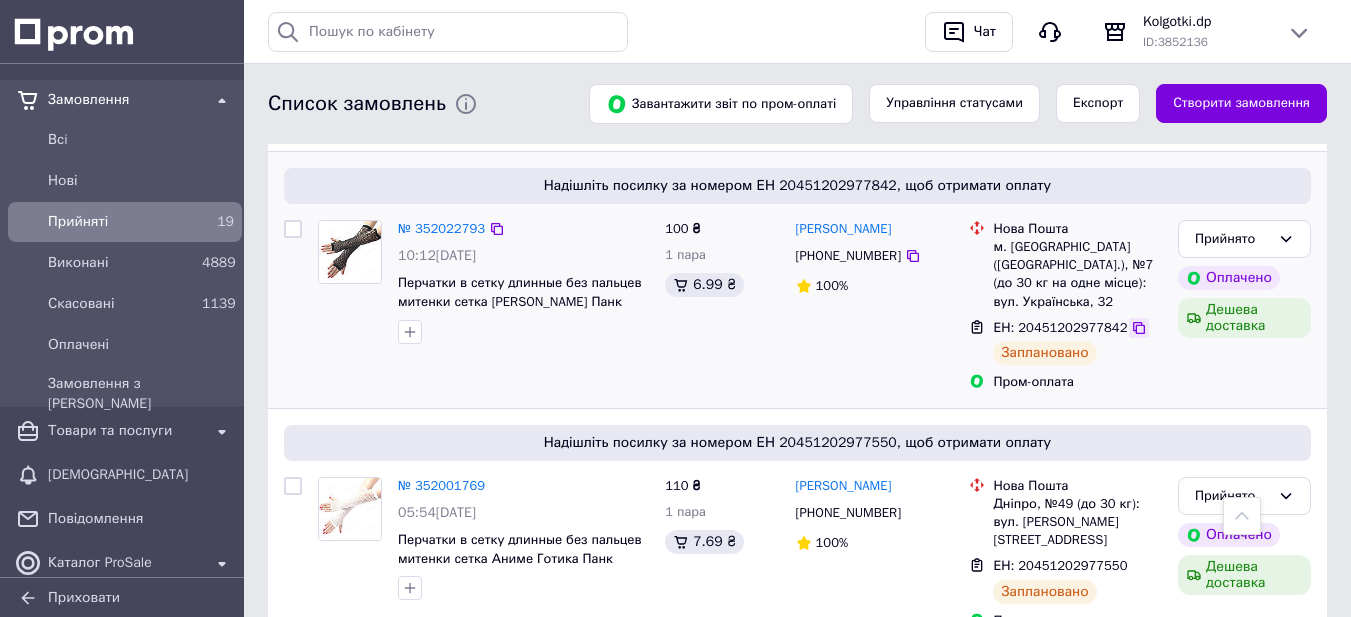 click 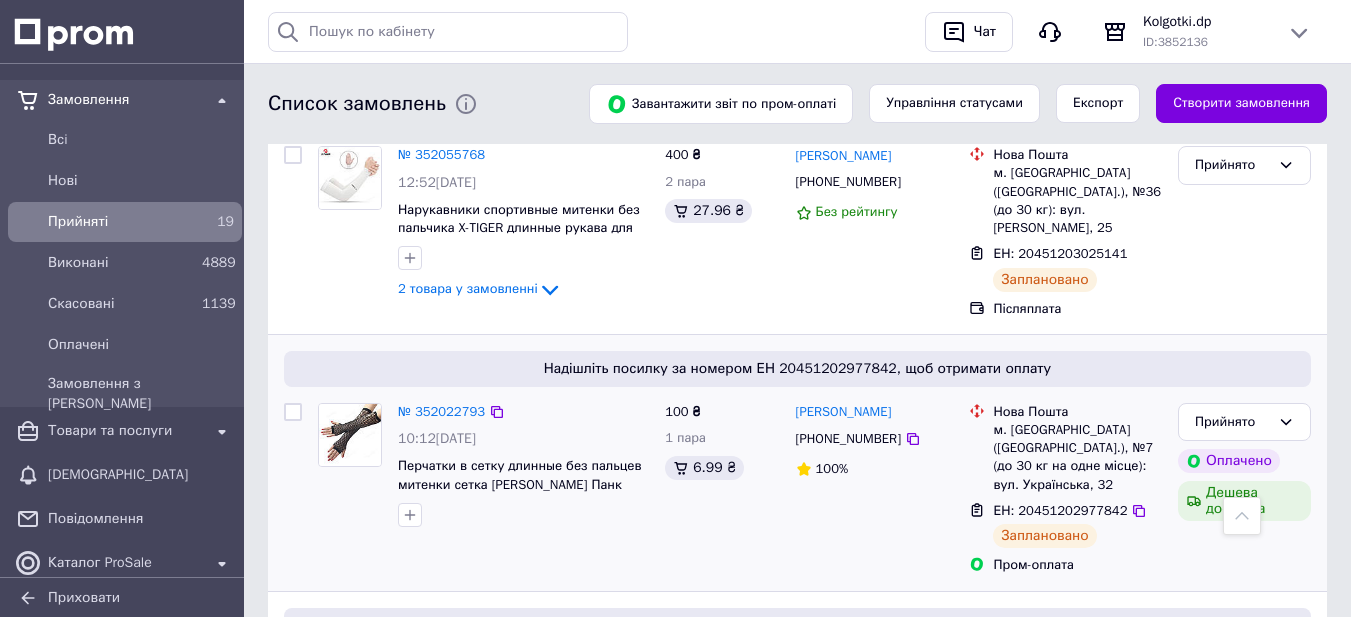 scroll, scrollTop: 200, scrollLeft: 0, axis: vertical 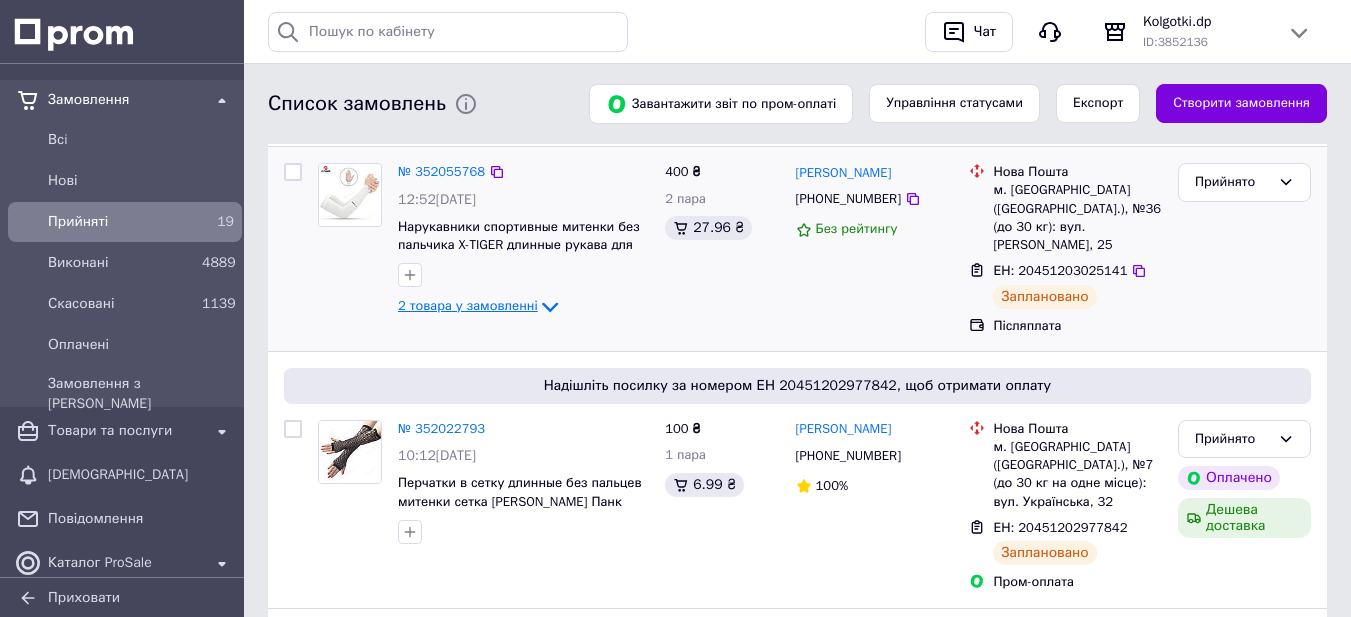 click on "2 товара у замовленні" at bounding box center [468, 306] 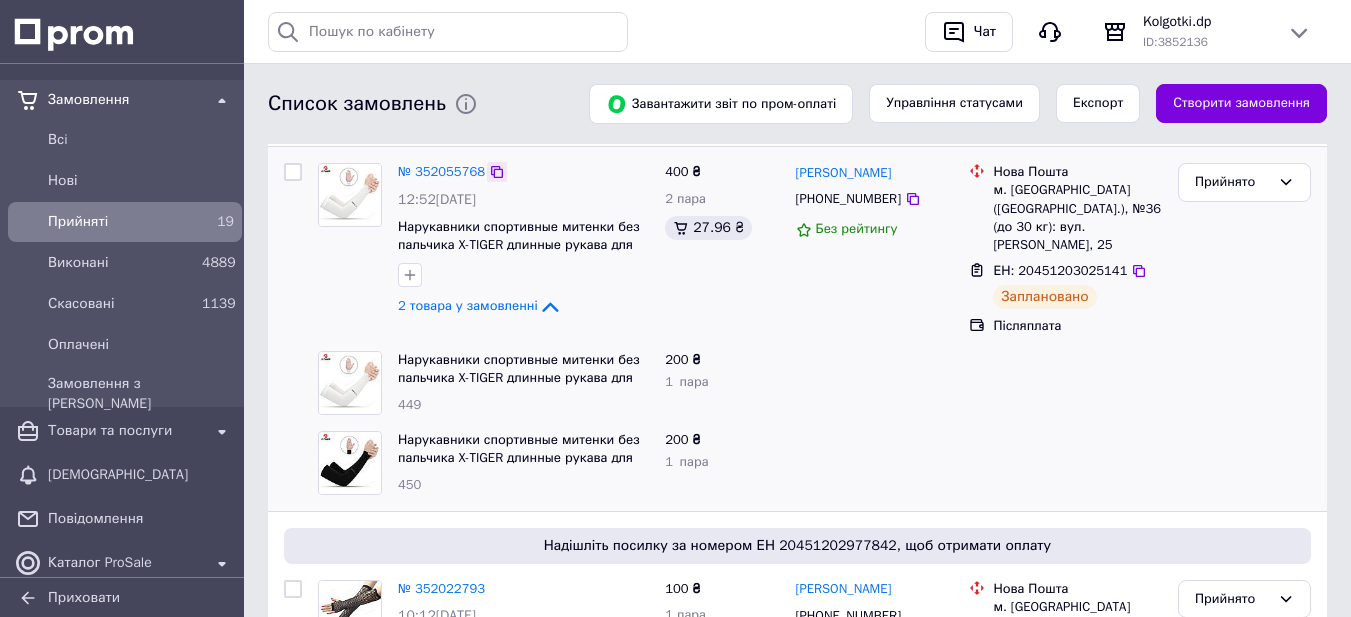 click 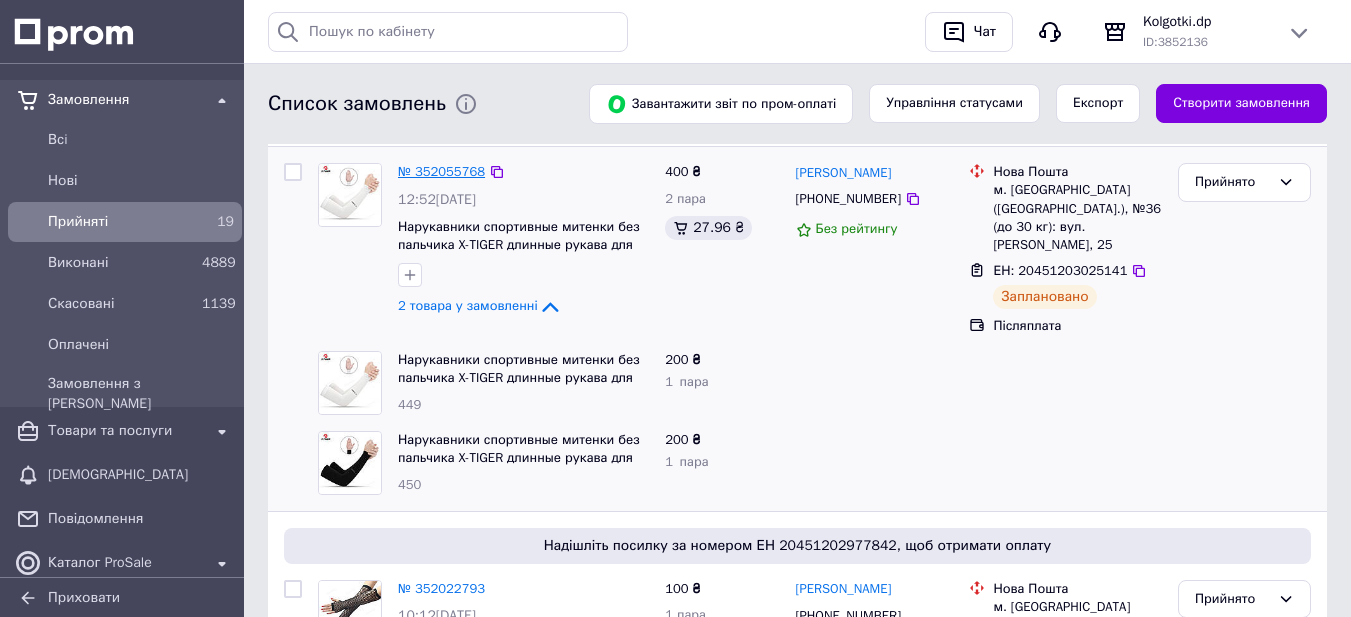click on "№ 352055768" at bounding box center (441, 171) 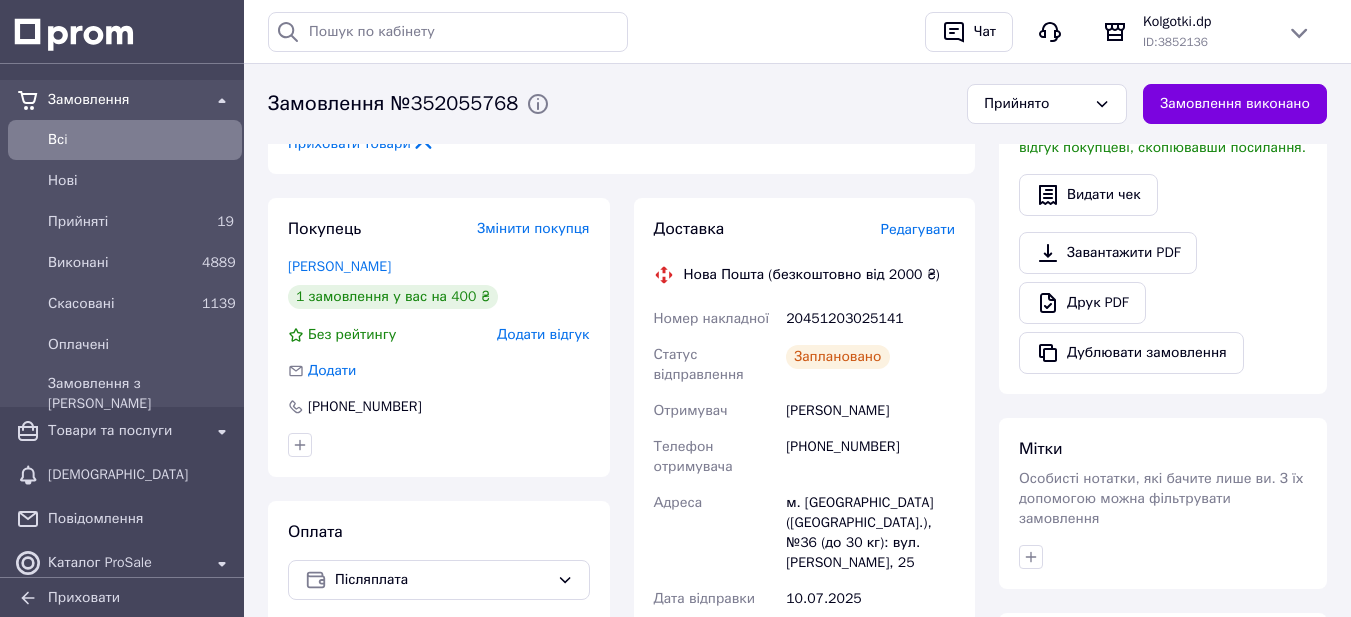 scroll, scrollTop: 500, scrollLeft: 0, axis: vertical 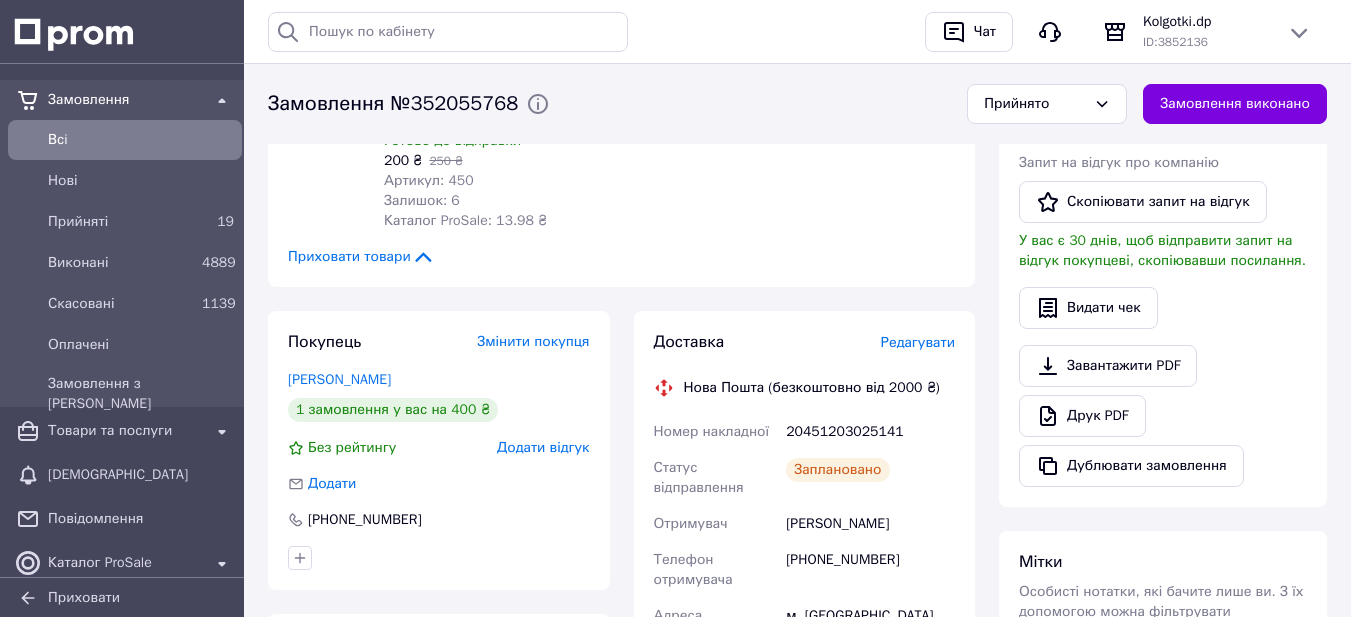 drag, startPoint x: 508, startPoint y: 379, endPoint x: 282, endPoint y: 381, distance: 226.00885 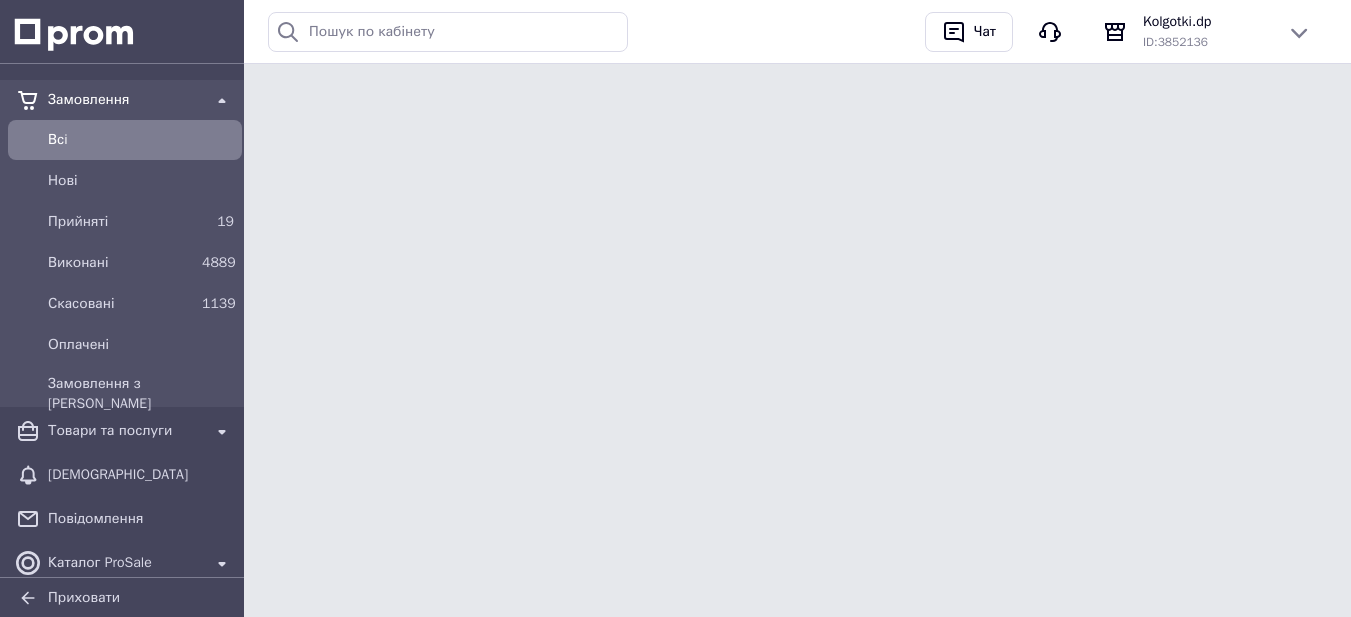 scroll, scrollTop: 0, scrollLeft: 0, axis: both 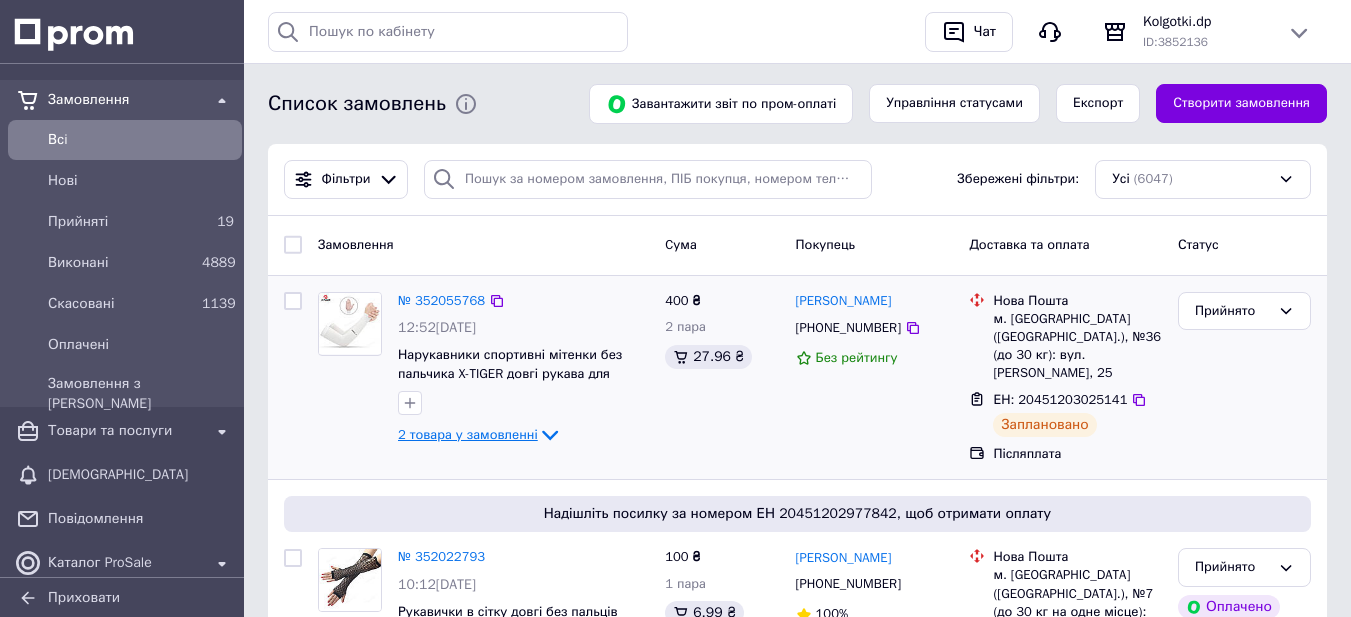 click on "2 товара у замовленні" at bounding box center (468, 434) 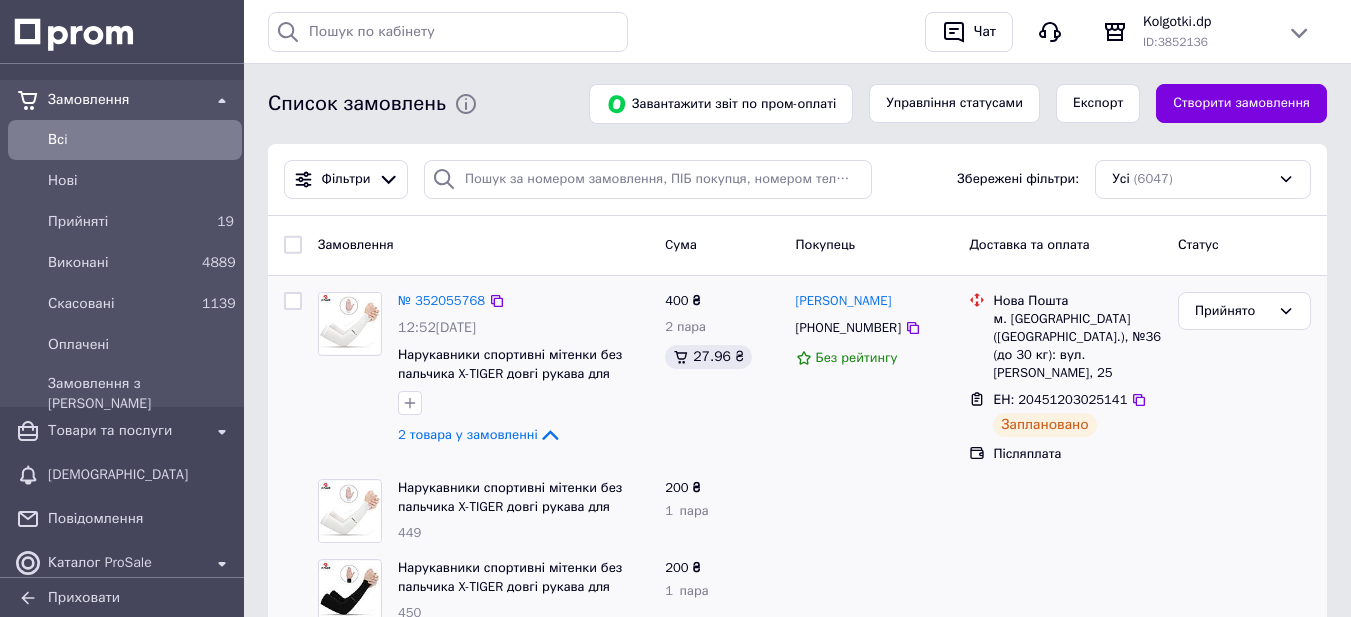 scroll, scrollTop: 100, scrollLeft: 0, axis: vertical 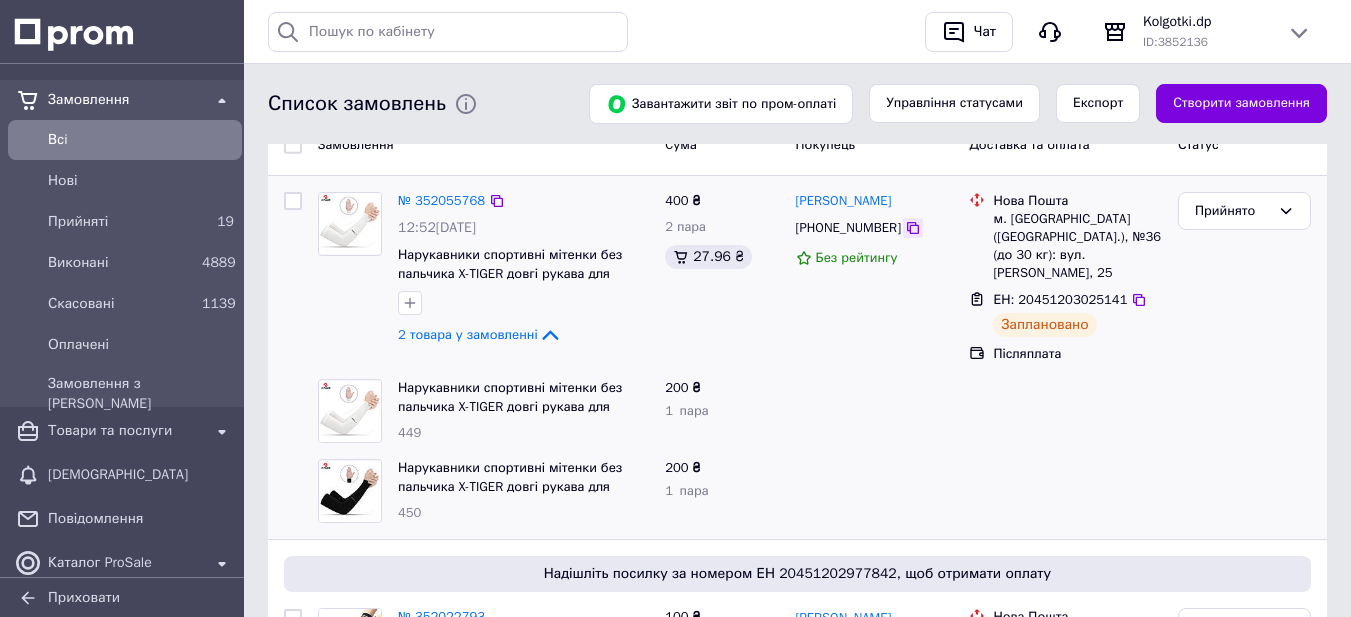click 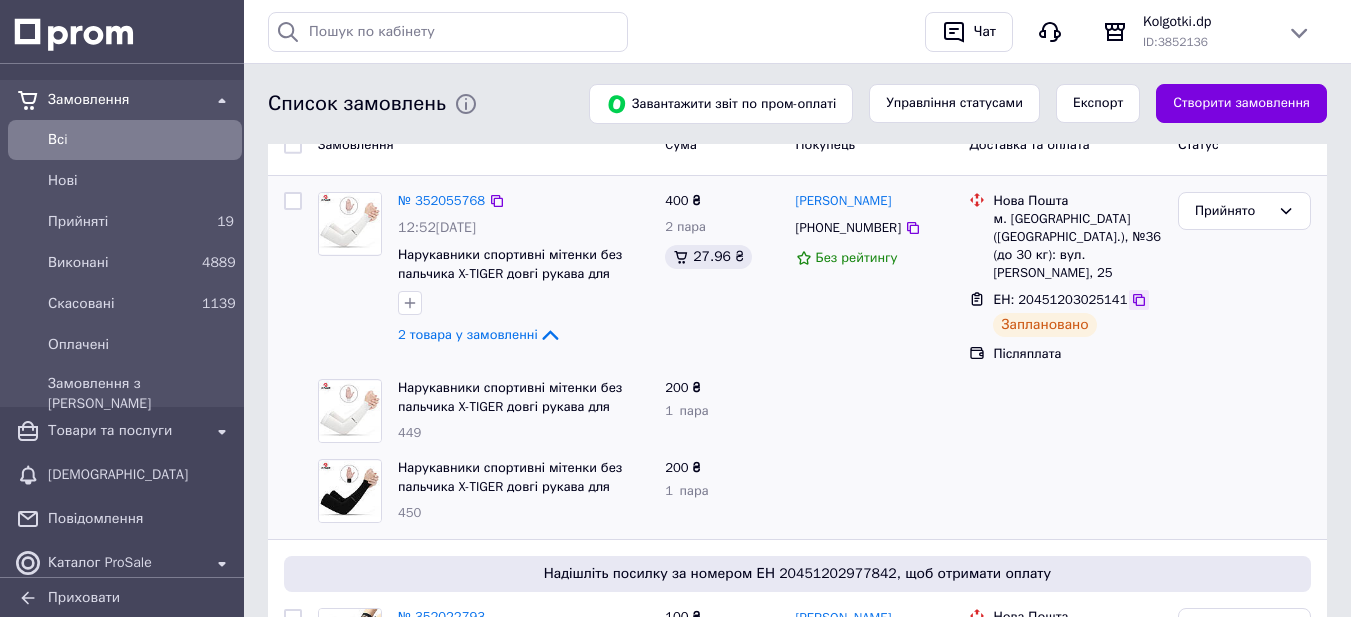click 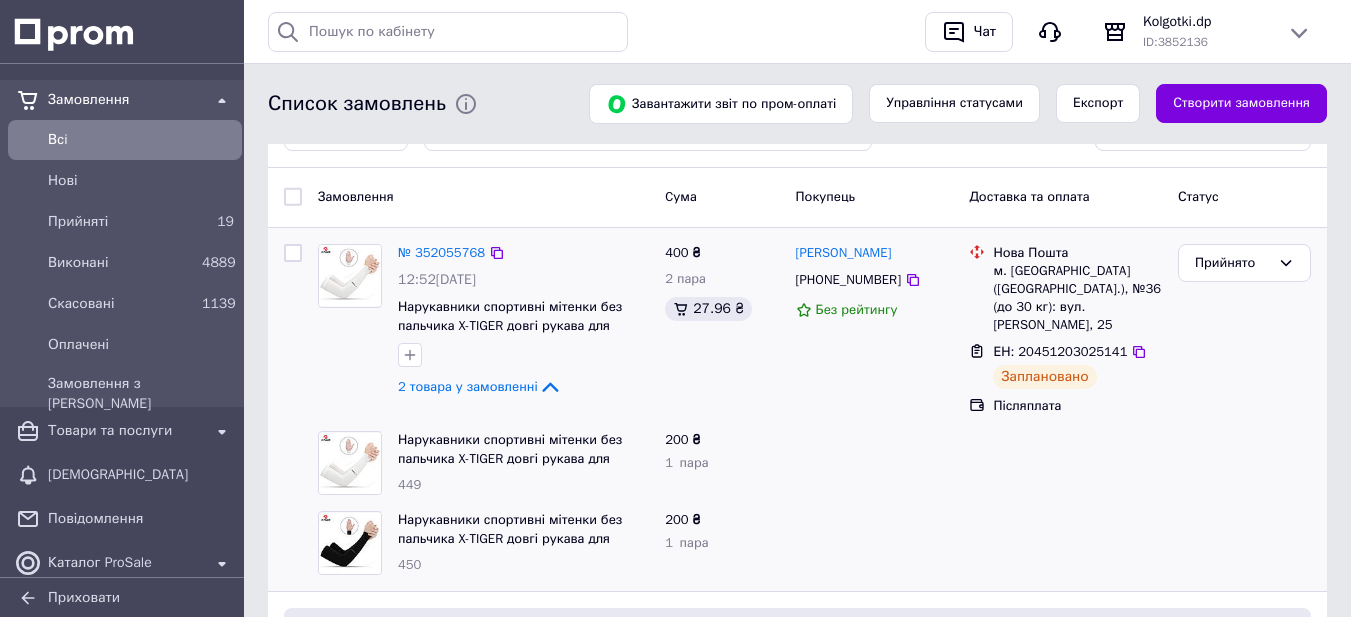 scroll, scrollTop: 0, scrollLeft: 0, axis: both 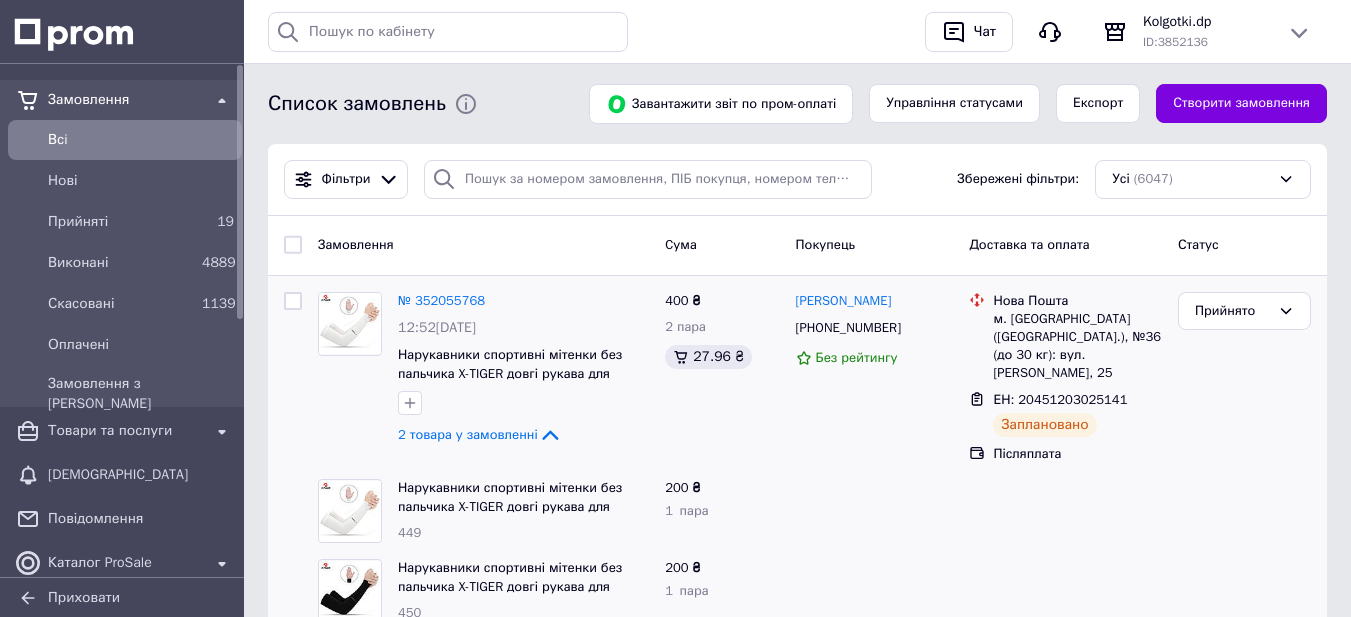 click on "Всi" at bounding box center (141, 140) 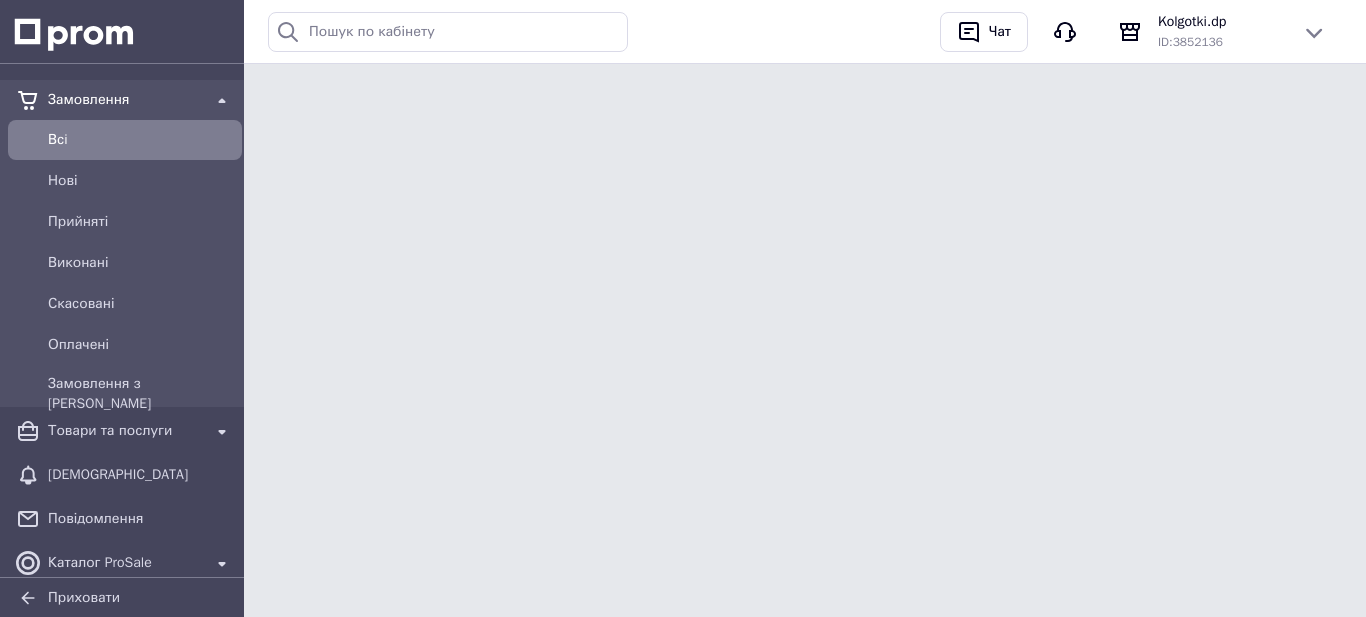 scroll, scrollTop: 0, scrollLeft: 0, axis: both 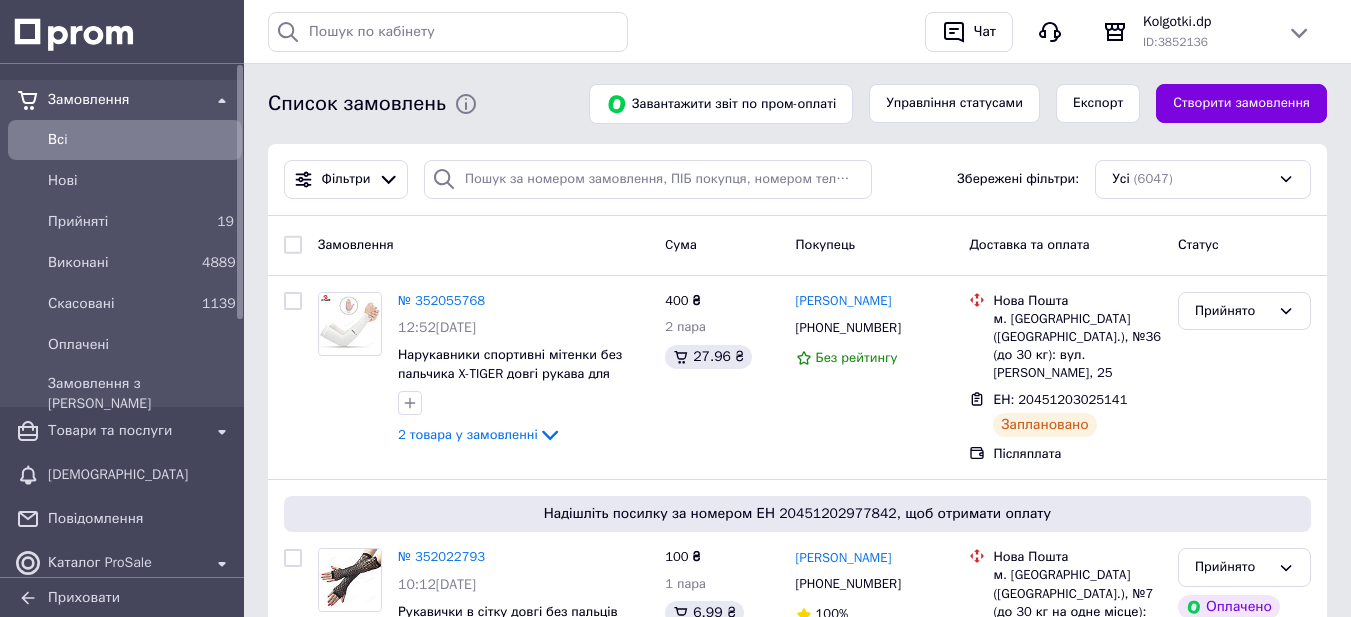 click on "Всi" at bounding box center [141, 140] 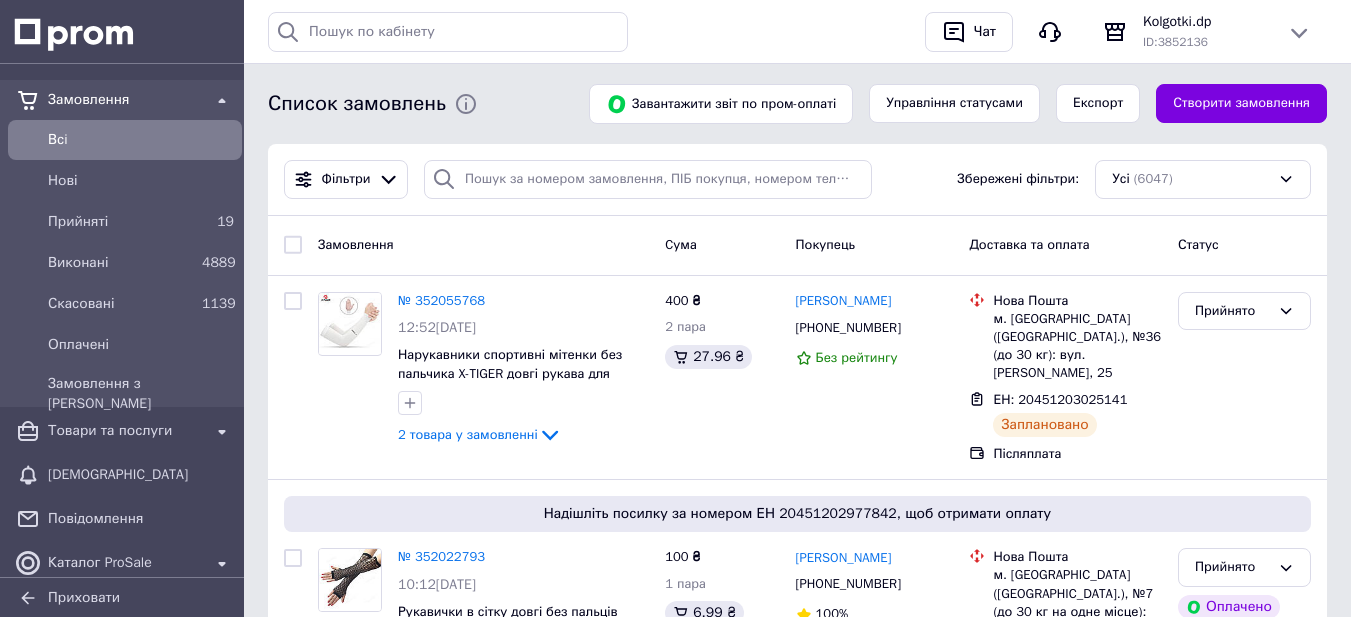 drag, startPoint x: 100, startPoint y: 129, endPoint x: 108, endPoint y: 64, distance: 65.490456 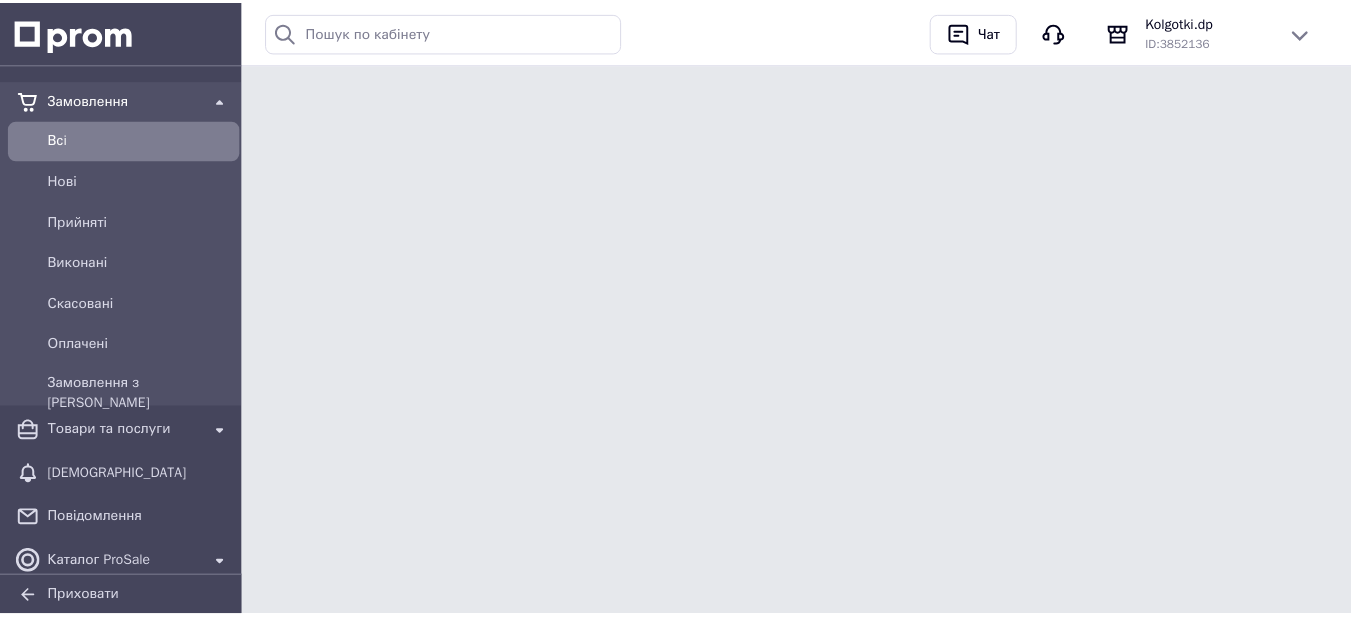 scroll, scrollTop: 0, scrollLeft: 0, axis: both 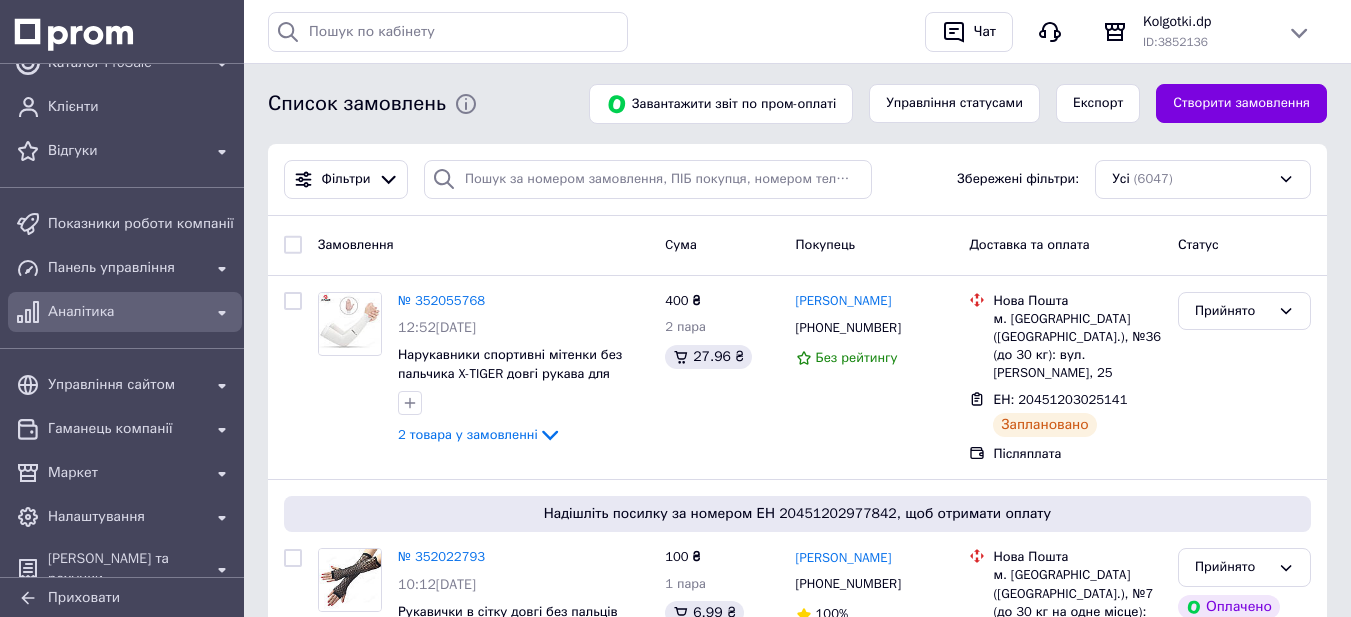 click on "Аналітика" at bounding box center [125, 312] 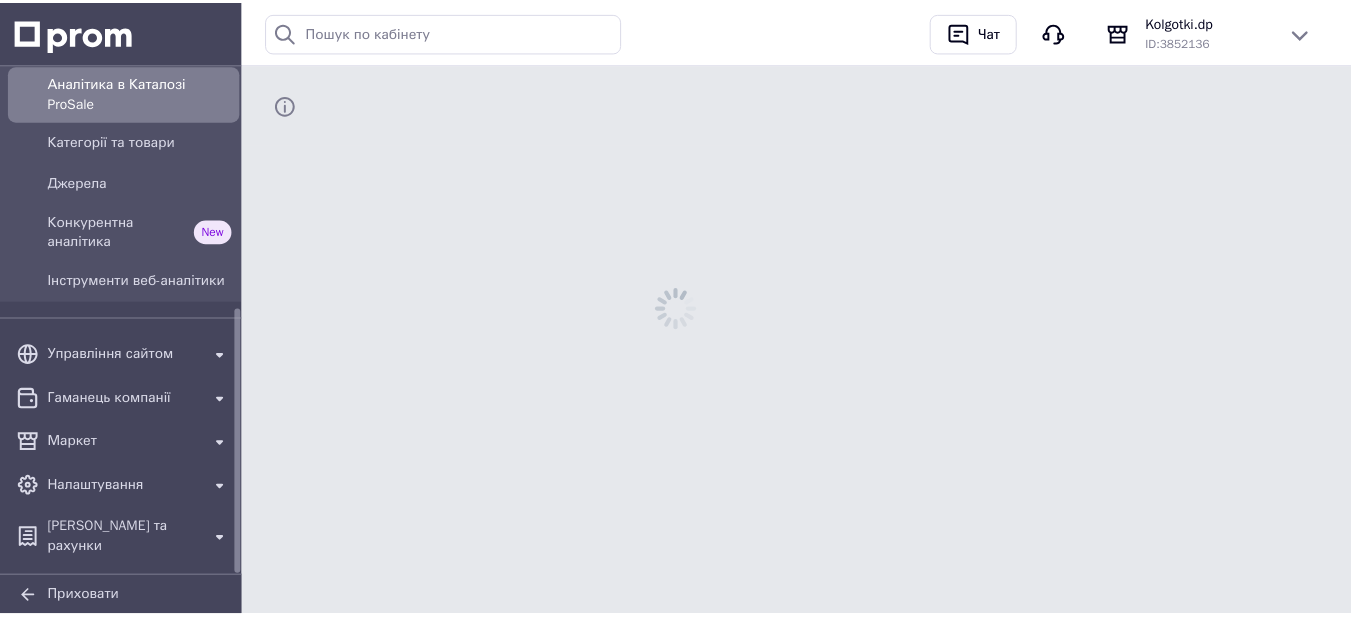 scroll, scrollTop: 470, scrollLeft: 0, axis: vertical 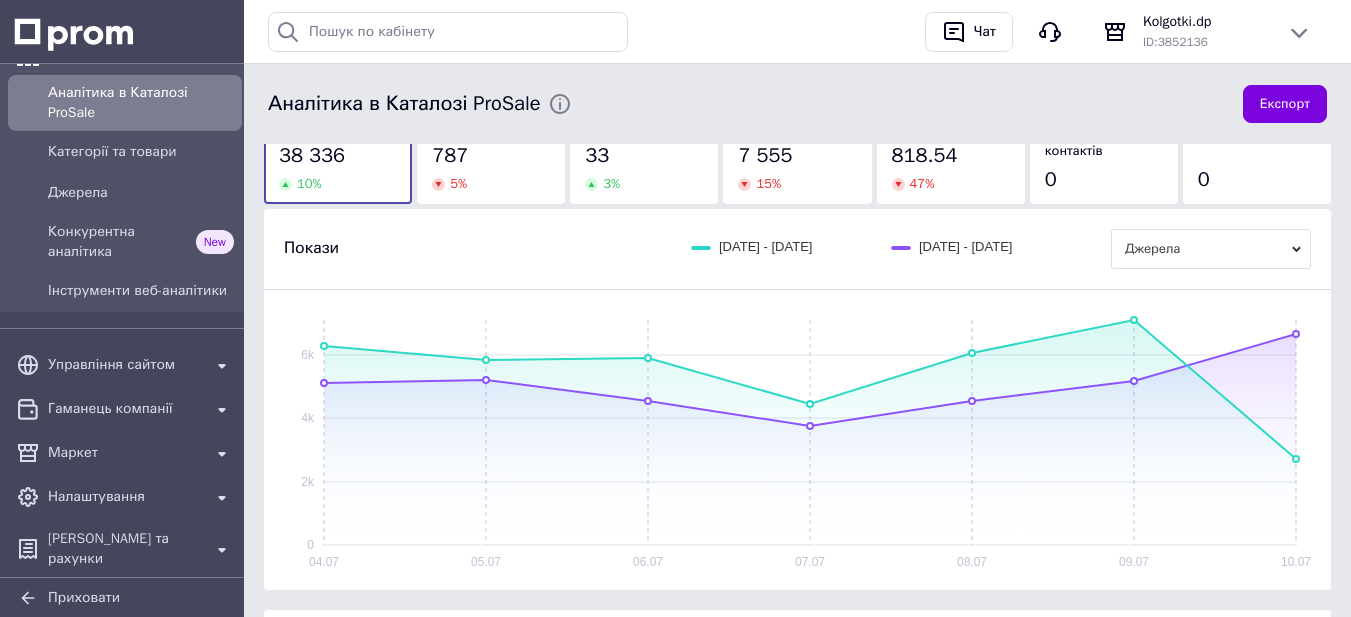 click on "5 %" at bounding box center (491, 184) 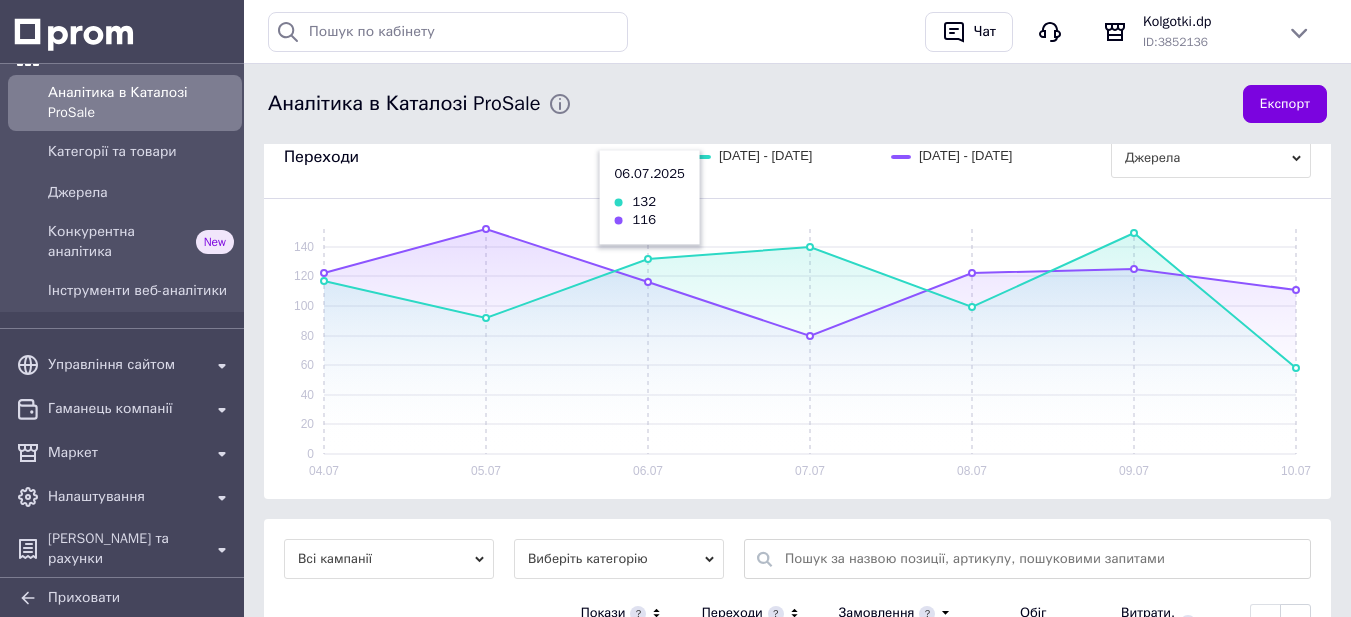 scroll, scrollTop: 300, scrollLeft: 0, axis: vertical 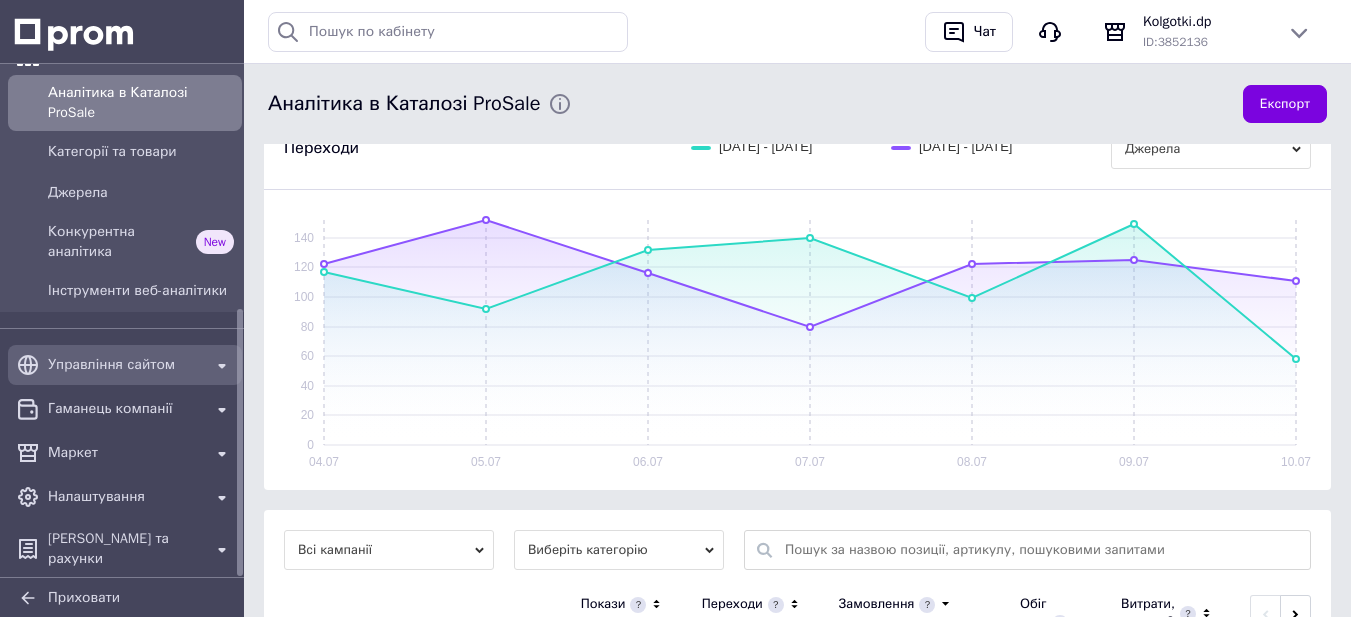 click on "Управління сайтом" at bounding box center (125, 365) 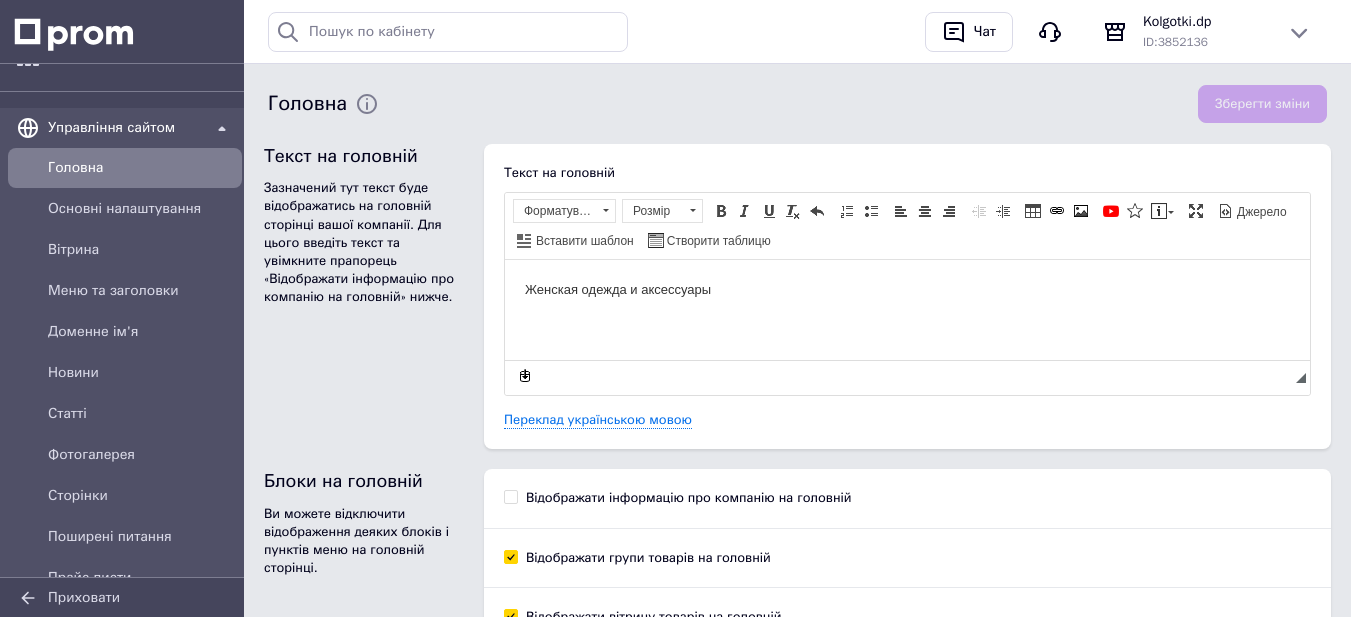 scroll, scrollTop: 0, scrollLeft: 0, axis: both 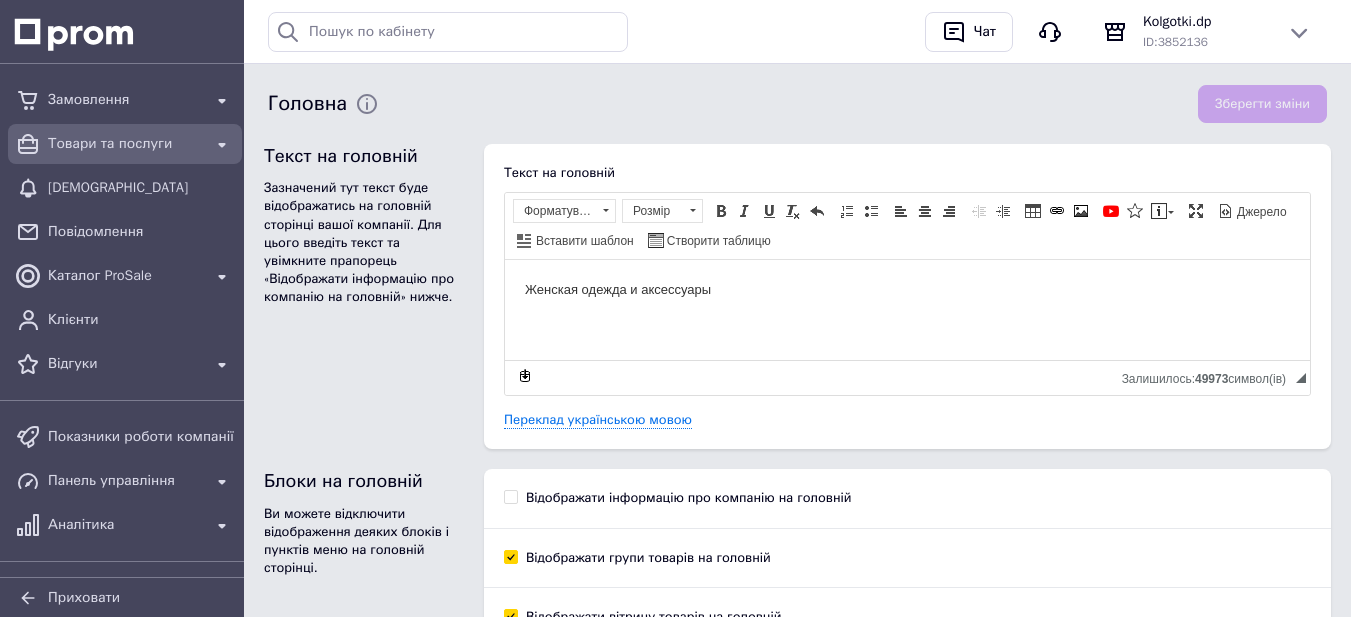 click on "Товари та послуги" at bounding box center [125, 144] 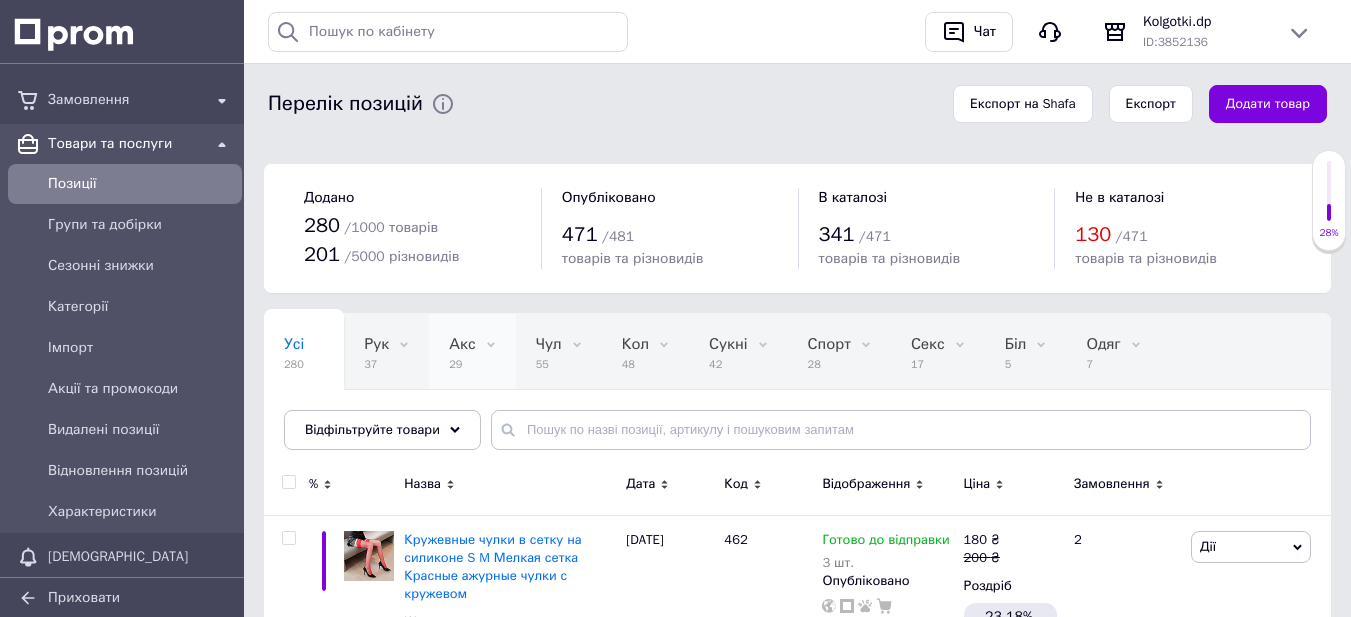 scroll, scrollTop: 400, scrollLeft: 0, axis: vertical 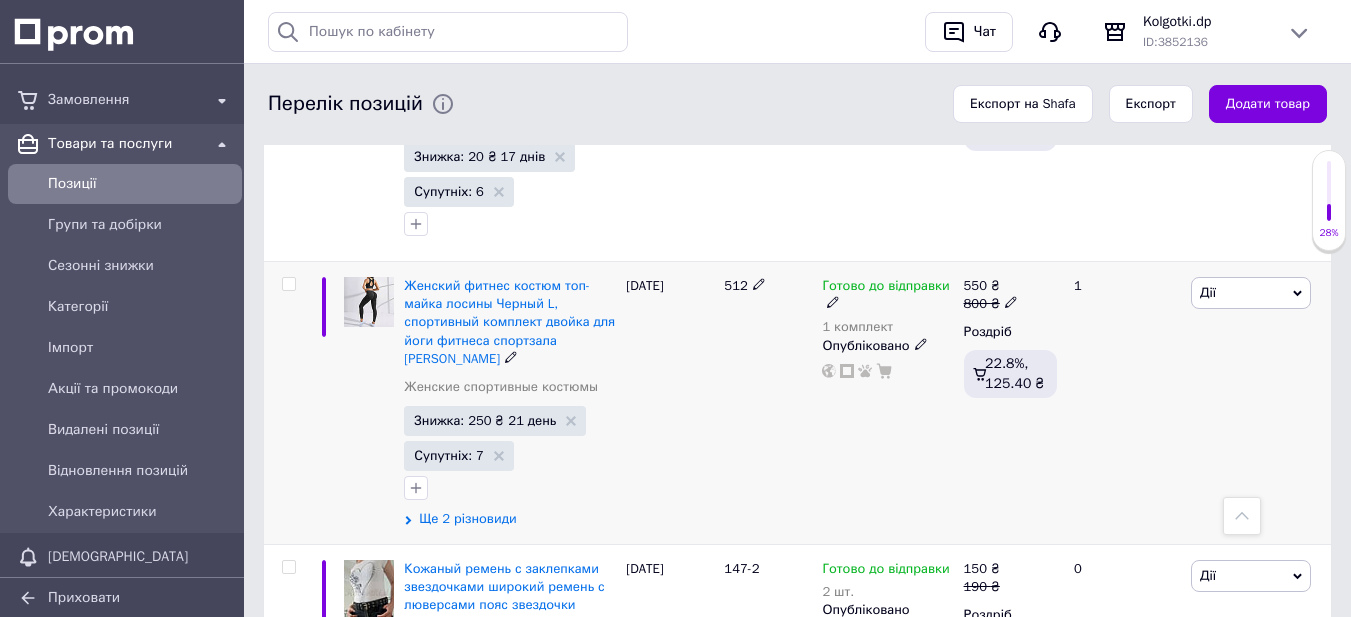 click on "Ще 2 різновиди" at bounding box center [467, 519] 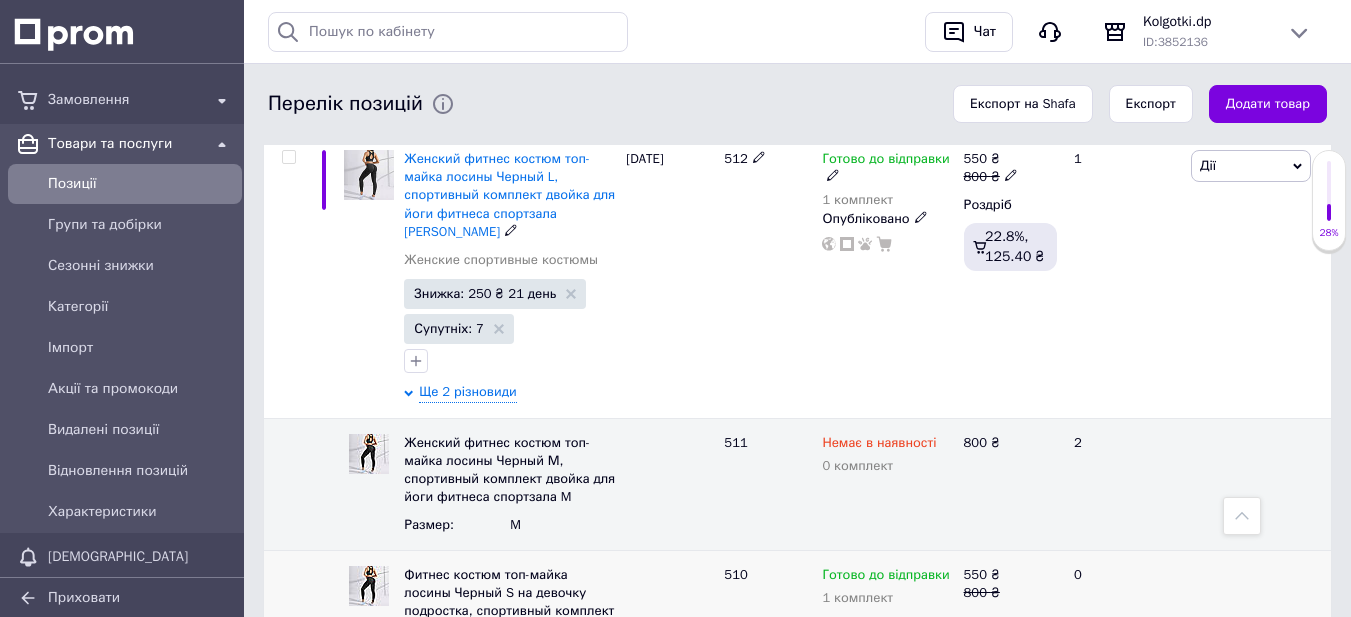 scroll, scrollTop: 800, scrollLeft: 0, axis: vertical 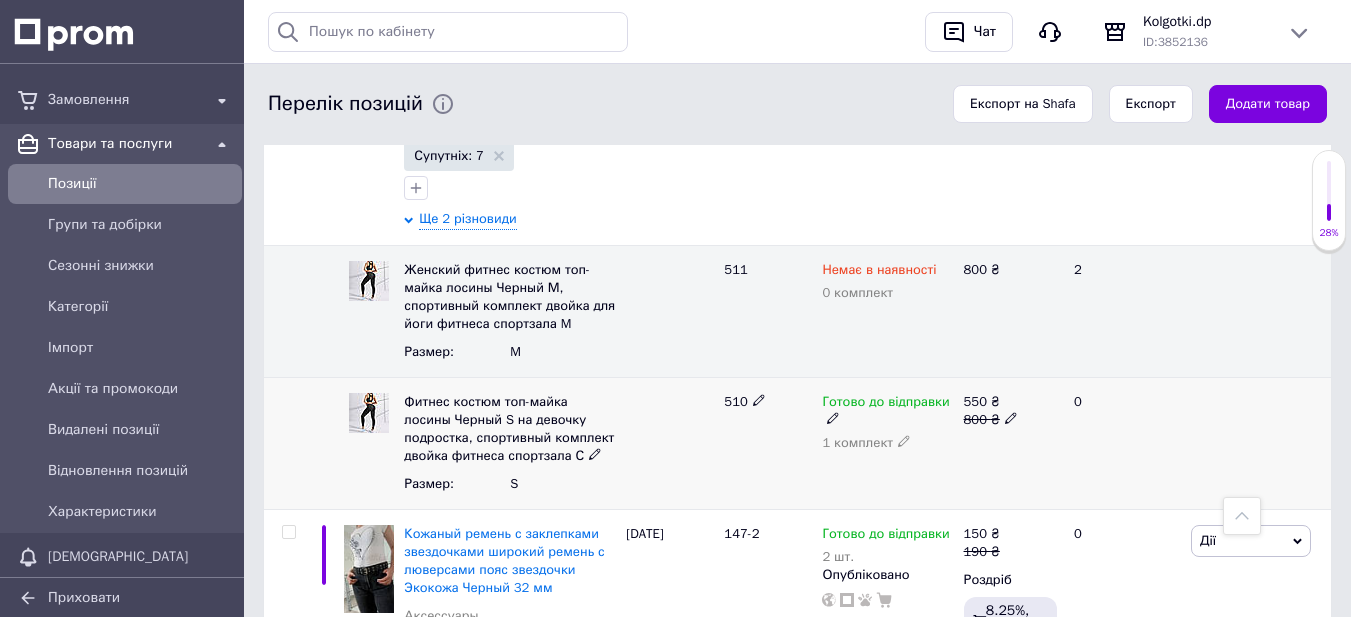 click 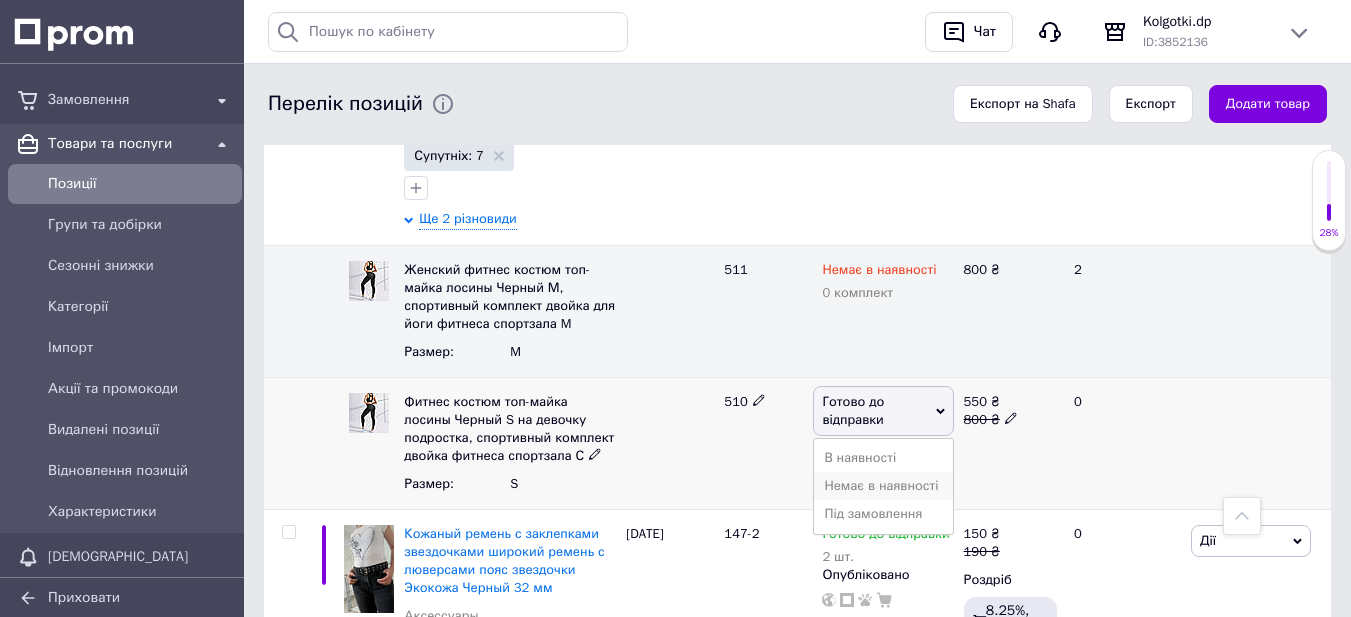 click on "Немає в наявності" at bounding box center (883, 486) 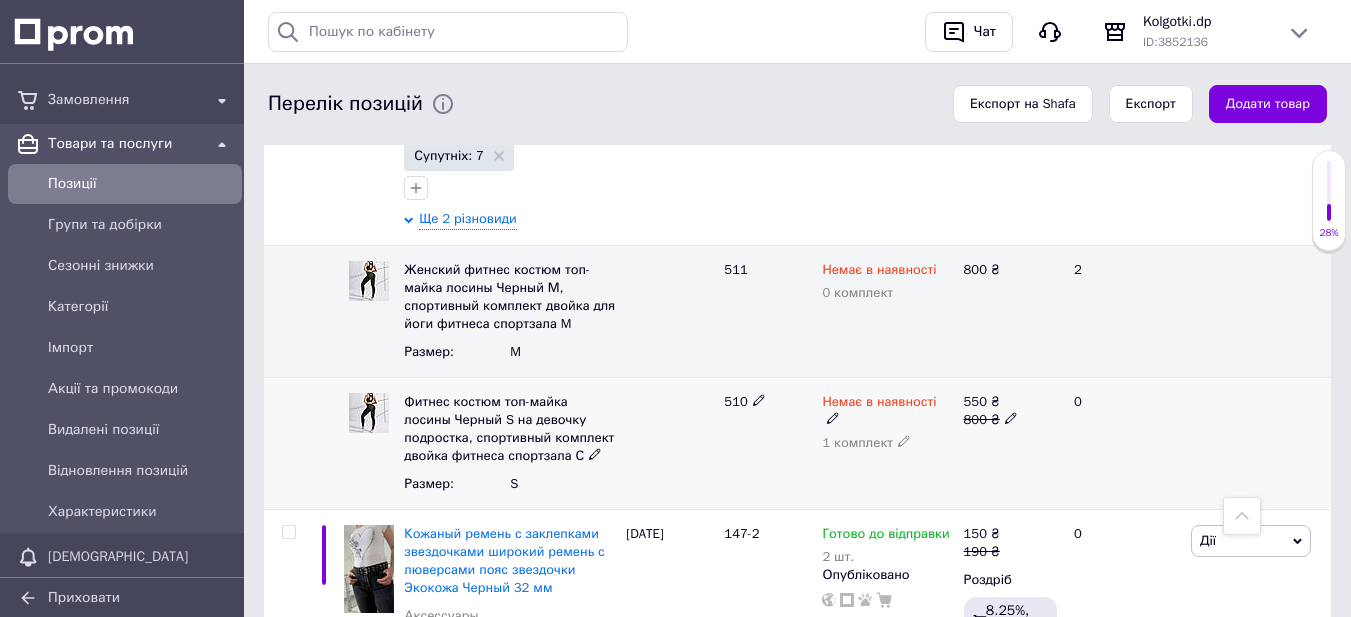 click 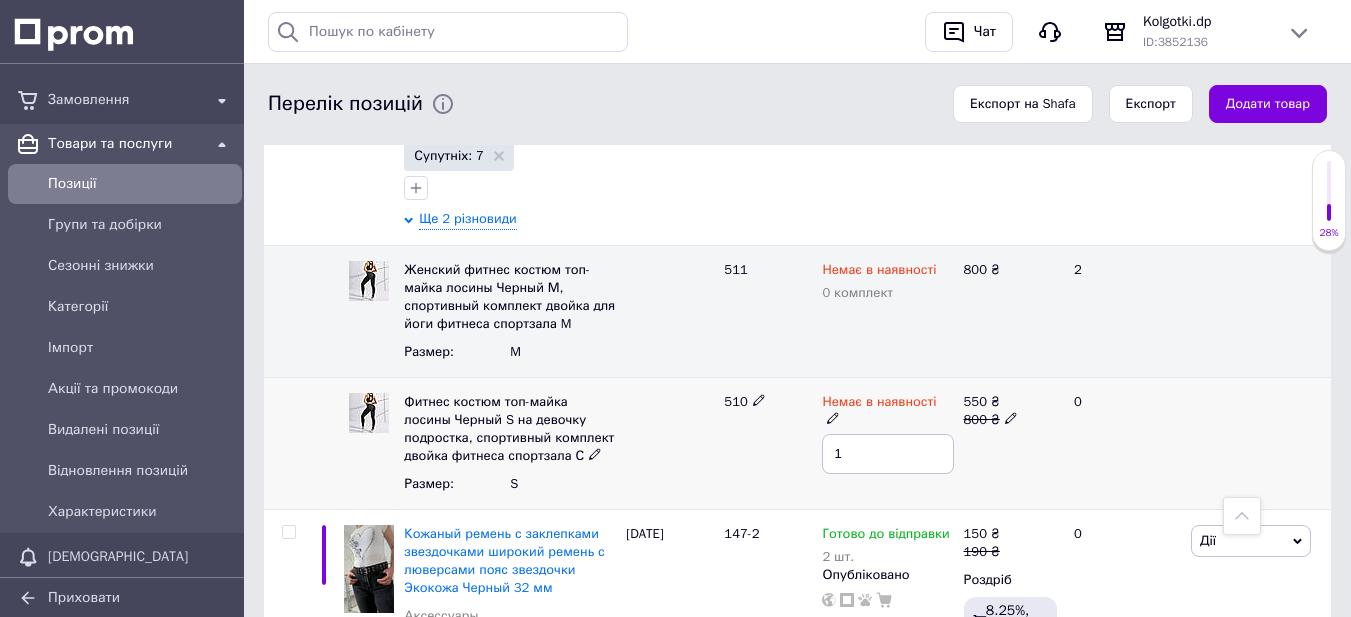 drag, startPoint x: 780, startPoint y: 408, endPoint x: 750, endPoint y: 409, distance: 30.016663 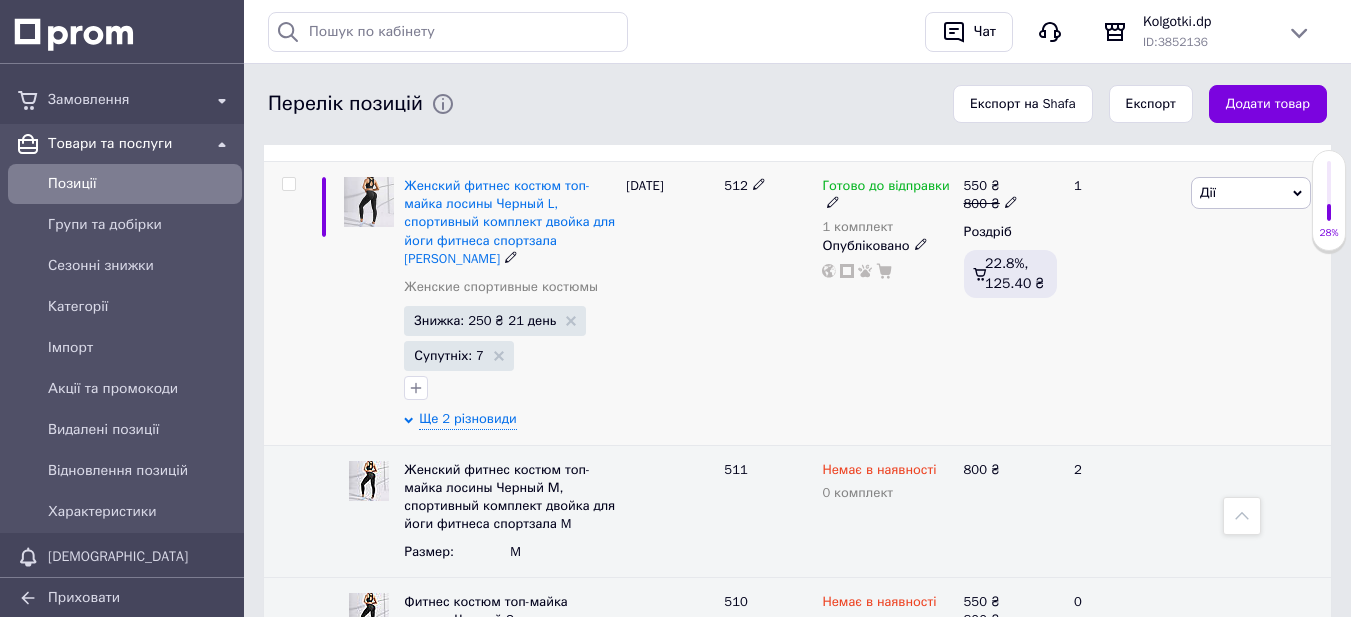 scroll, scrollTop: 700, scrollLeft: 0, axis: vertical 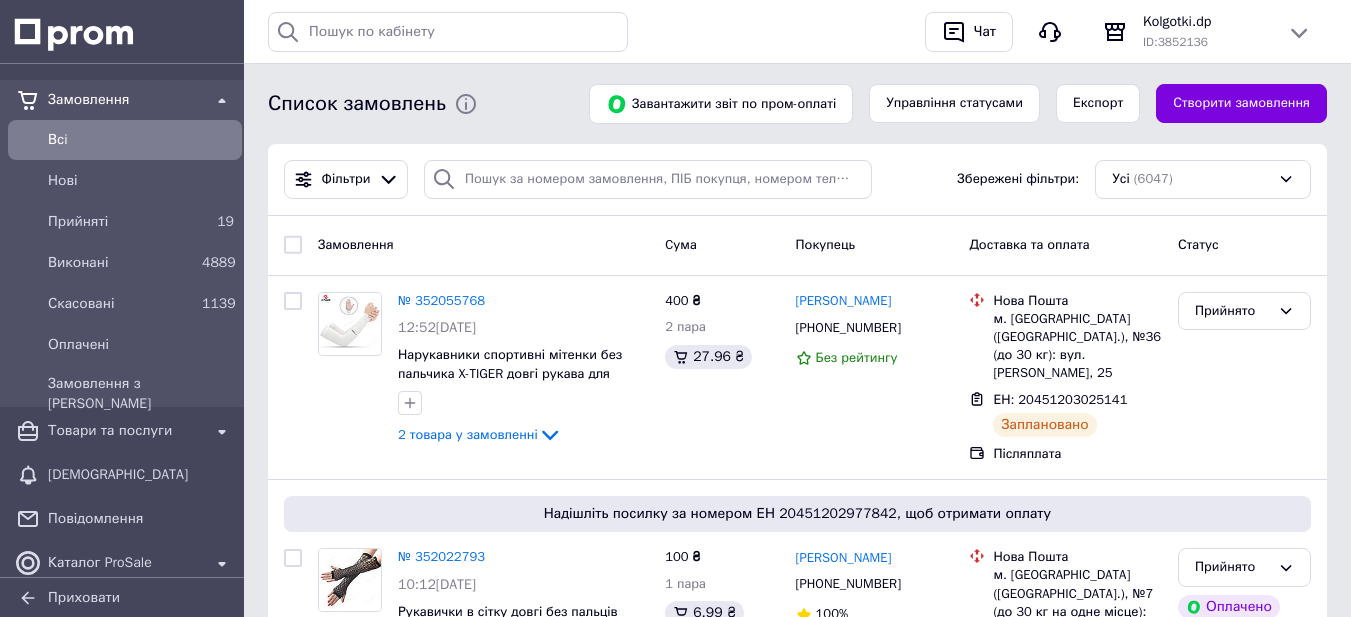 click on "Всi" at bounding box center [141, 140] 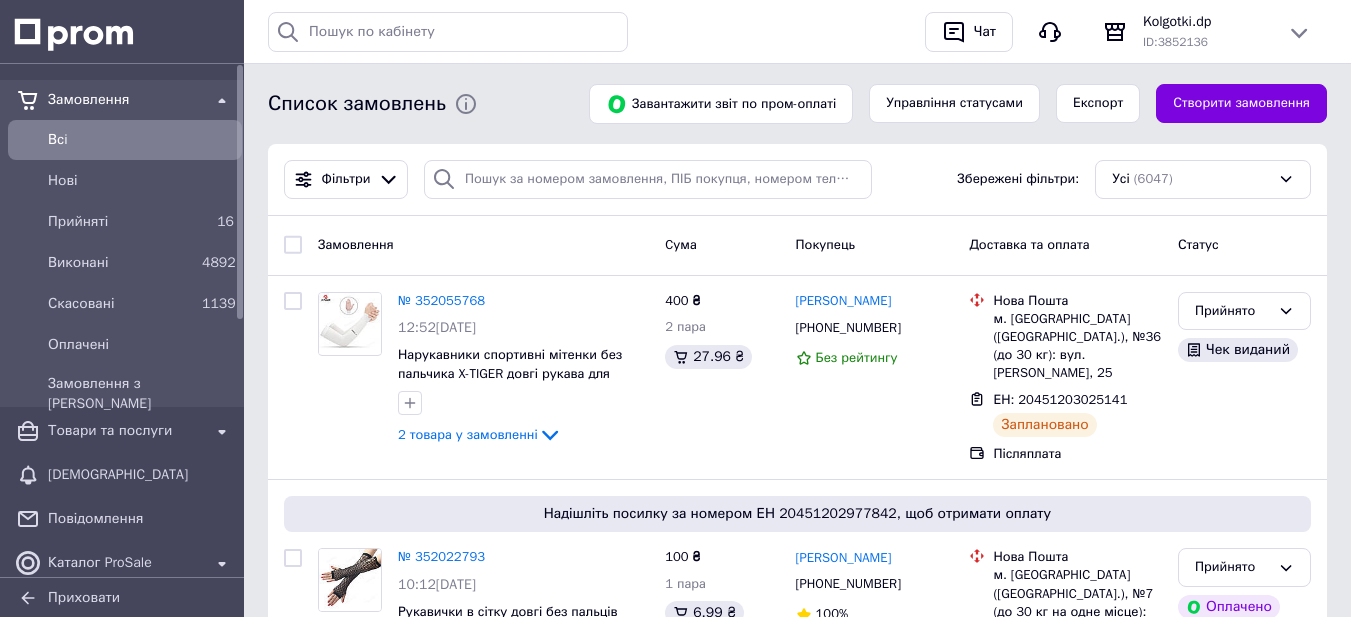 click on "Всi" at bounding box center (141, 140) 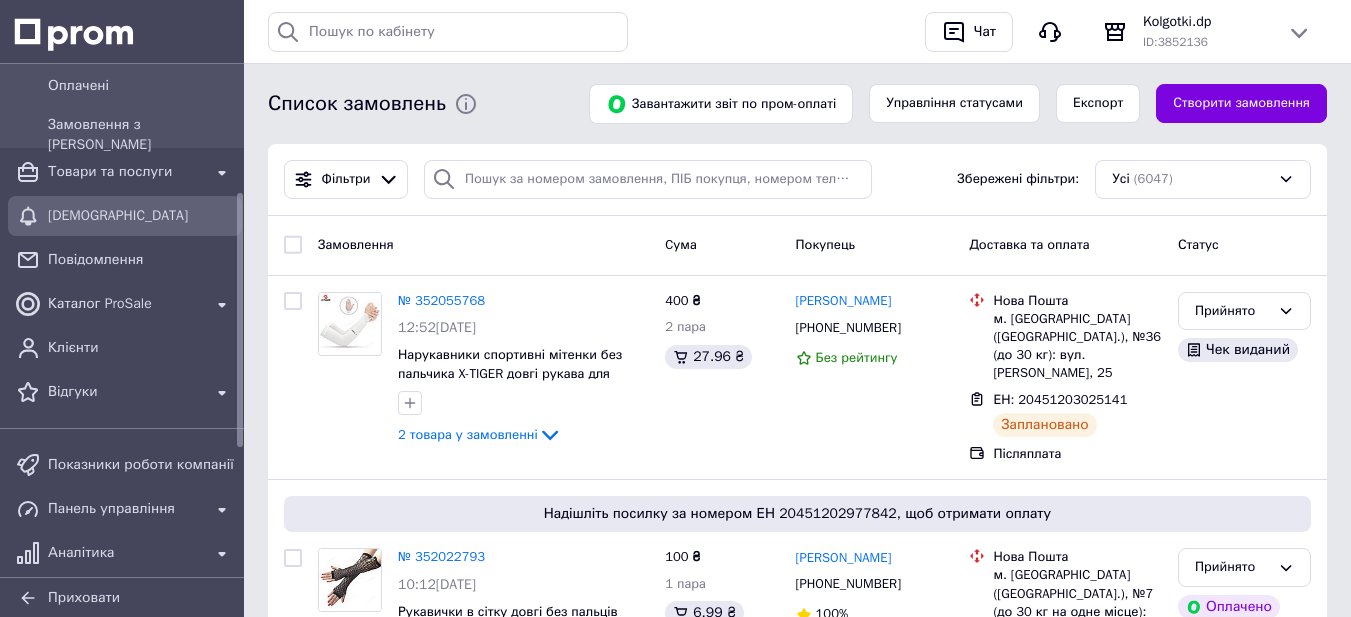 scroll, scrollTop: 300, scrollLeft: 0, axis: vertical 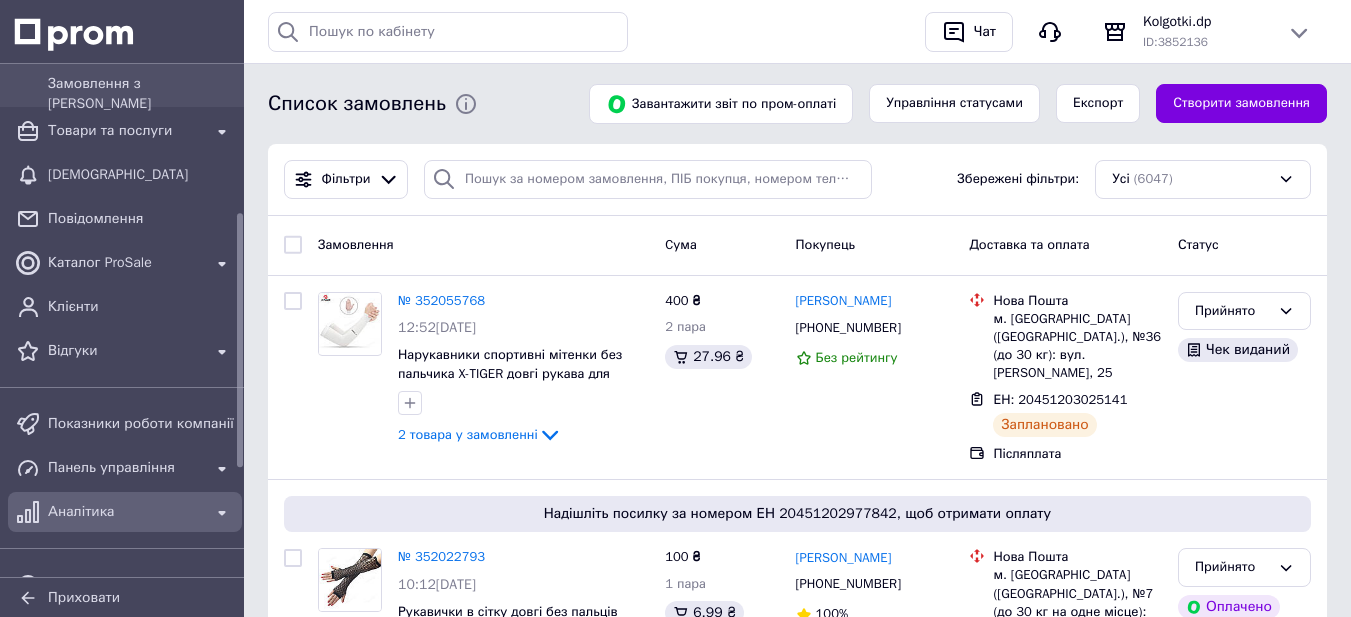 click on "Аналітика" at bounding box center [125, 512] 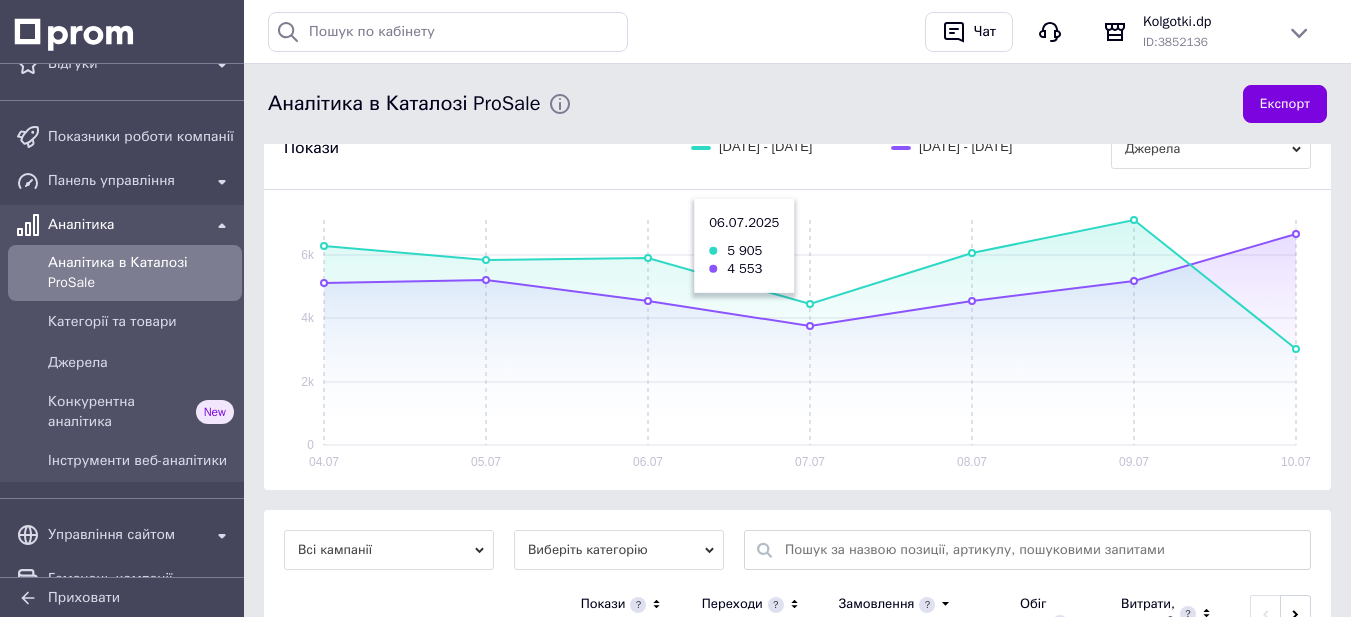 scroll, scrollTop: 0, scrollLeft: 0, axis: both 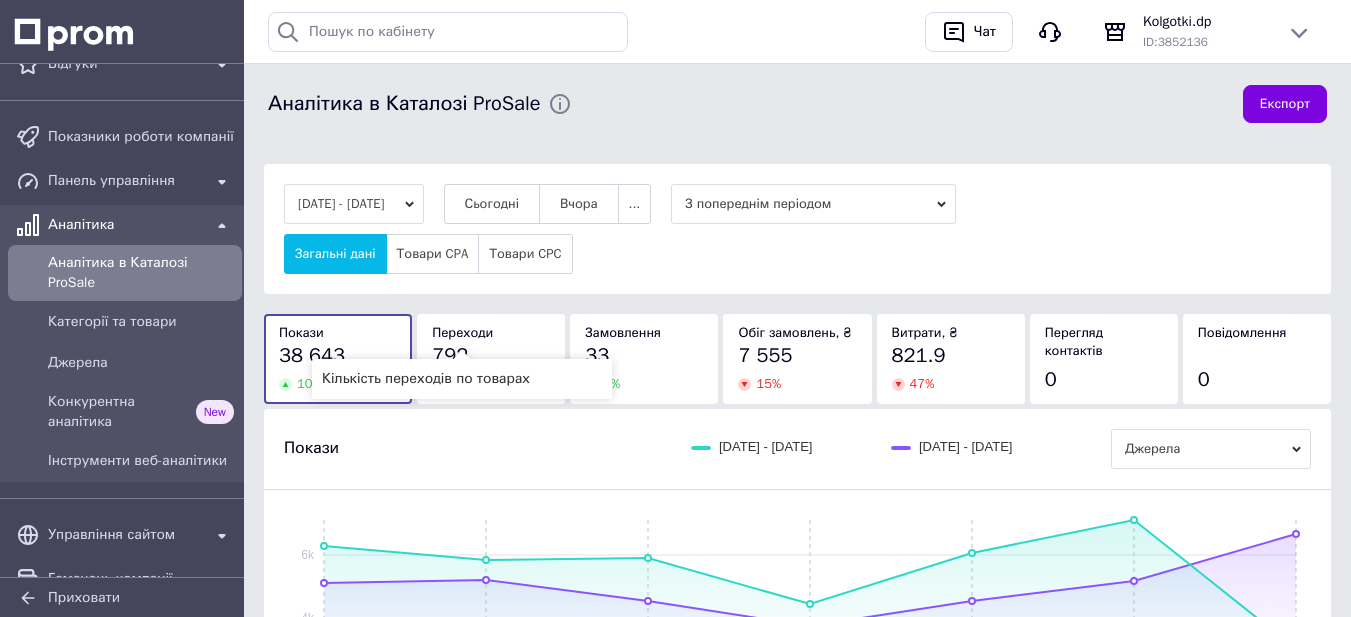 click on "792" at bounding box center [491, 356] 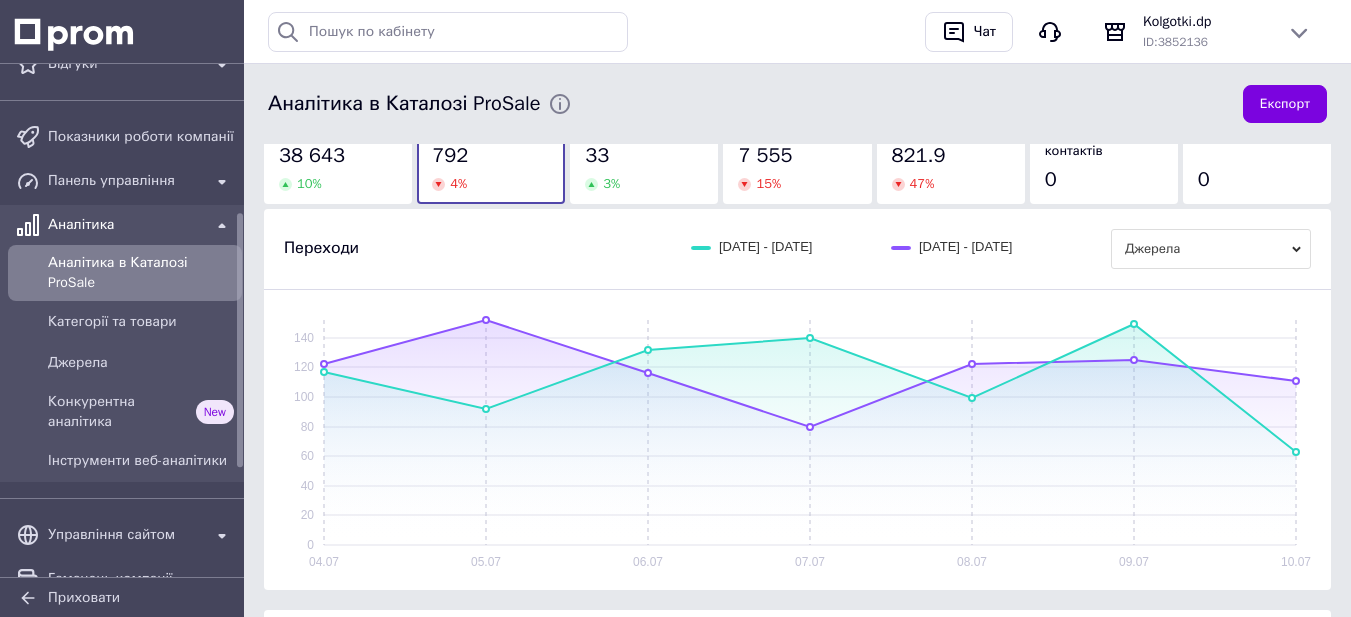 scroll, scrollTop: 100, scrollLeft: 0, axis: vertical 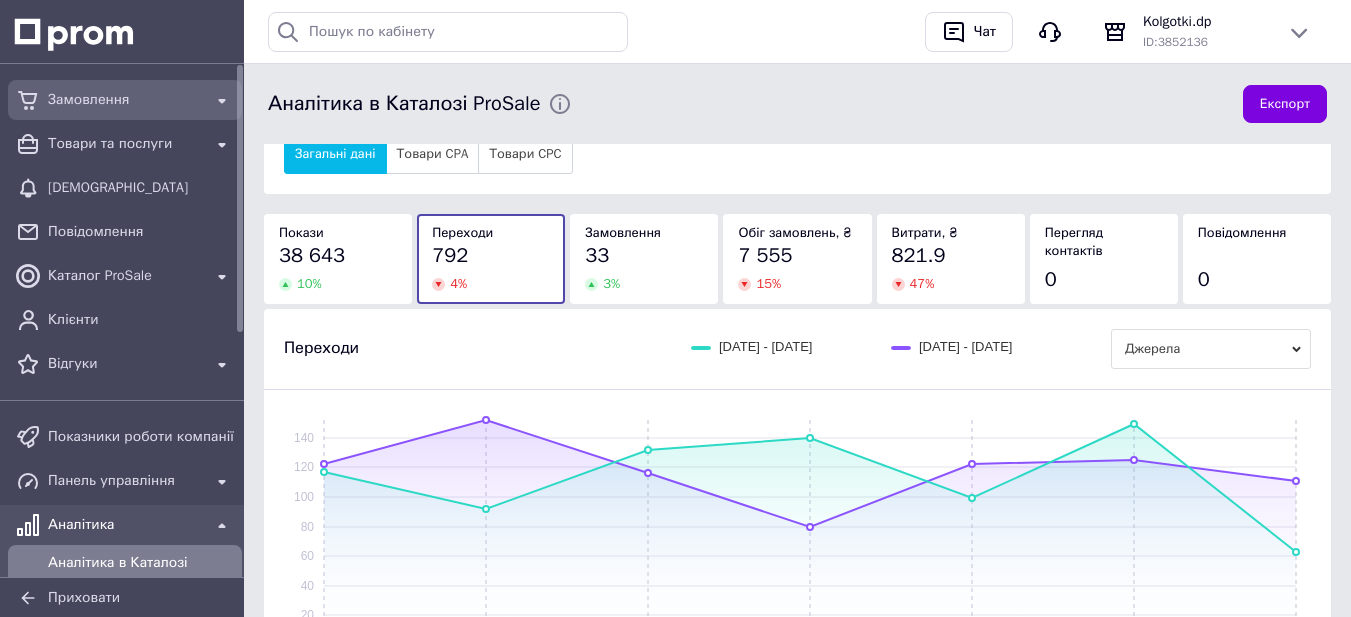 click on "Замовлення" at bounding box center (125, 100) 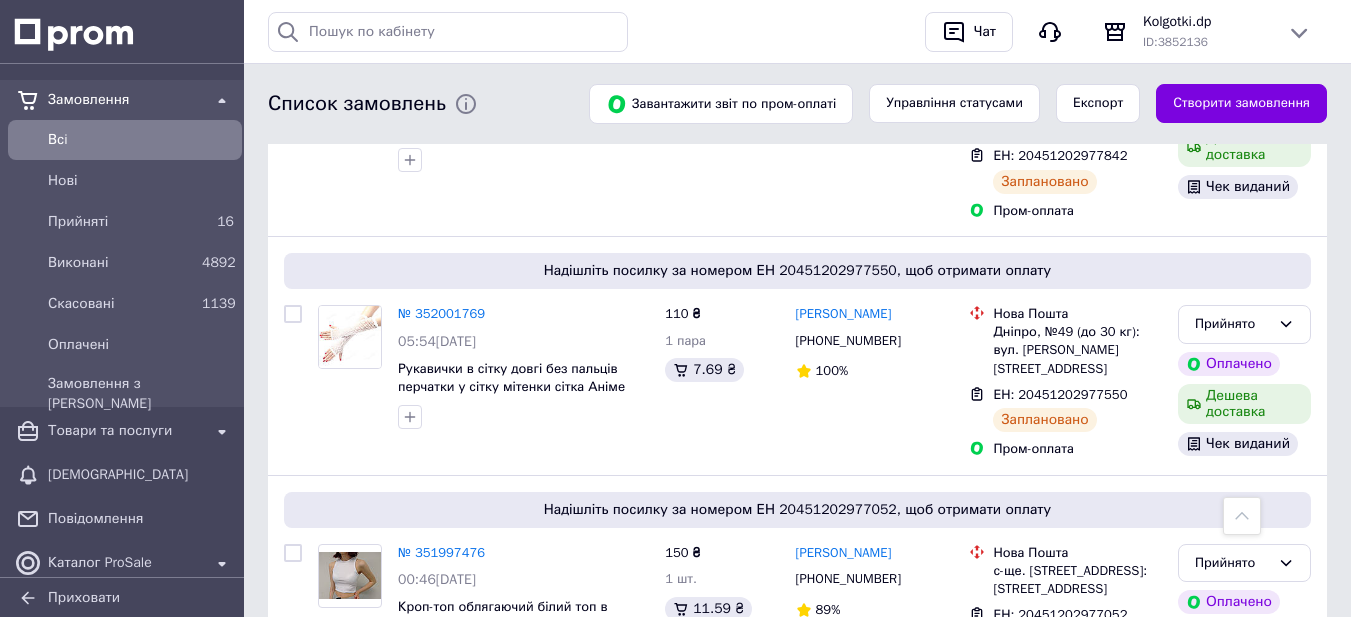 scroll, scrollTop: 900, scrollLeft: 0, axis: vertical 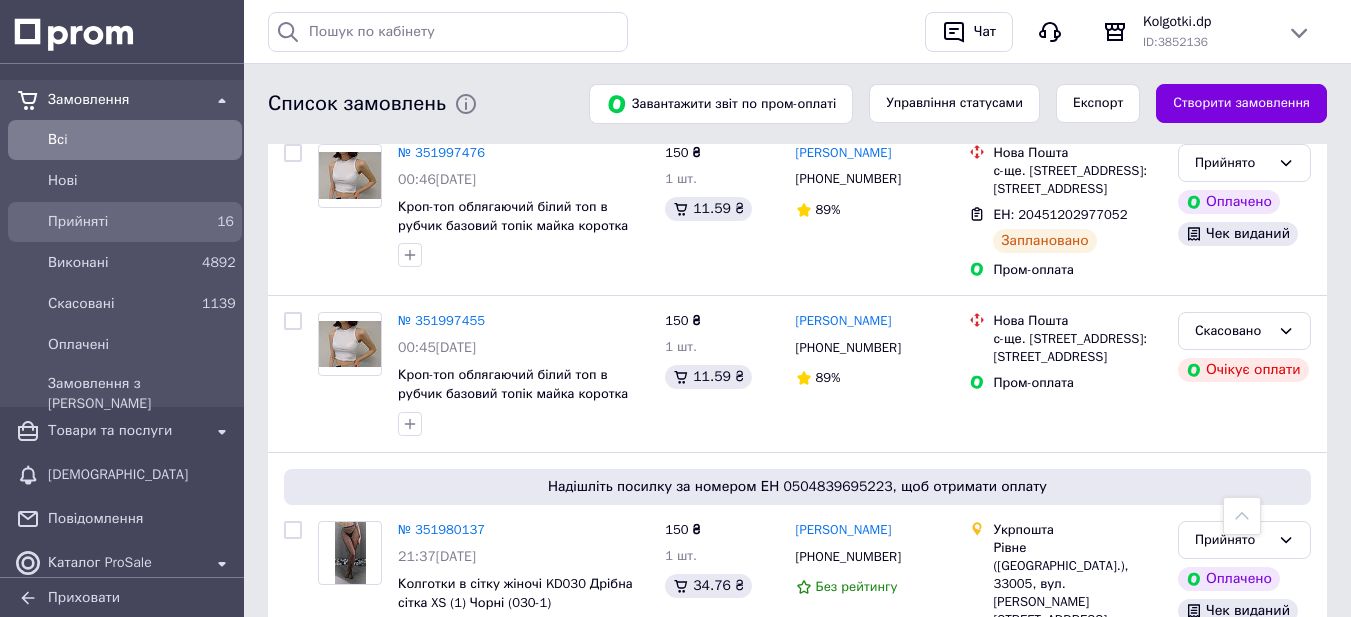 click on "Прийняті 16" at bounding box center [125, 222] 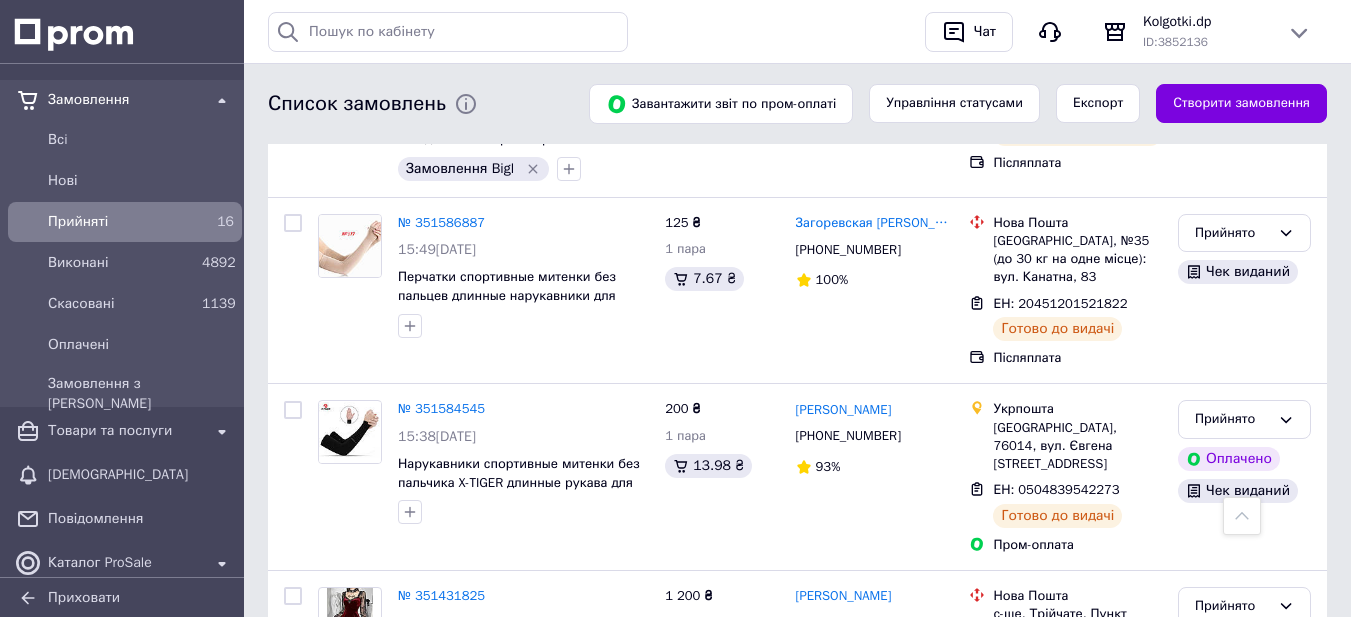 scroll, scrollTop: 3114, scrollLeft: 0, axis: vertical 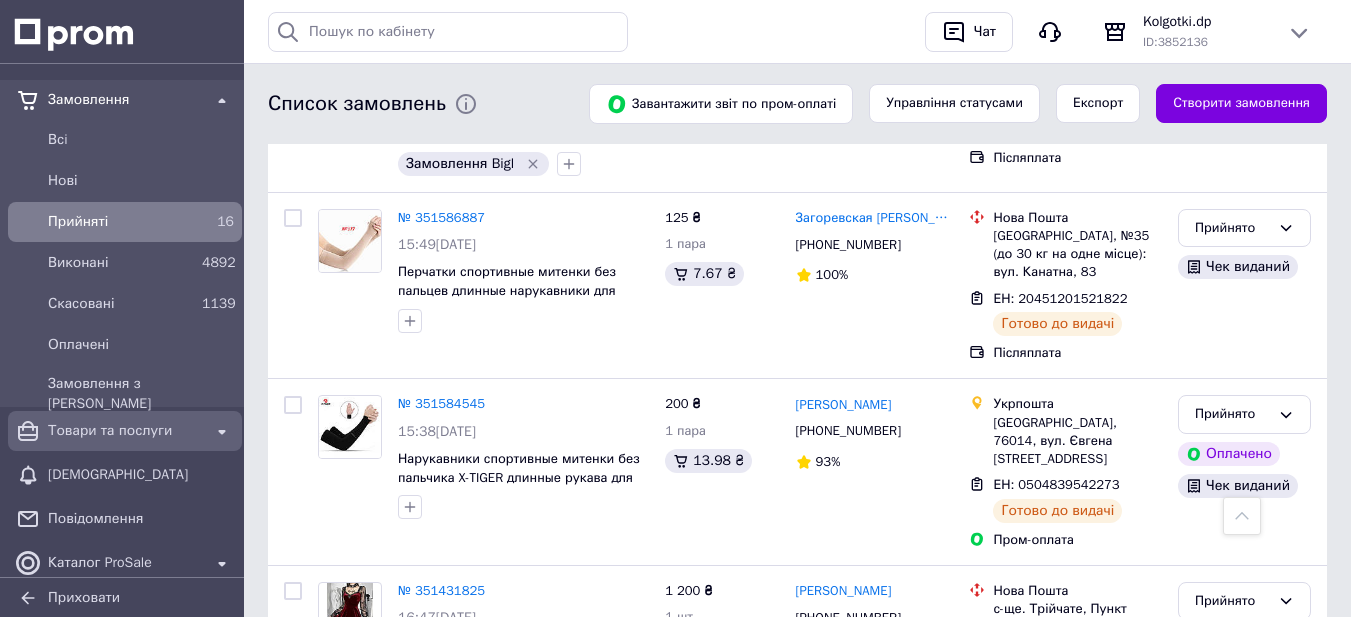click on "Товари та послуги" at bounding box center [125, 431] 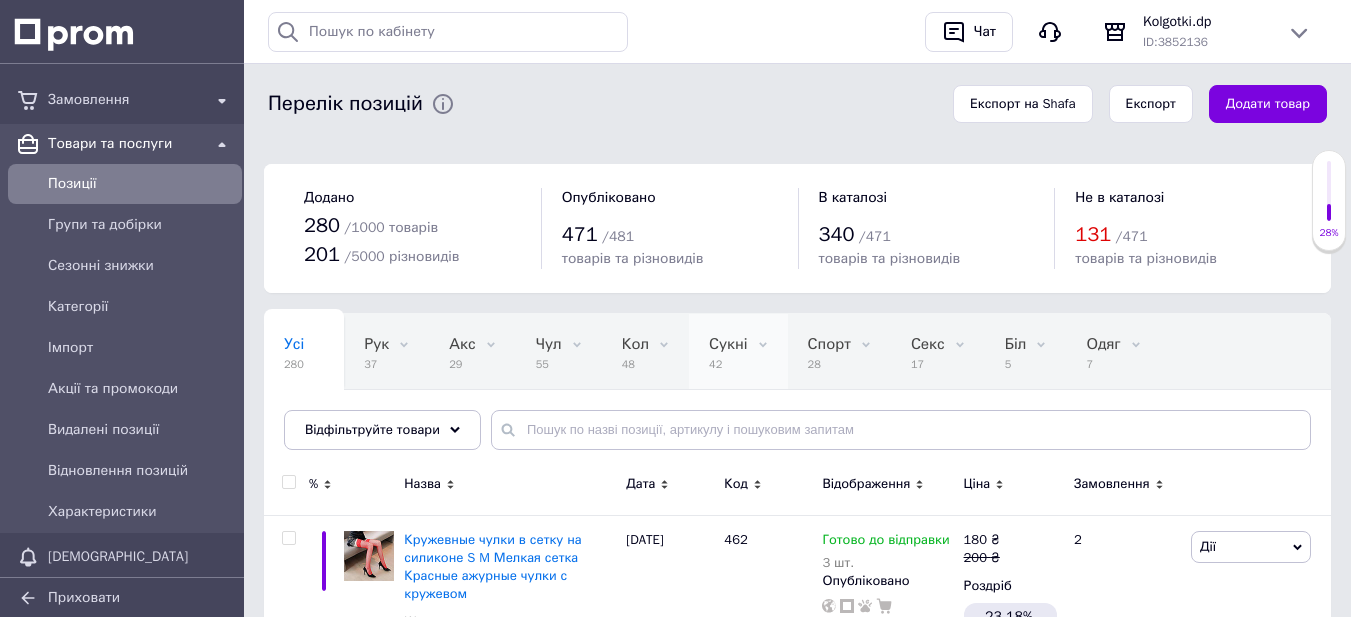 scroll, scrollTop: 198, scrollLeft: 0, axis: vertical 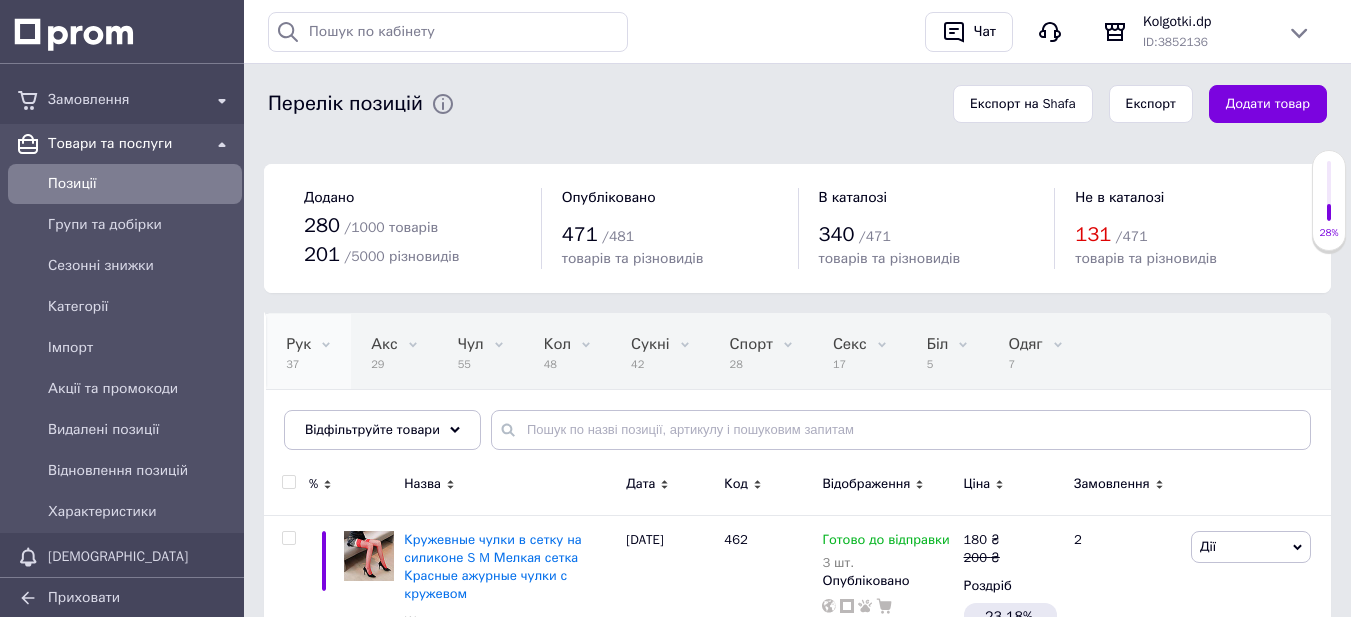 click on "37" at bounding box center [298, 364] 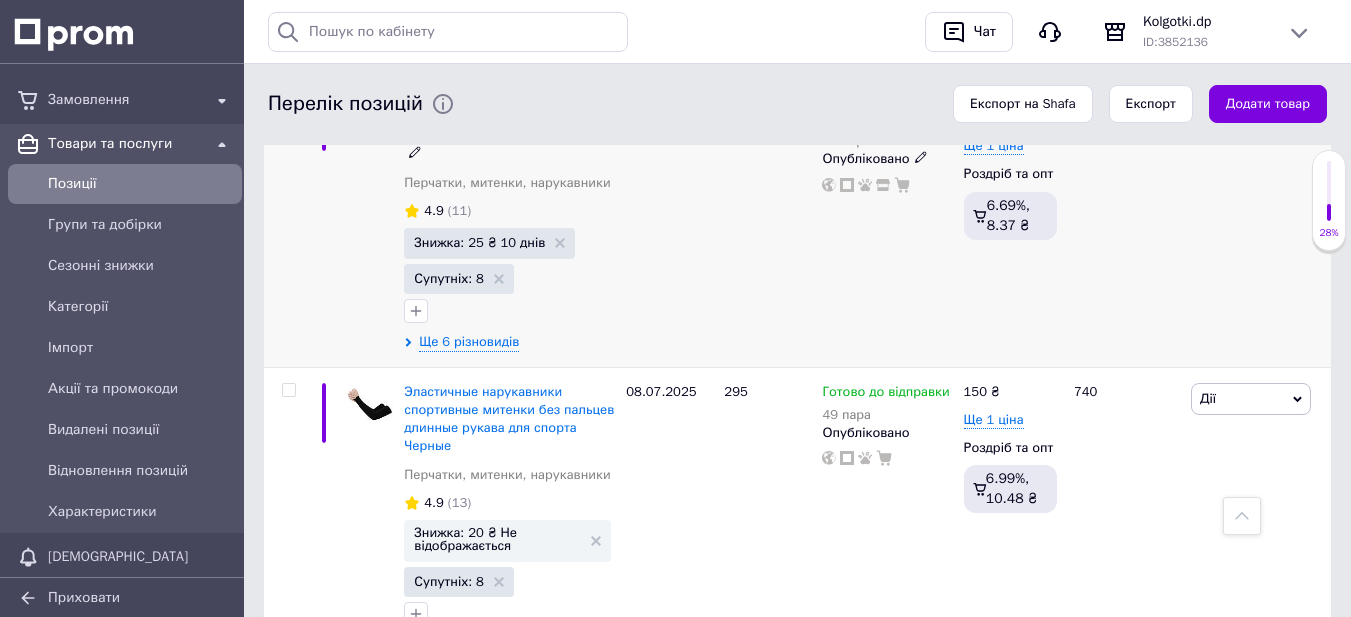 scroll, scrollTop: 600, scrollLeft: 0, axis: vertical 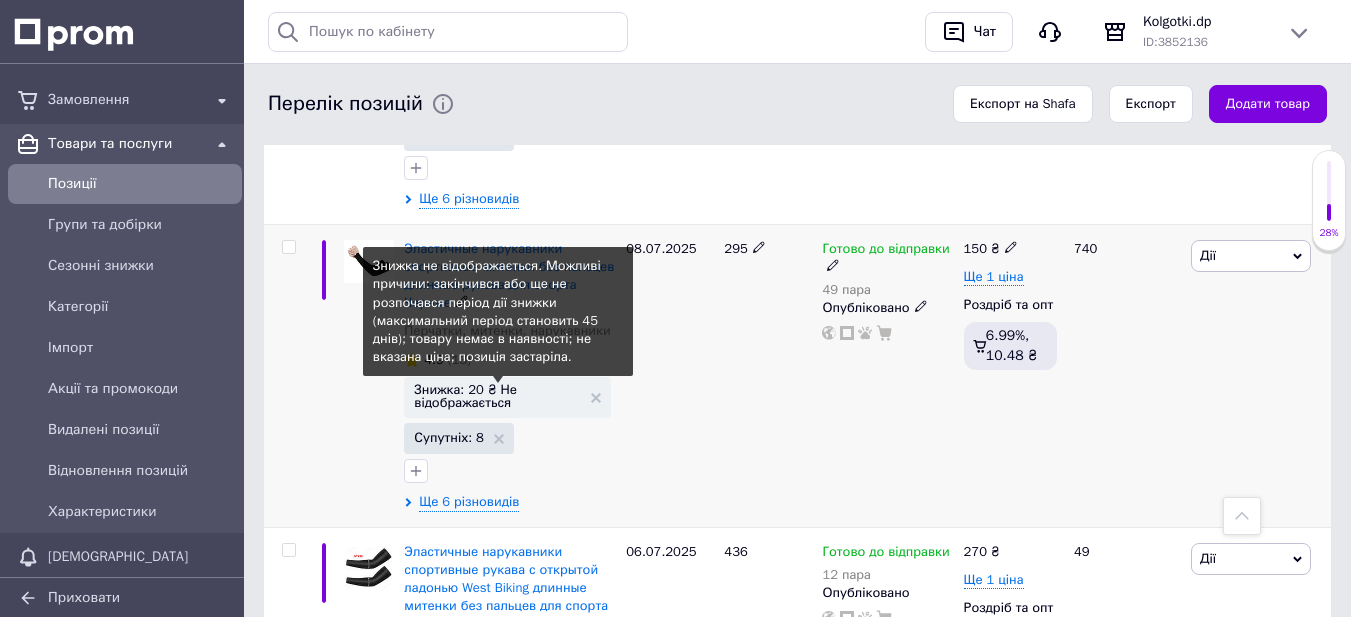 click on "Знижка: 20 ₴ Не відображається" at bounding box center (497, 396) 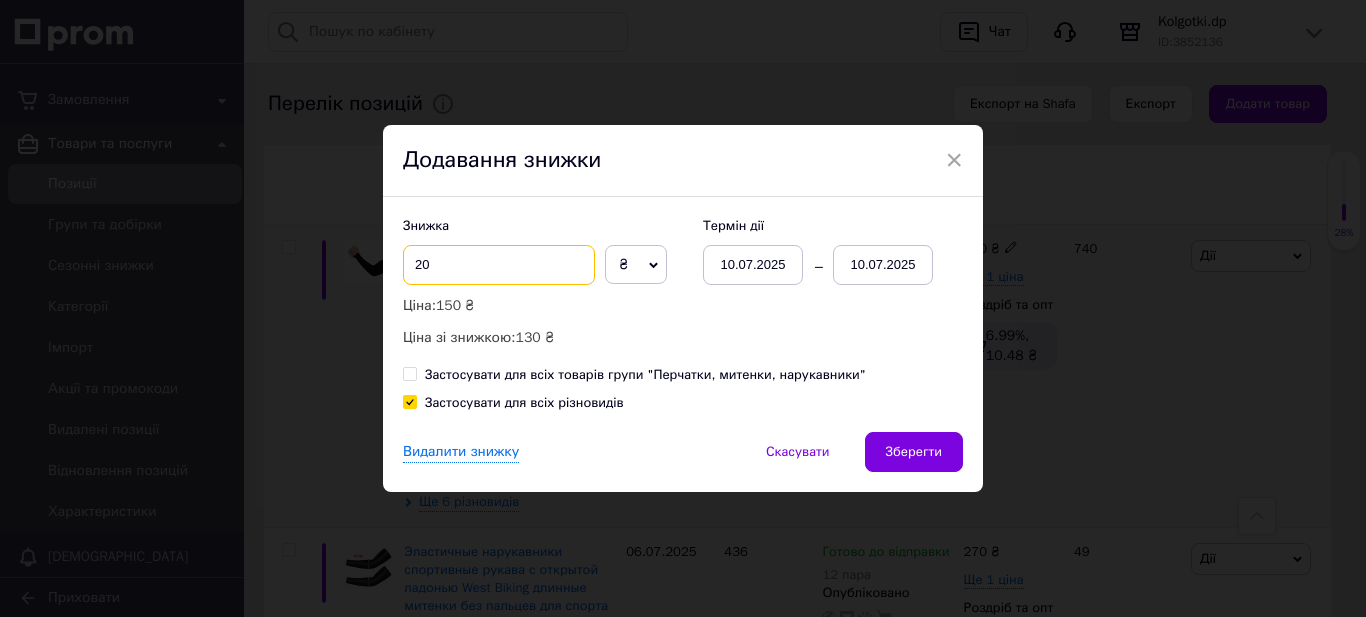 drag, startPoint x: 440, startPoint y: 265, endPoint x: 412, endPoint y: 271, distance: 28.635643 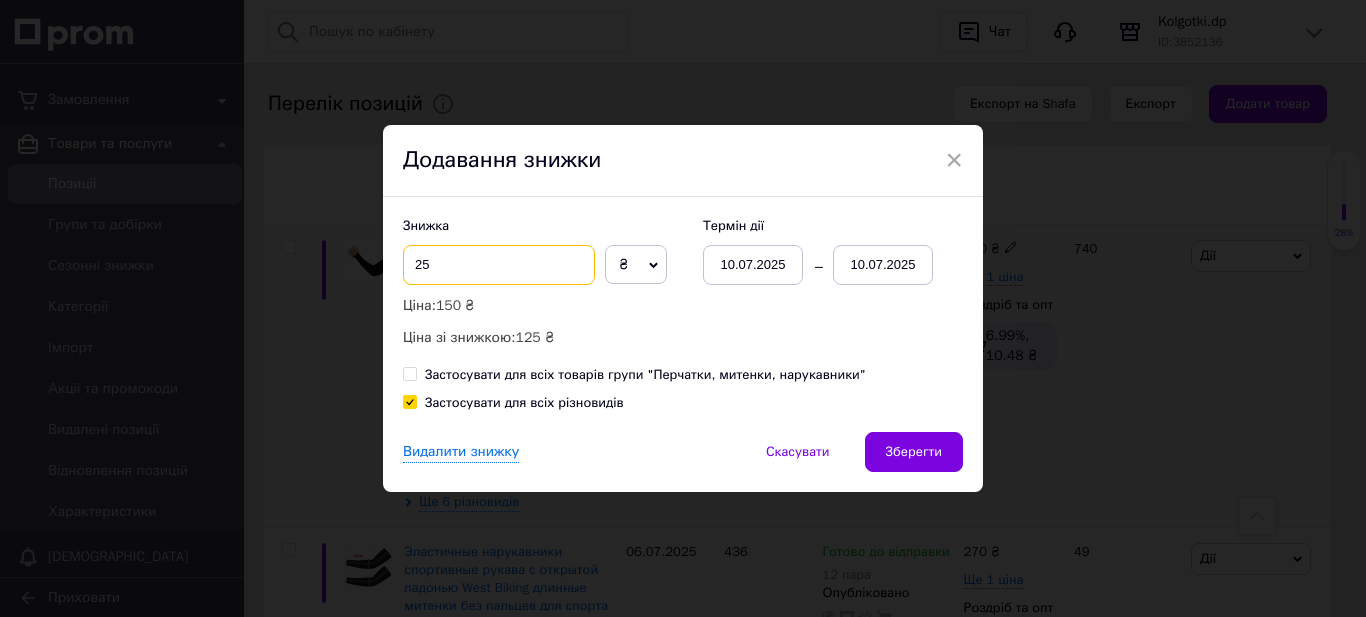 type on "25" 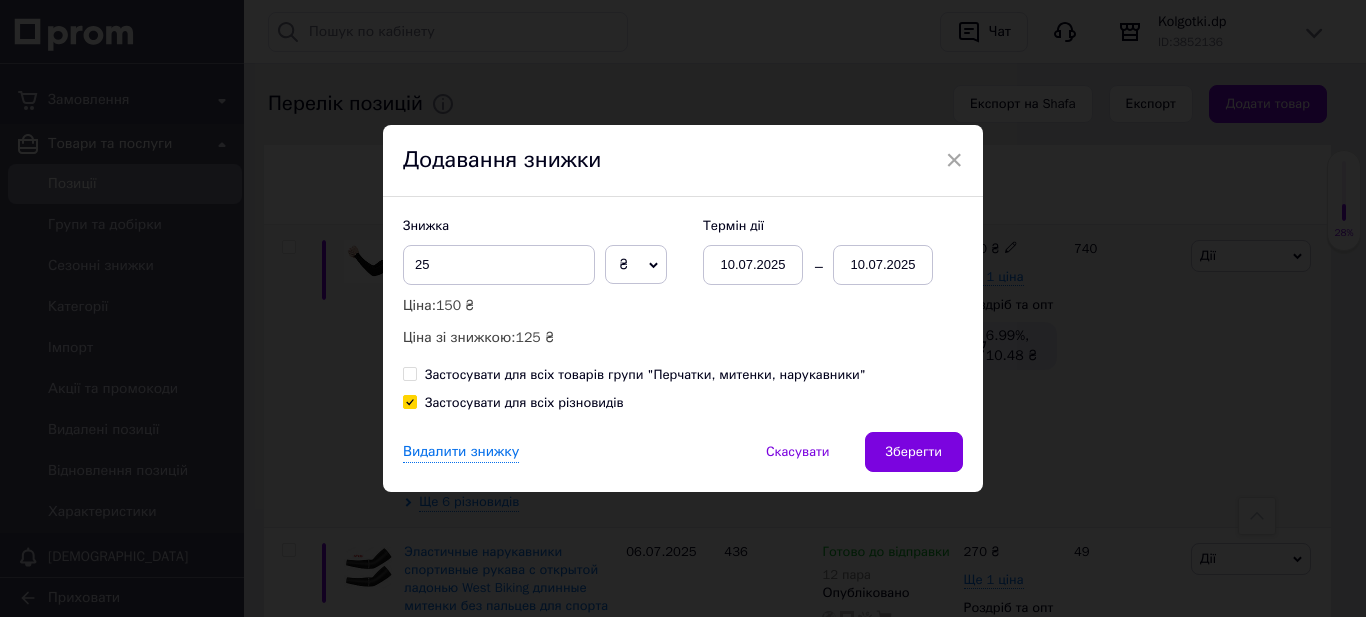 click on "Застосувати для всіх різновидів" at bounding box center (409, 401) 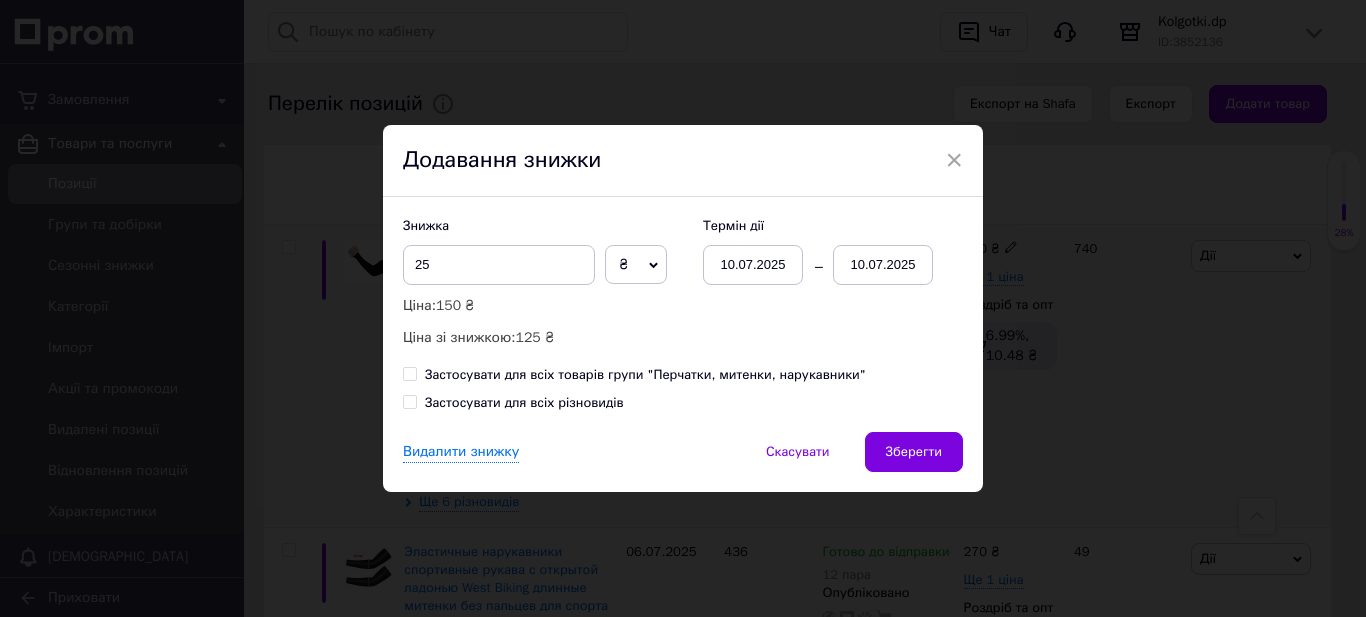 checkbox on "false" 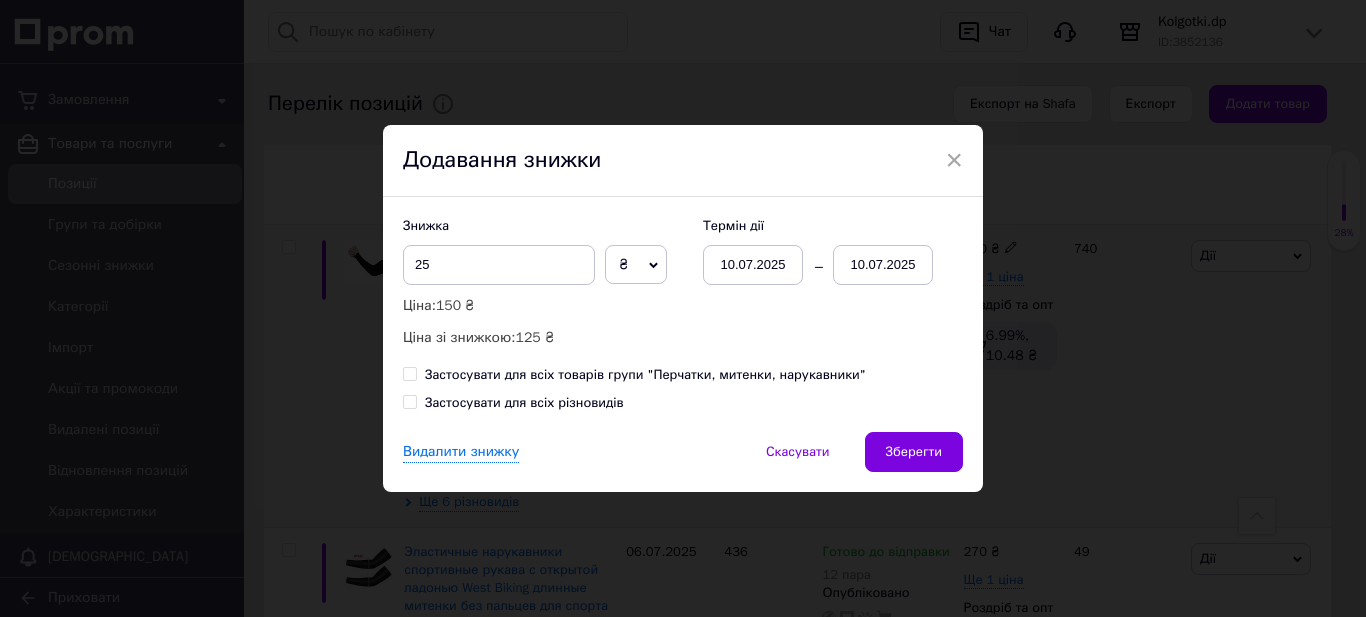 click on "10.07.2025" at bounding box center (883, 265) 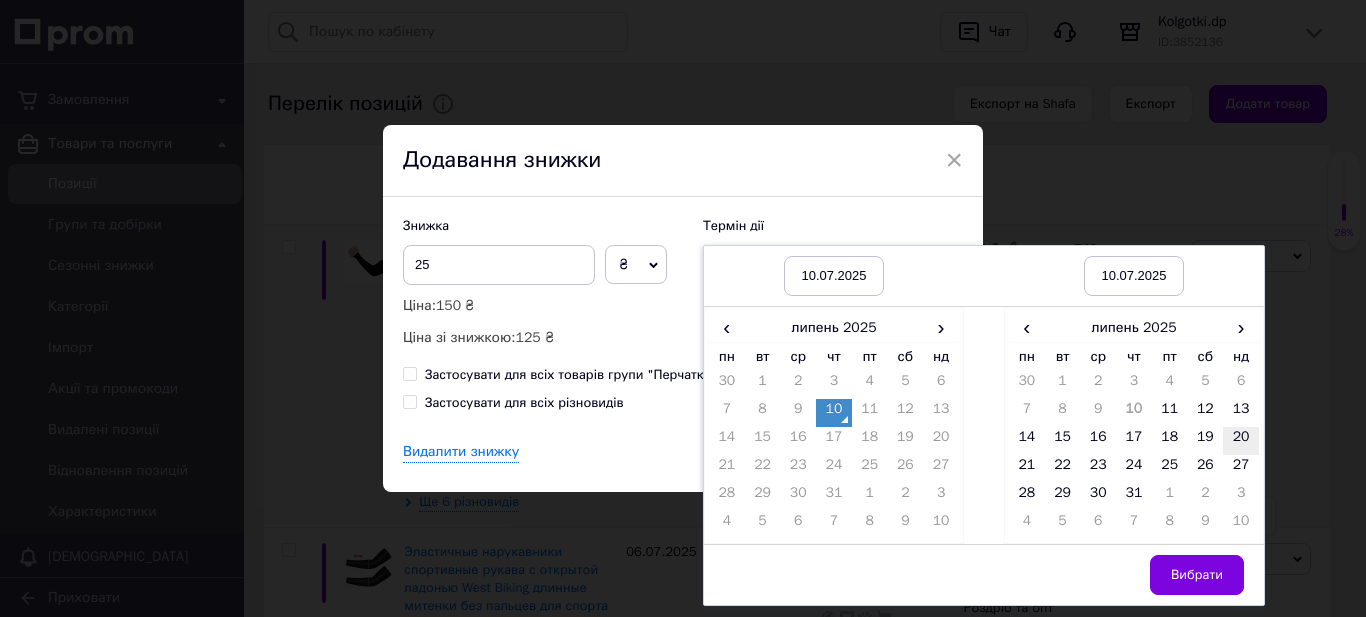 click on "20" at bounding box center [1241, 441] 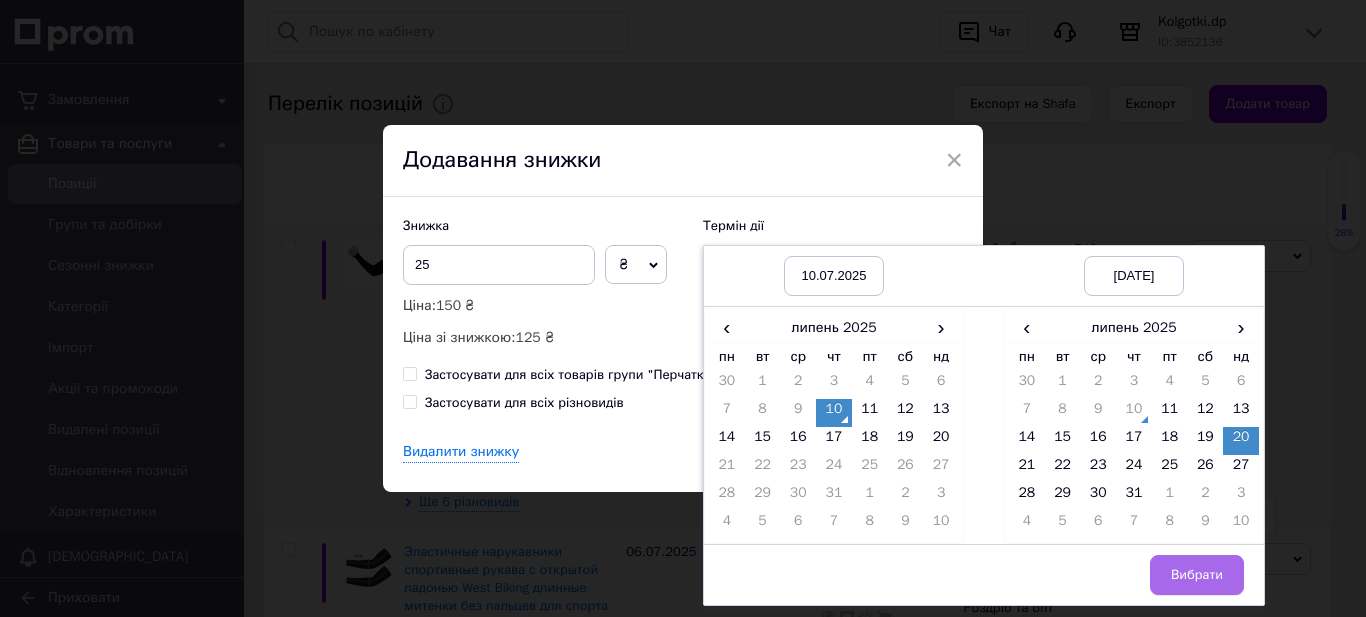 click on "Вибрати" at bounding box center (1197, 575) 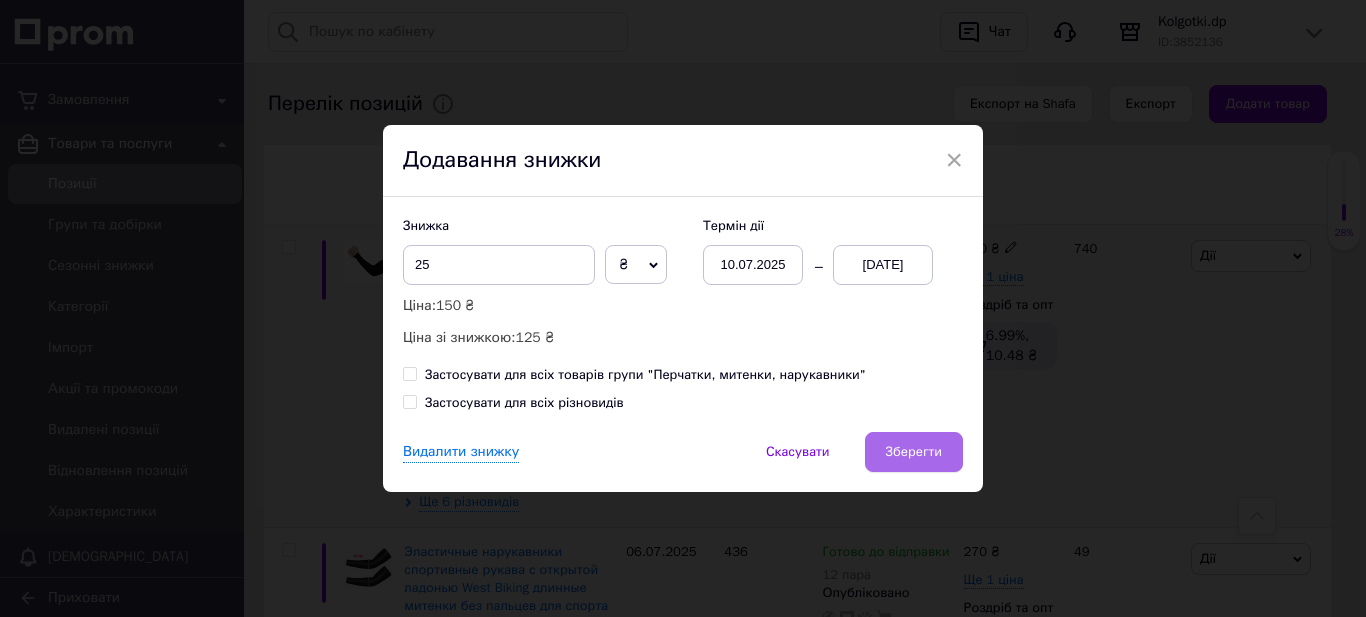 click on "Зберегти" at bounding box center (914, 452) 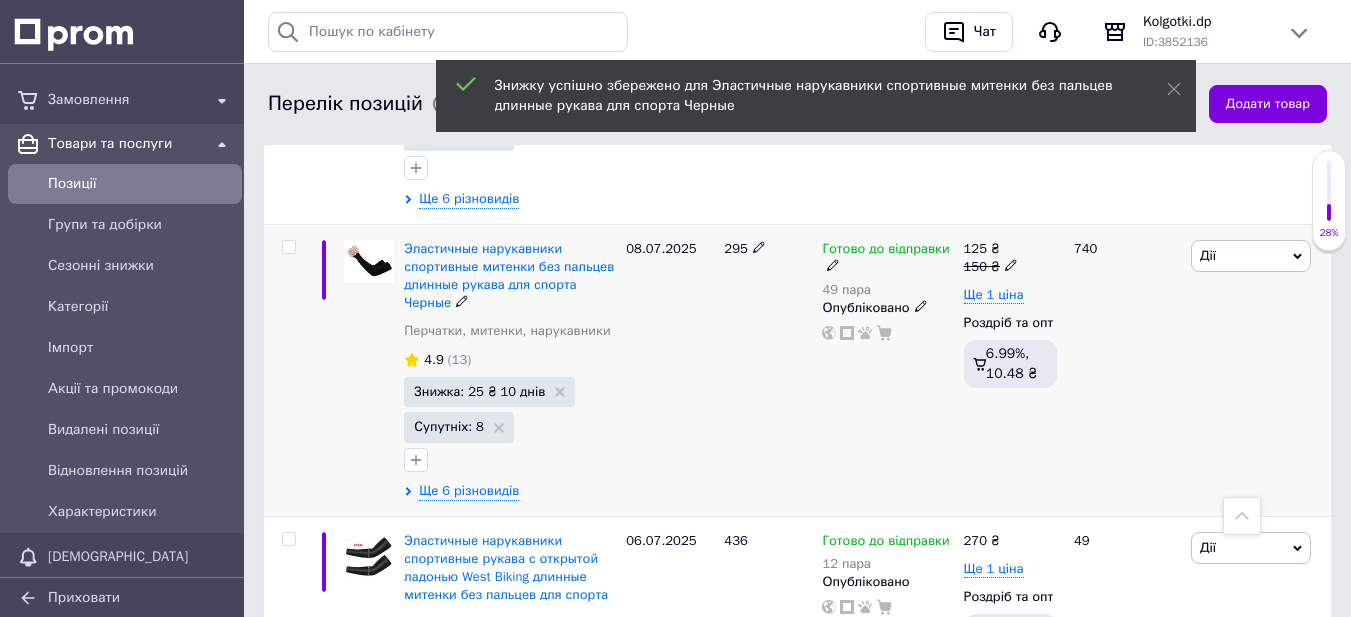 scroll, scrollTop: 0, scrollLeft: 63, axis: horizontal 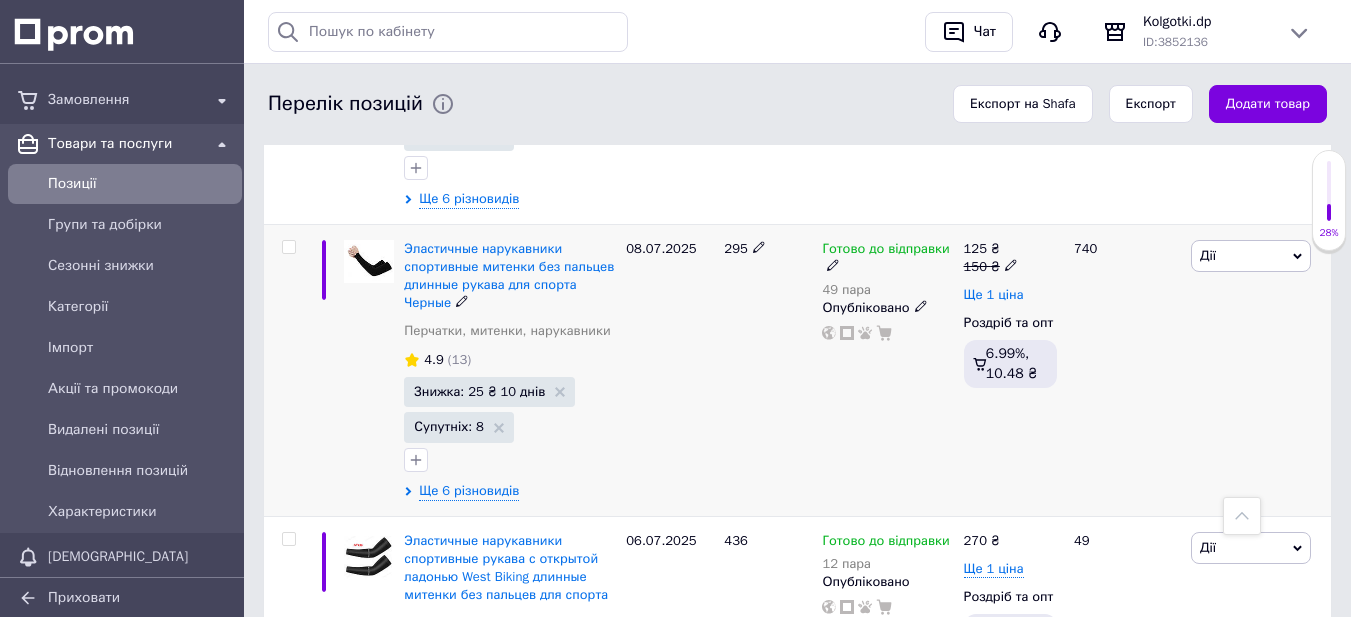 click on "Ще 1 ціна" at bounding box center (994, 295) 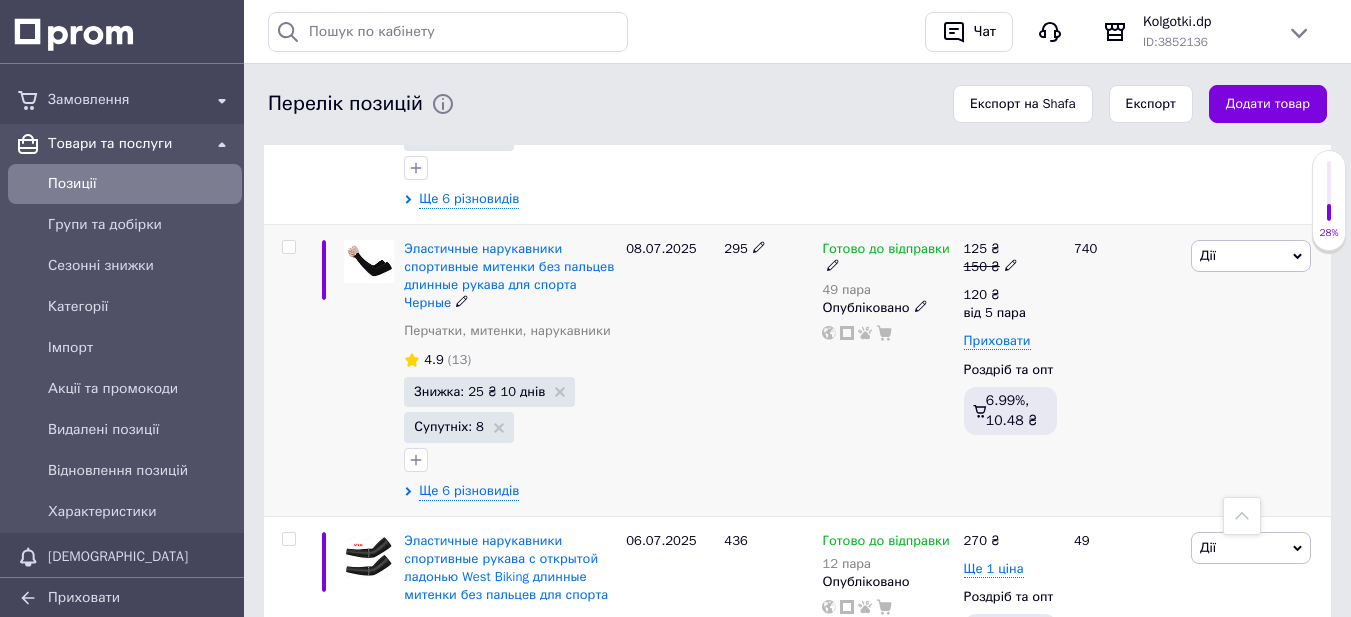 click on "295" at bounding box center [768, 370] 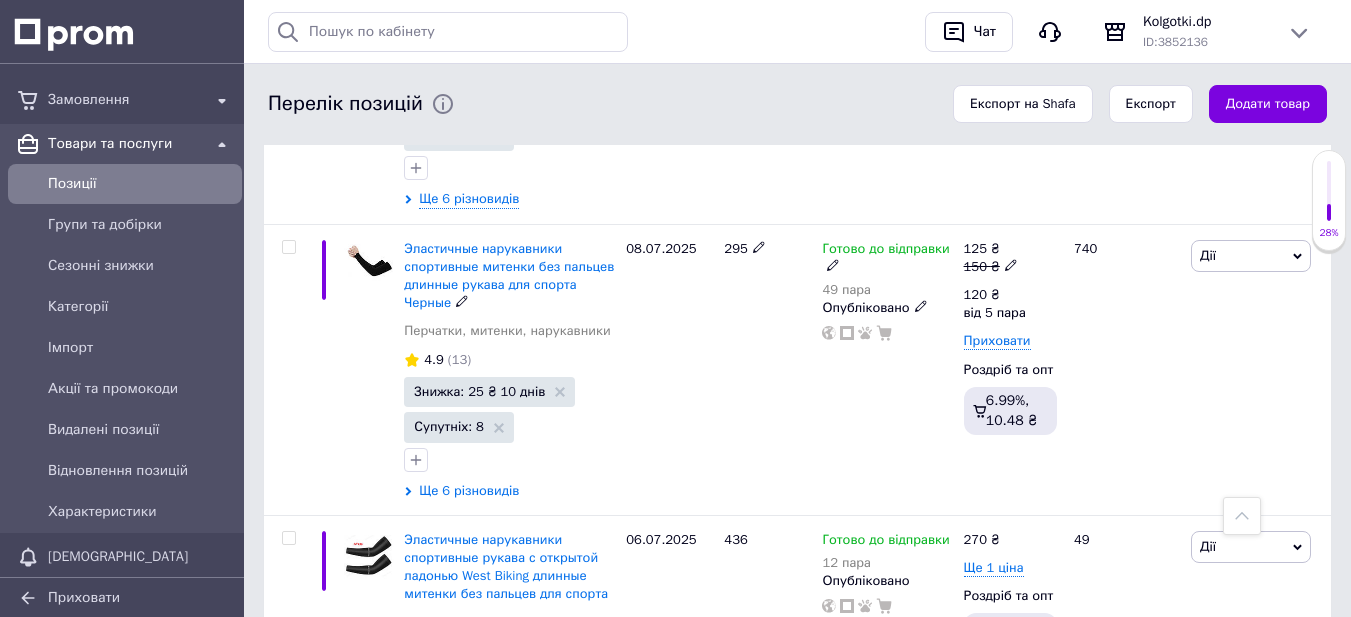 click on "Ще 6 різновидів" at bounding box center (469, 491) 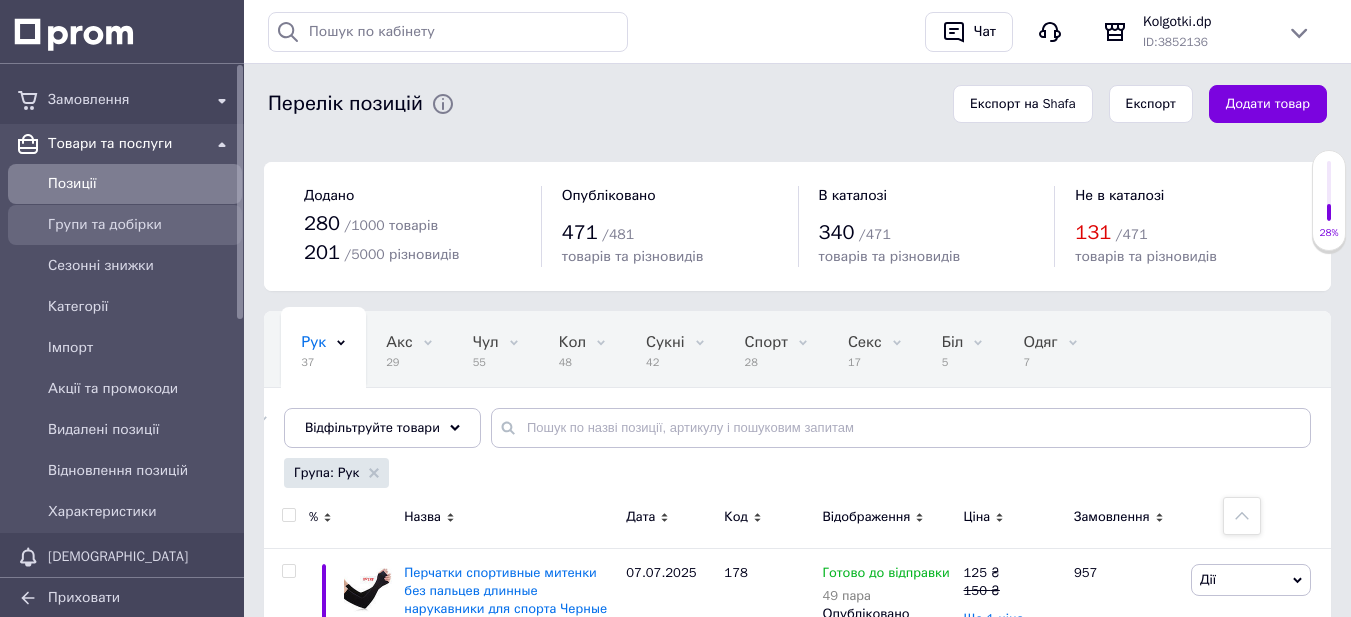 scroll, scrollTop: 0, scrollLeft: 0, axis: both 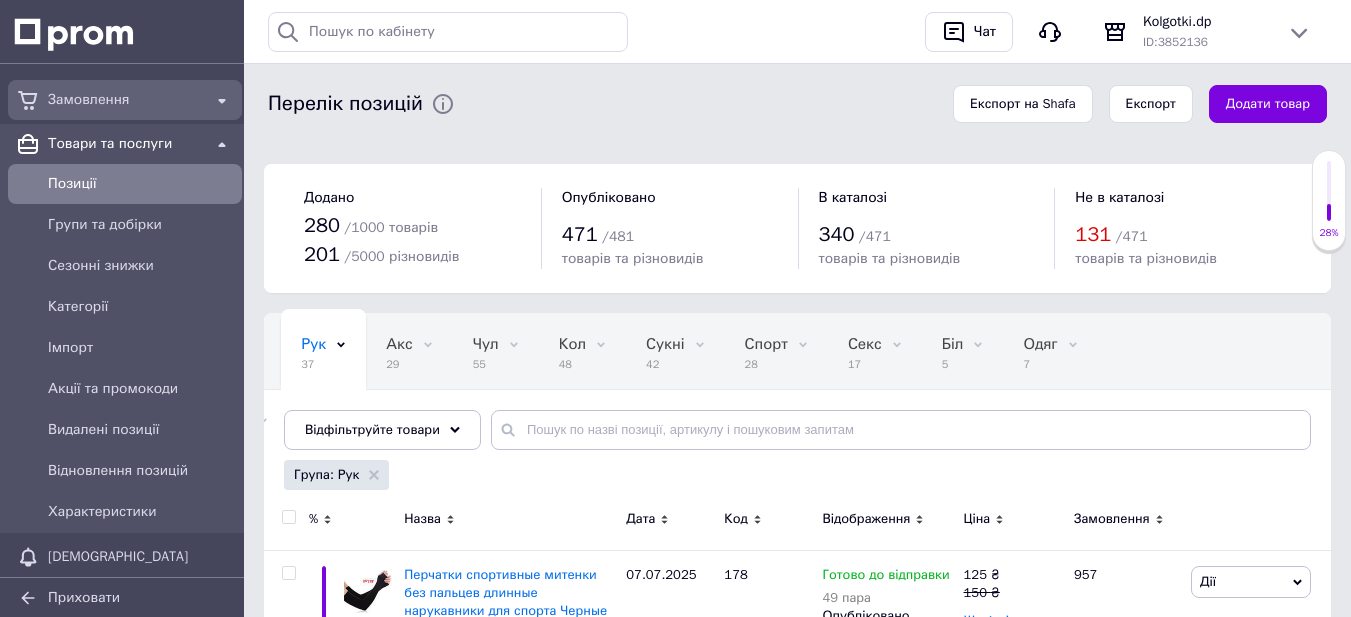 click on "Замовлення" at bounding box center [125, 100] 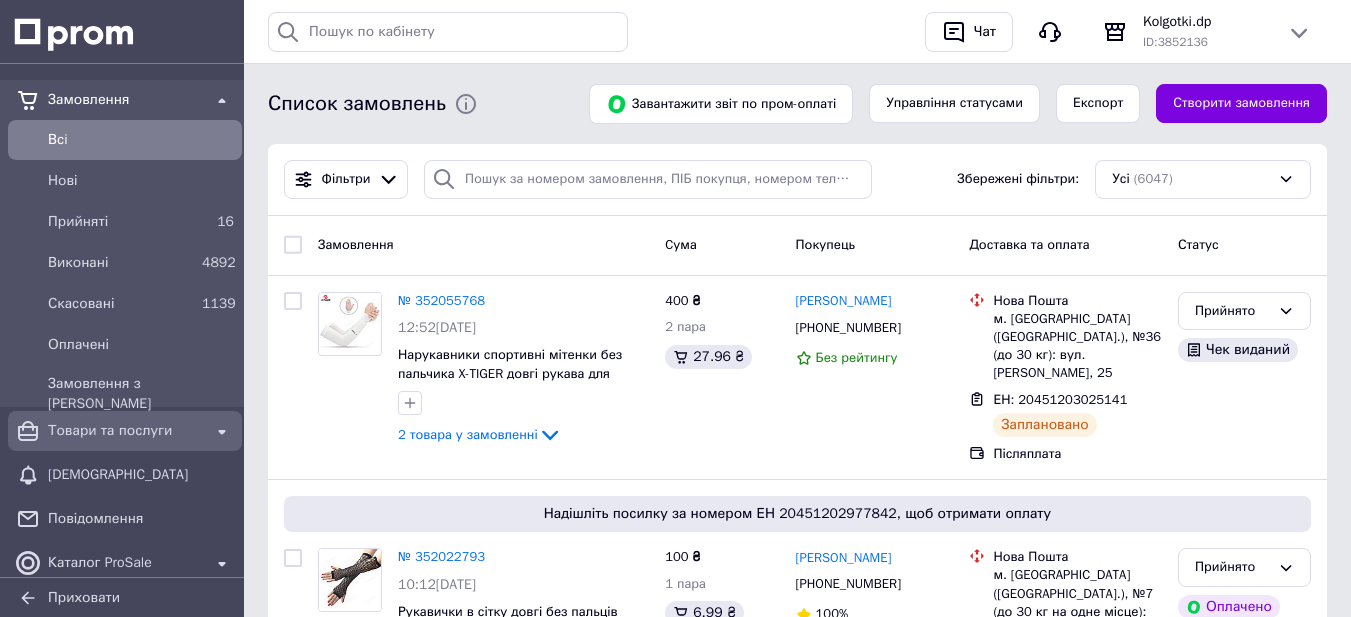 click on "Товари та послуги" at bounding box center [125, 431] 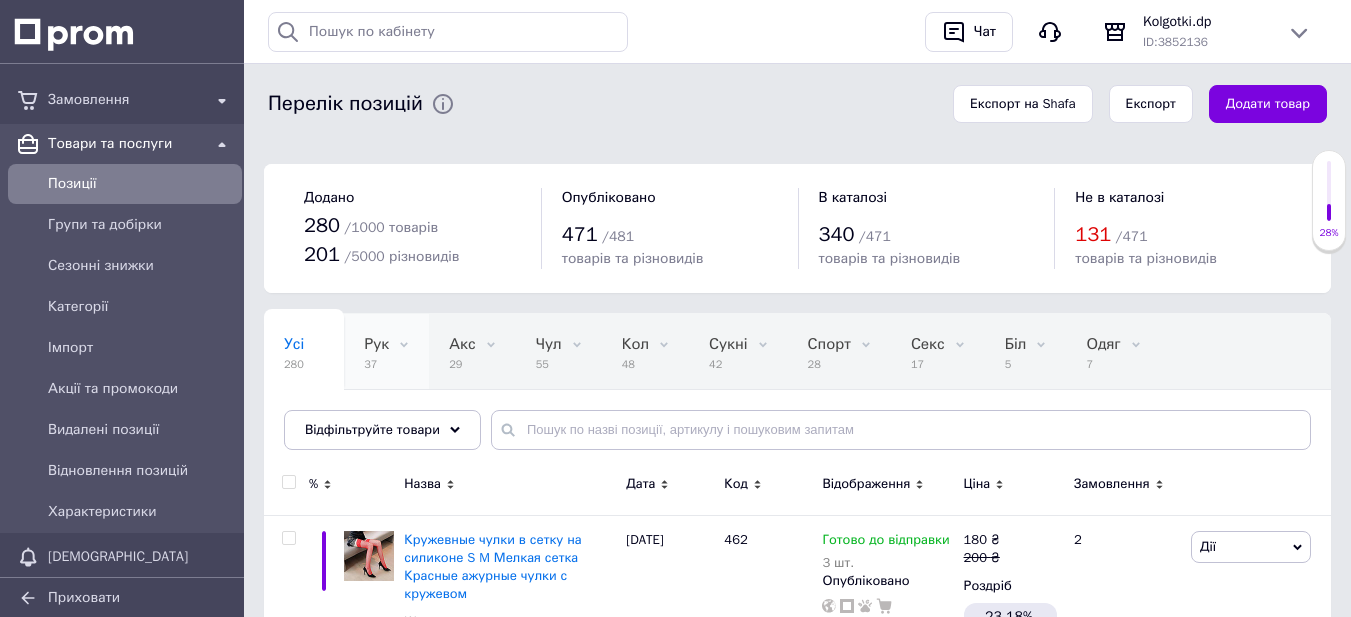 click on "37" at bounding box center (376, 364) 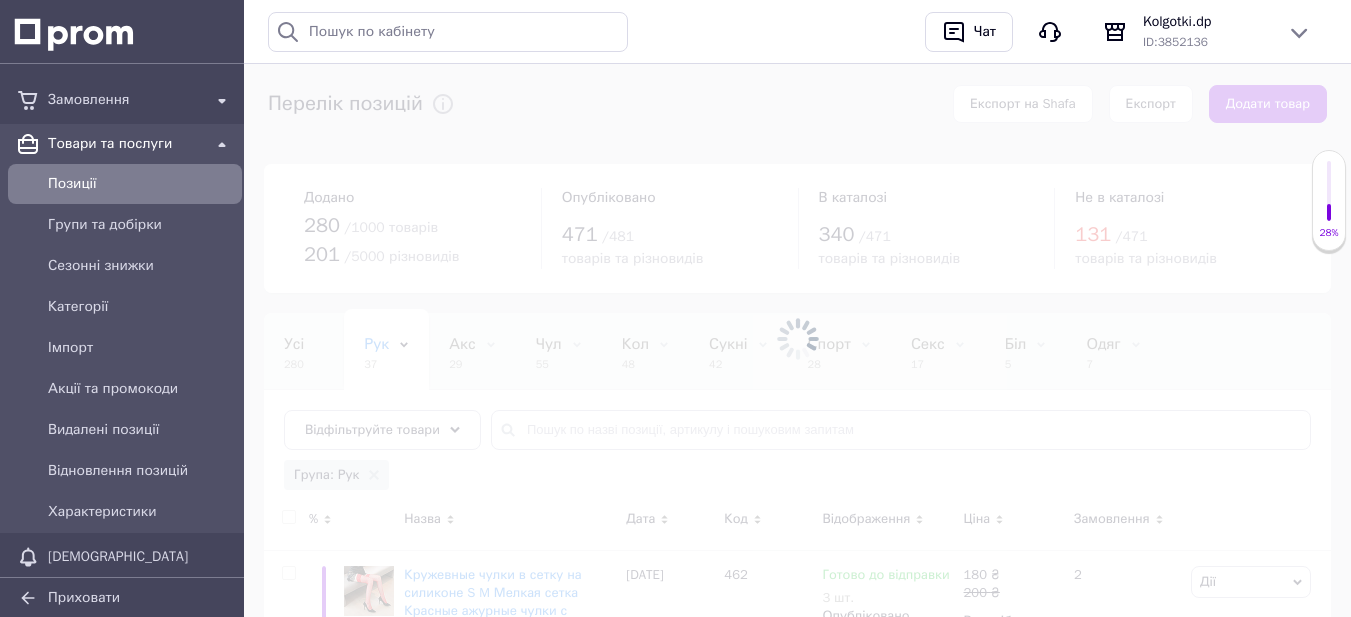 scroll, scrollTop: 0, scrollLeft: 78, axis: horizontal 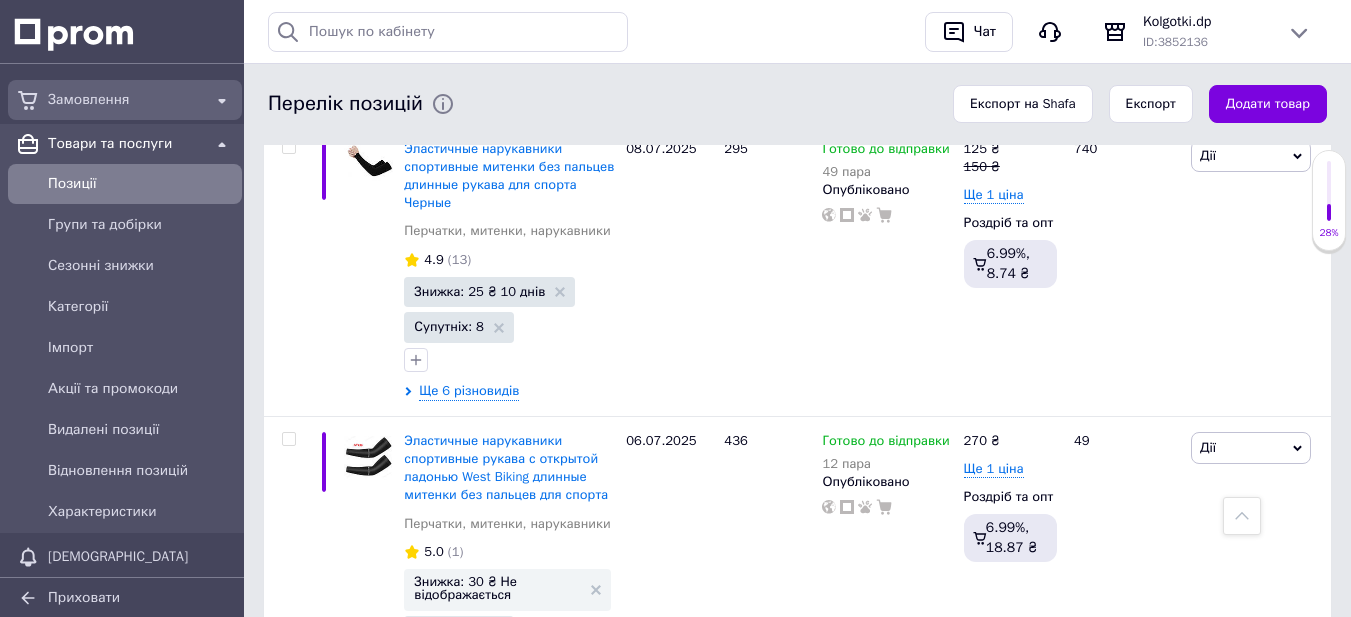 click on "Замовлення" at bounding box center [125, 100] 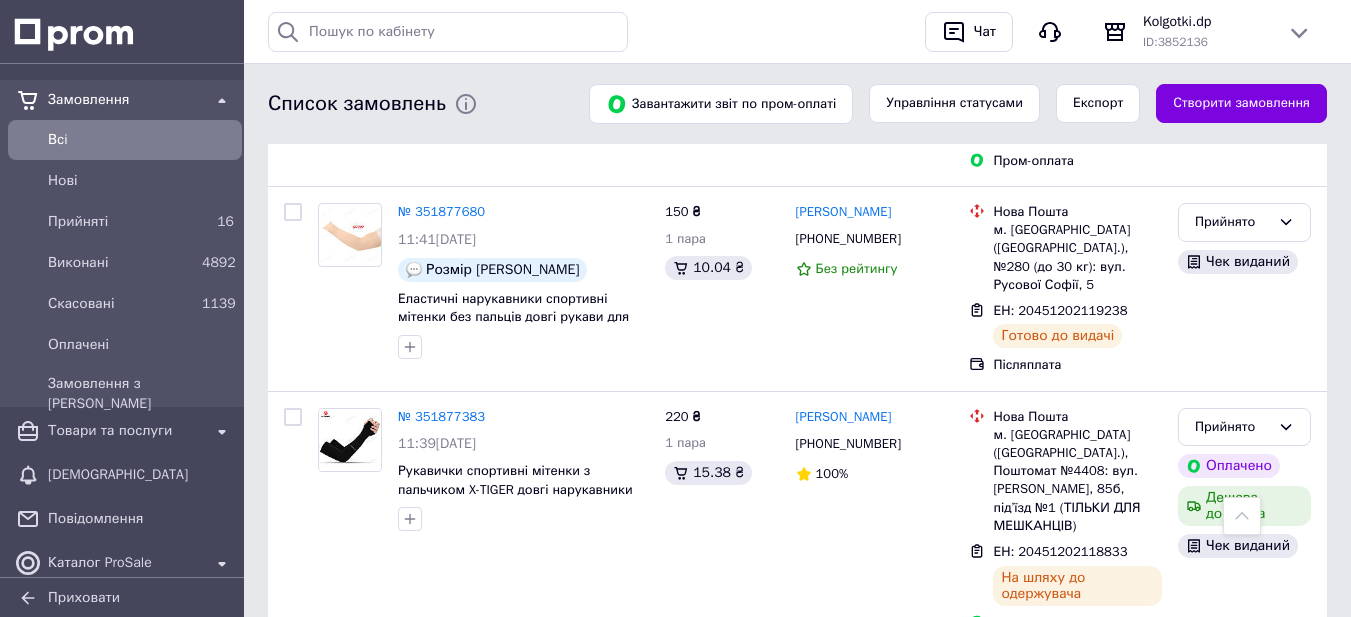 scroll, scrollTop: 1700, scrollLeft: 0, axis: vertical 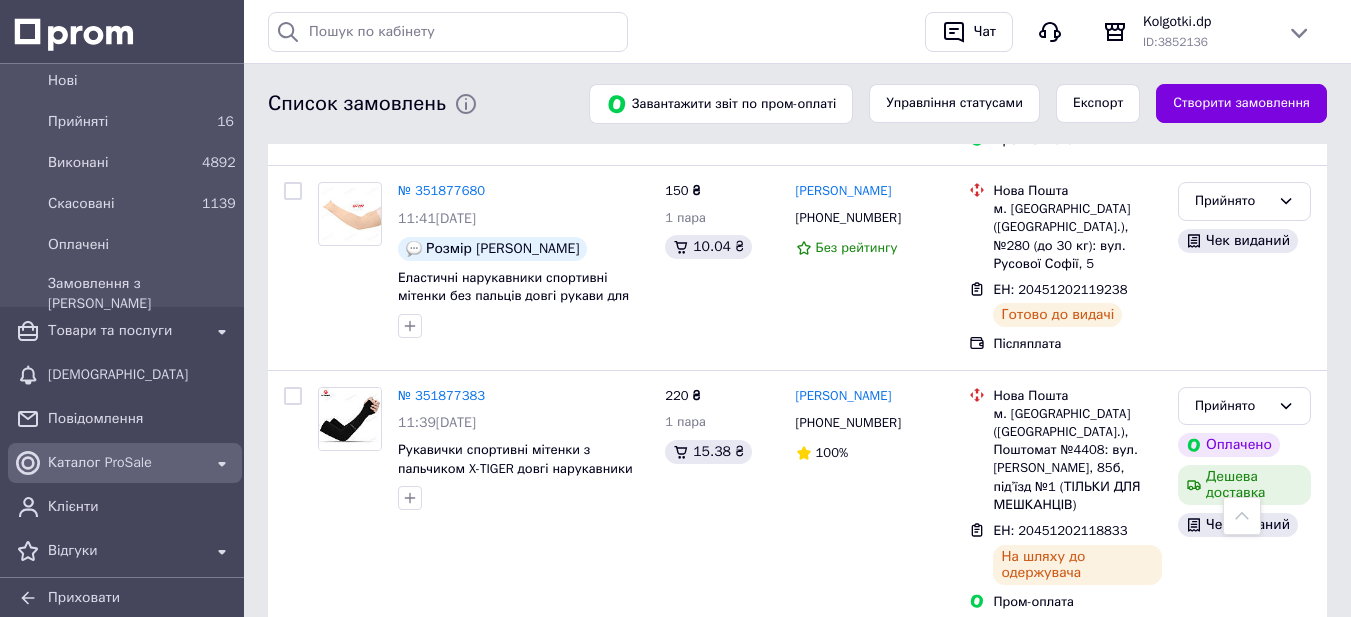 click on "Каталог ProSale" at bounding box center (125, 463) 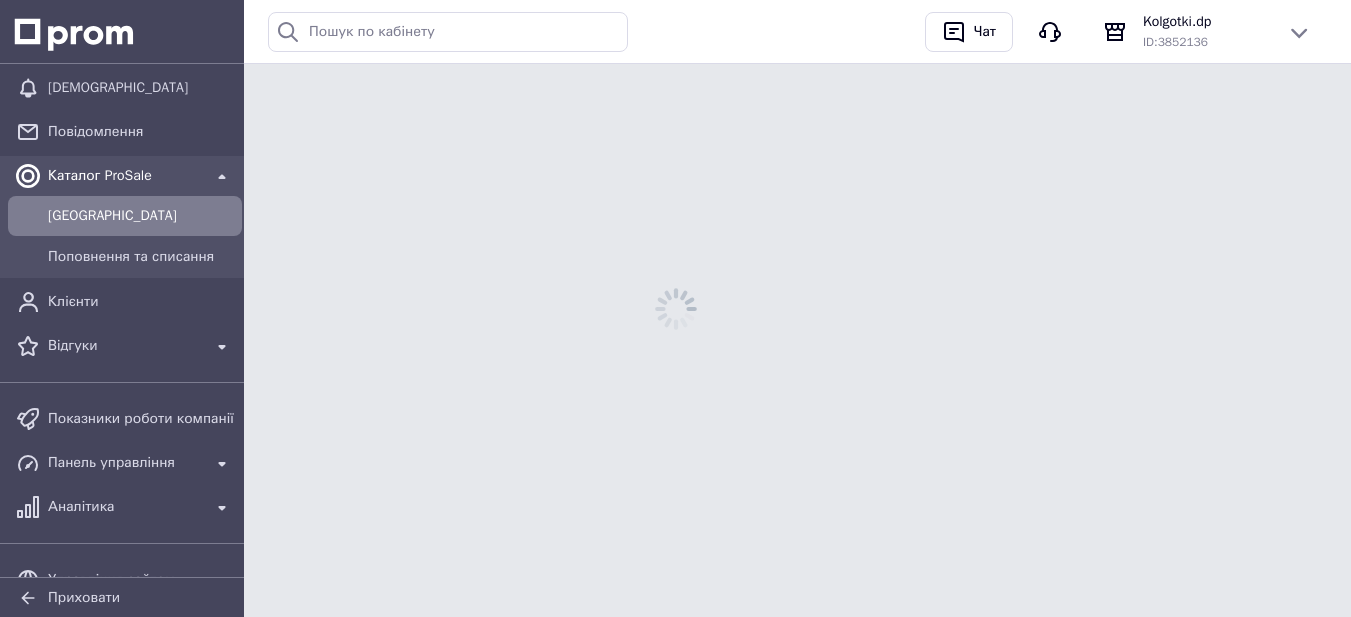 scroll, scrollTop: 0, scrollLeft: 0, axis: both 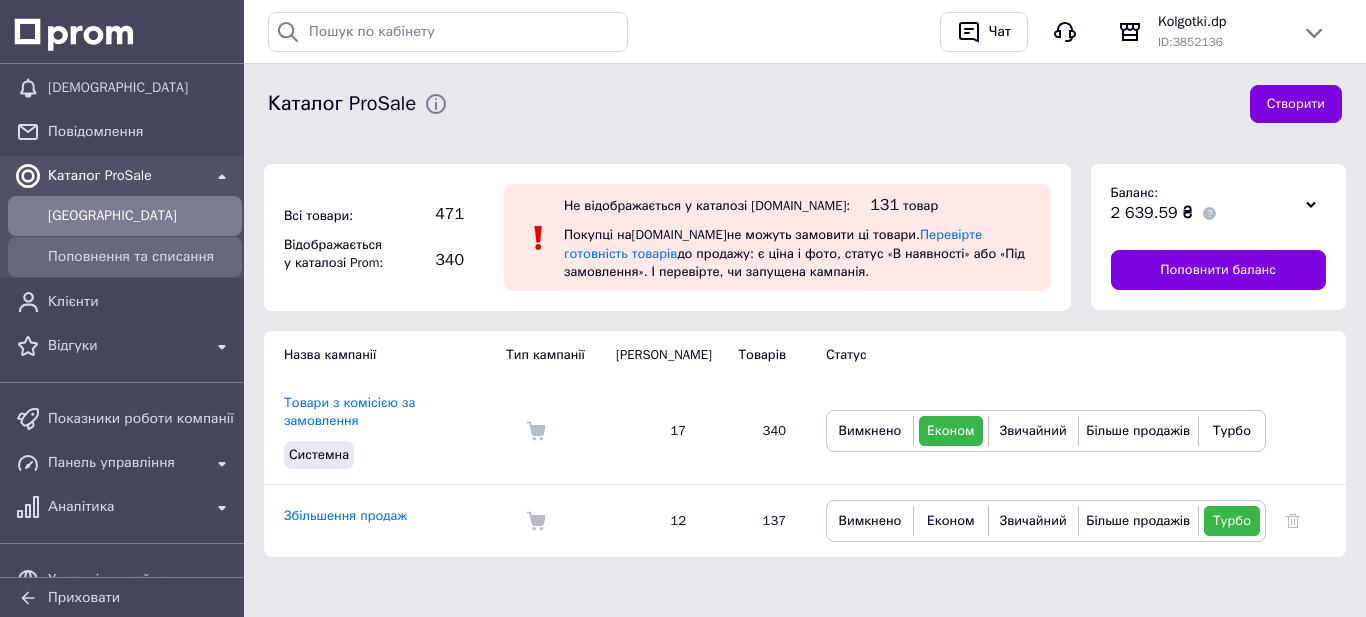click on "Поповнення та списання" at bounding box center (141, 257) 